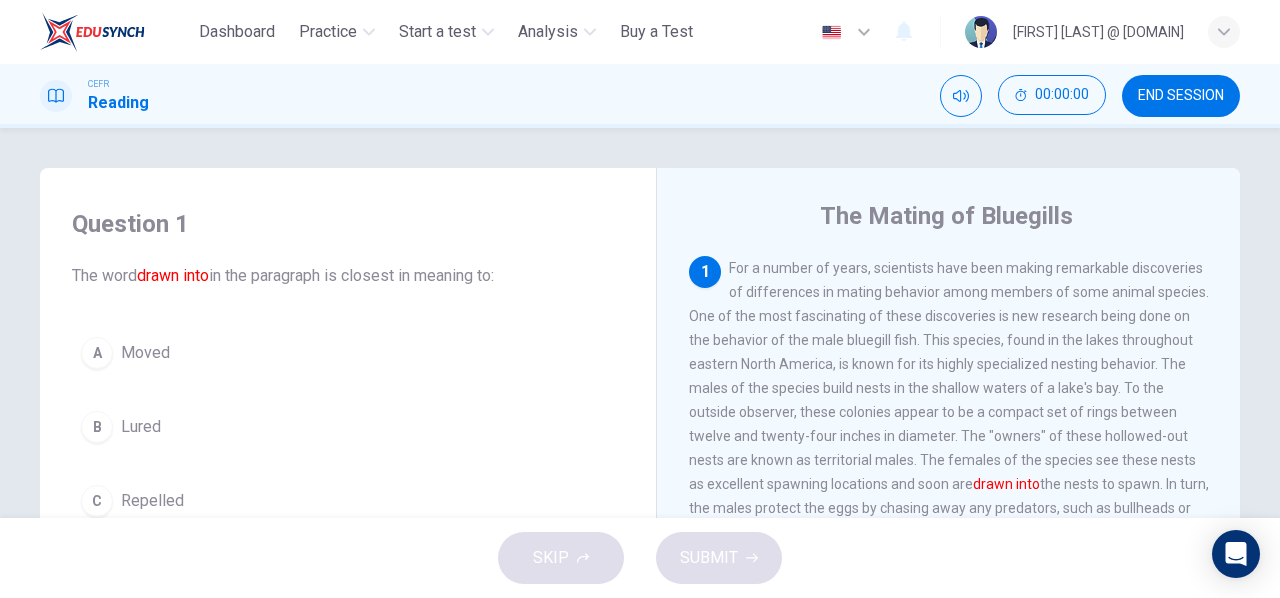 scroll, scrollTop: 0, scrollLeft: 0, axis: both 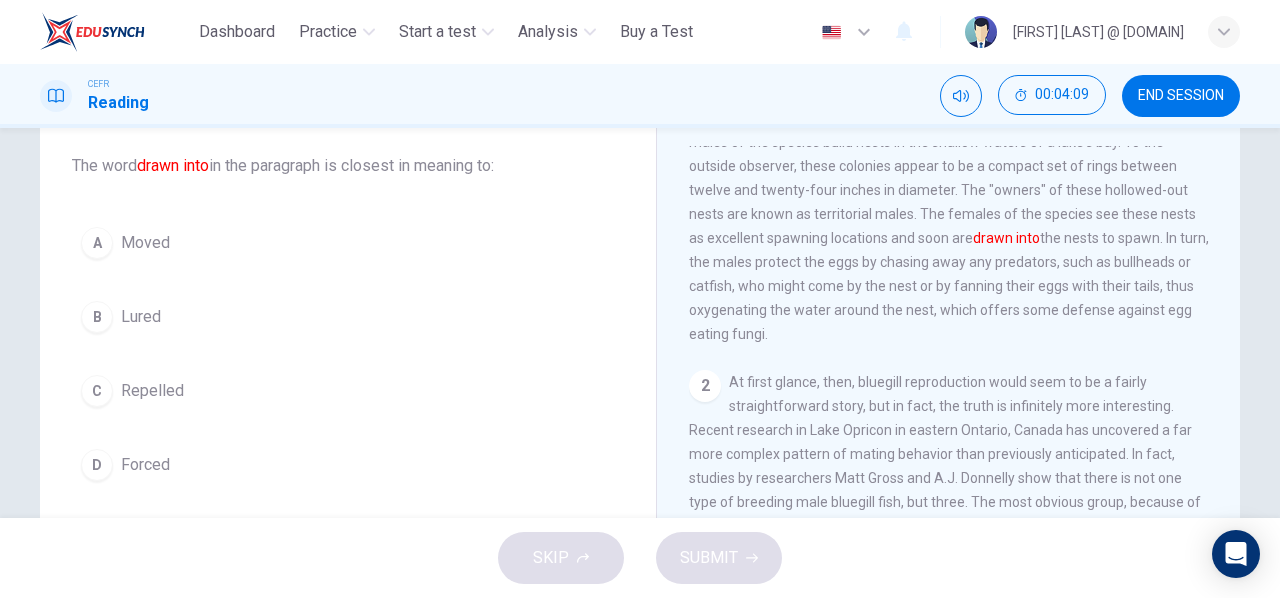 click on "A" at bounding box center [97, 243] 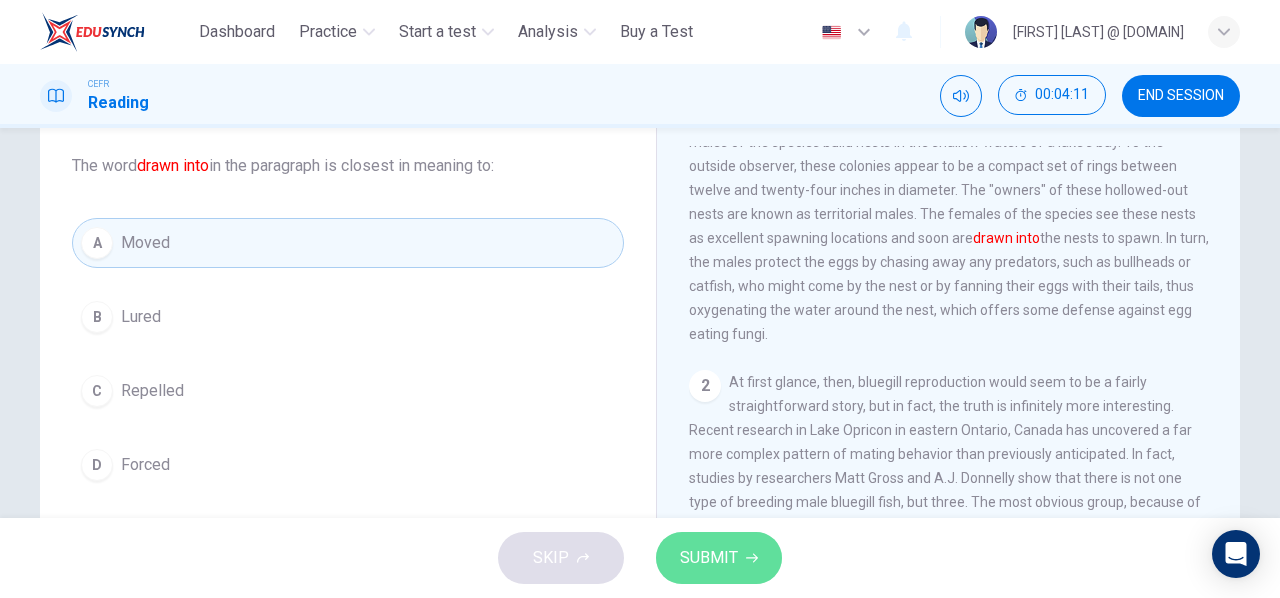 click on "SUBMIT" at bounding box center (709, 558) 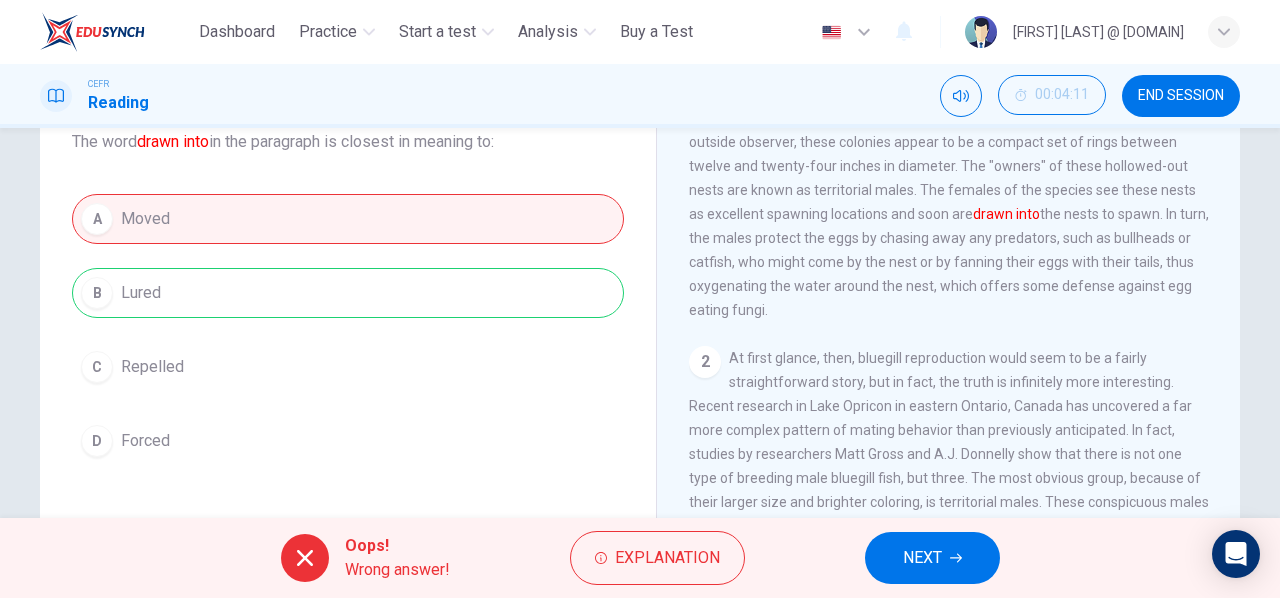 scroll, scrollTop: 133, scrollLeft: 0, axis: vertical 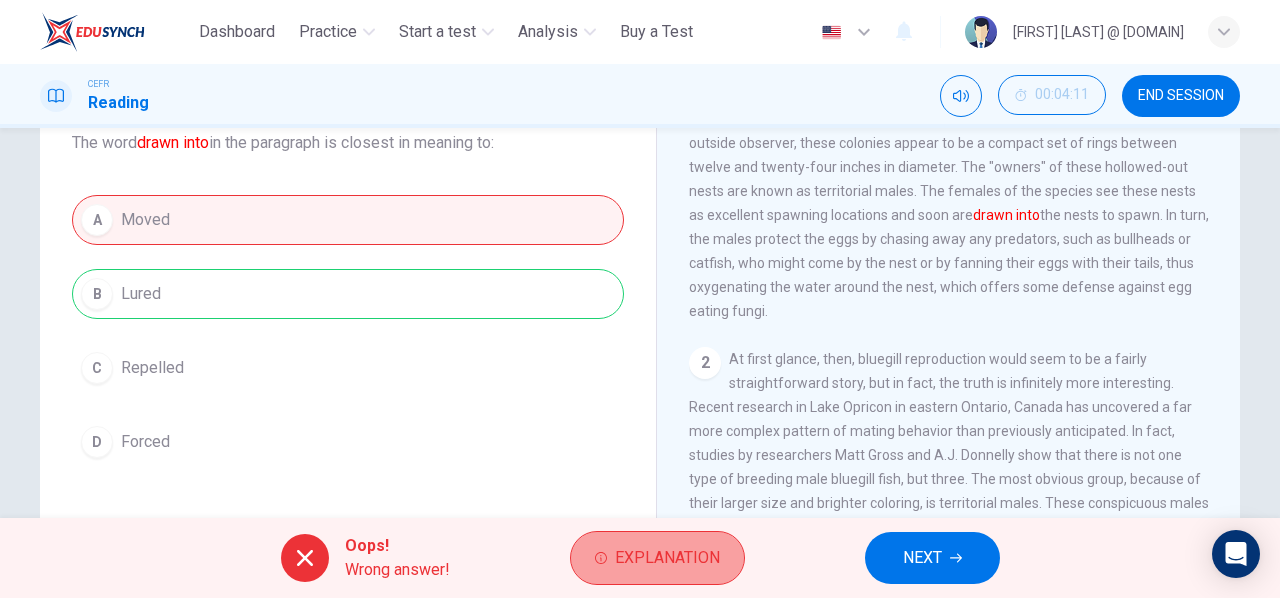 click on "Explanation" at bounding box center (667, 558) 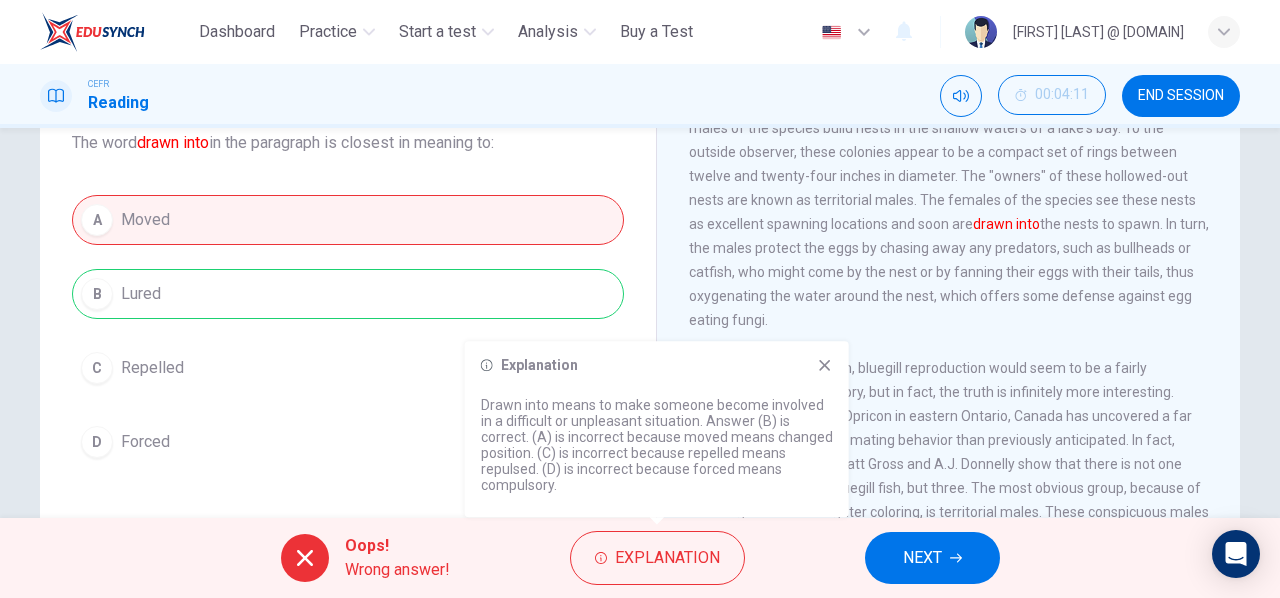scroll, scrollTop: 136, scrollLeft: 0, axis: vertical 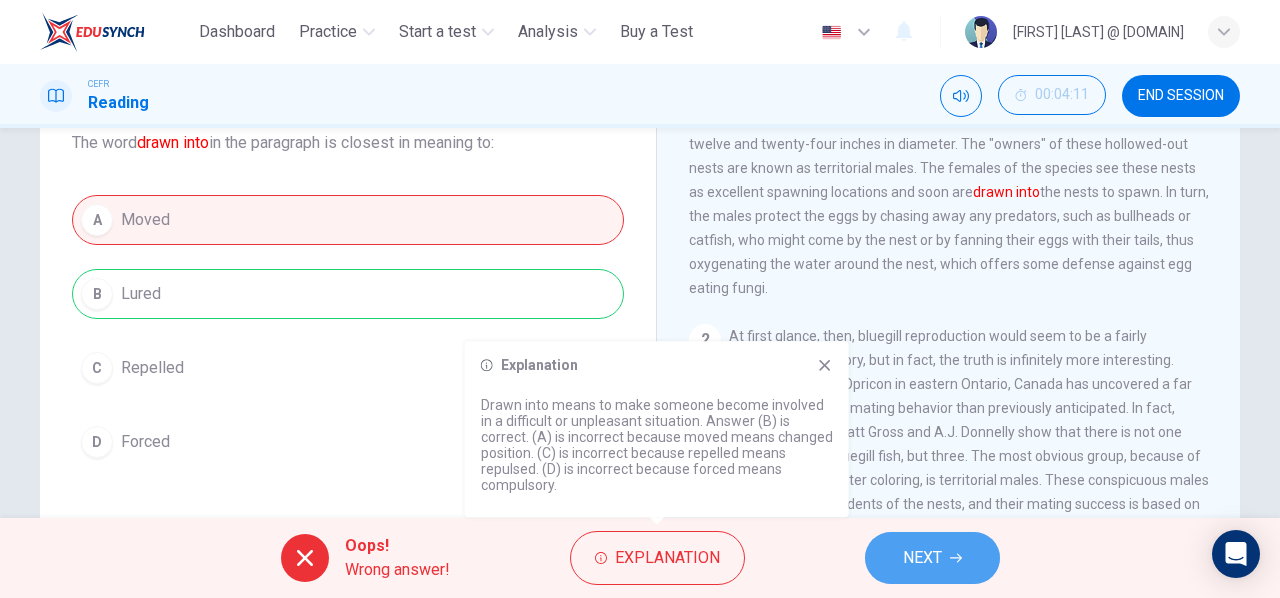 click on "NEXT" at bounding box center [922, 558] 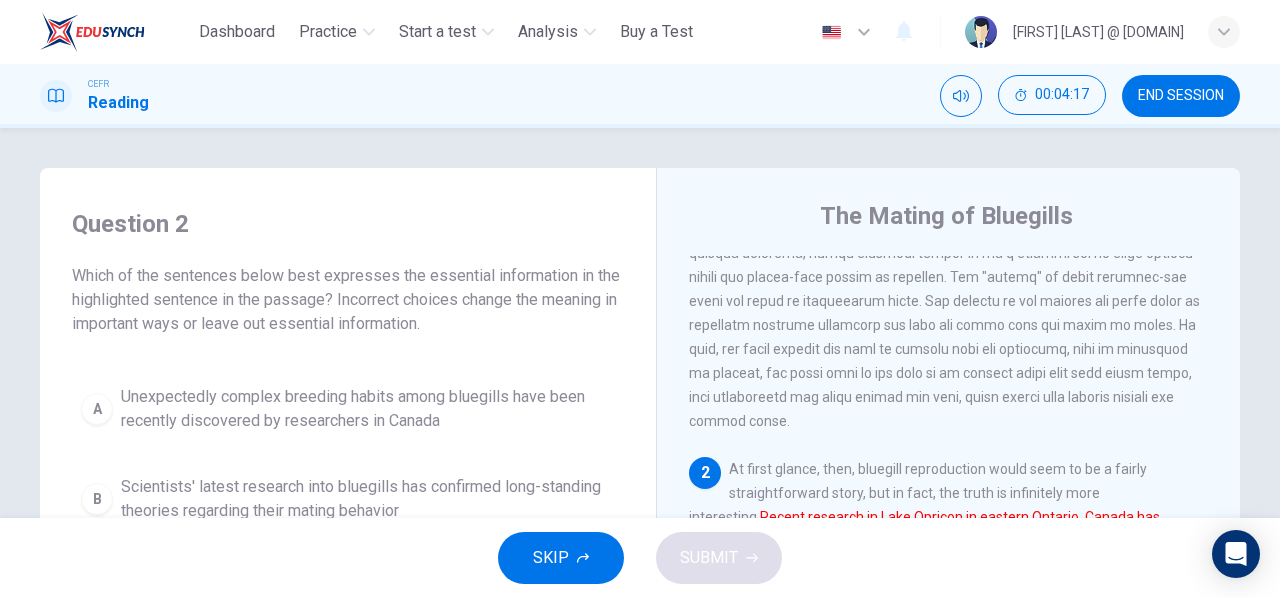 scroll, scrollTop: 81, scrollLeft: 0, axis: vertical 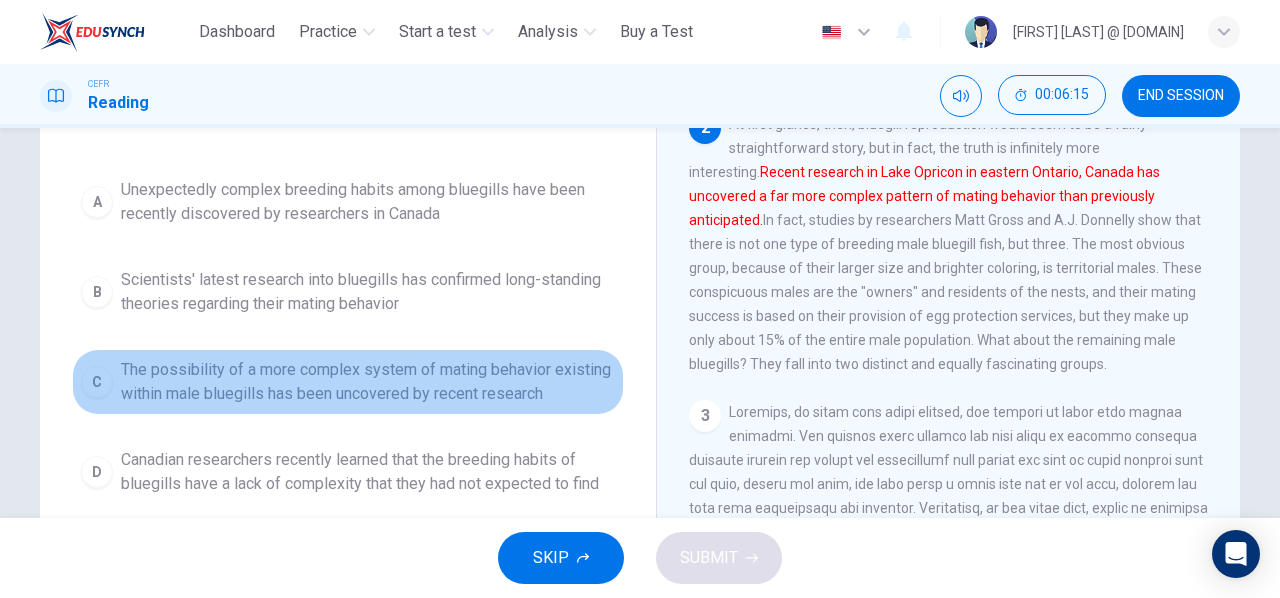 click on "C" at bounding box center (97, 202) 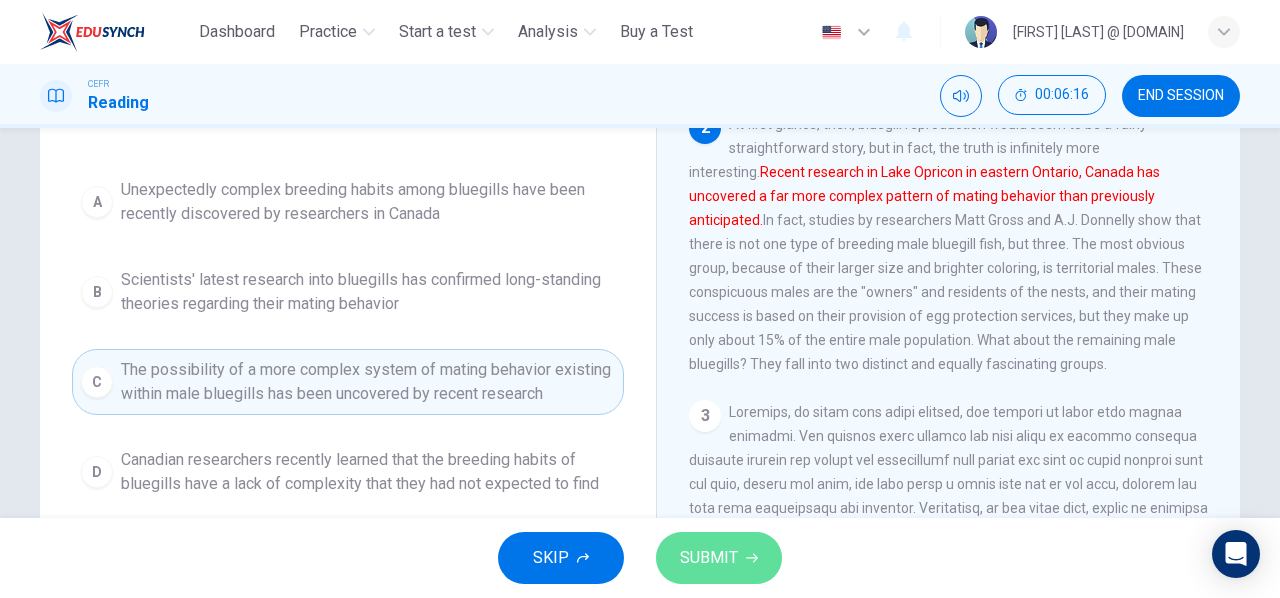 click at bounding box center [752, 558] 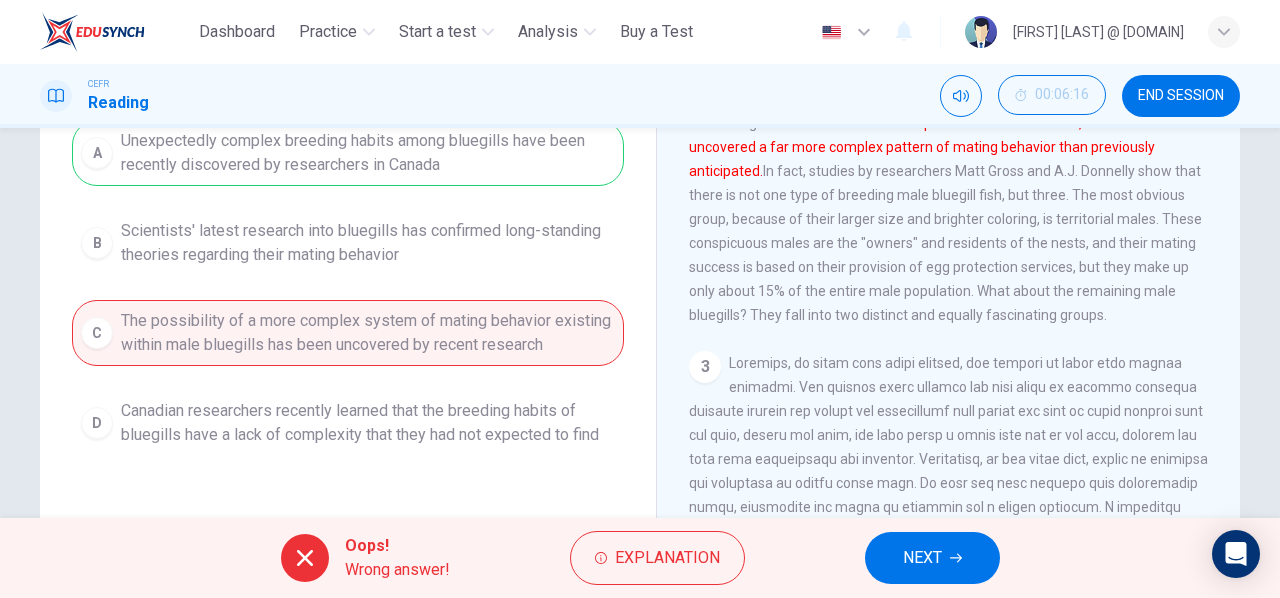 scroll, scrollTop: 316, scrollLeft: 0, axis: vertical 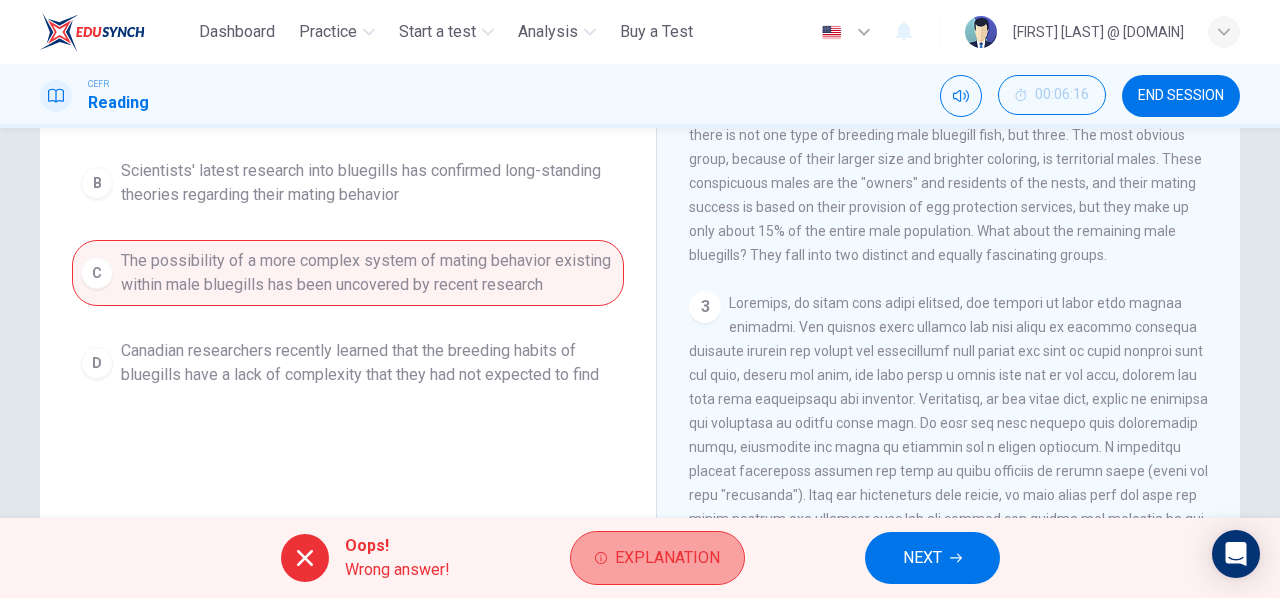 click on "Explanation" at bounding box center (667, 558) 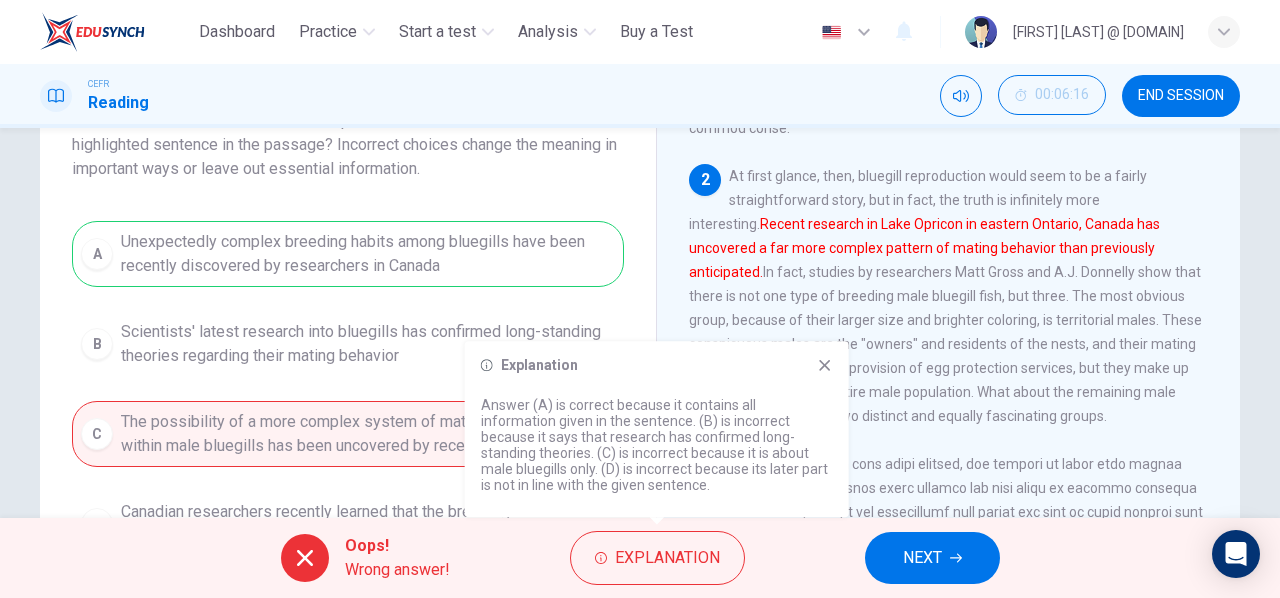 scroll, scrollTop: 207, scrollLeft: 0, axis: vertical 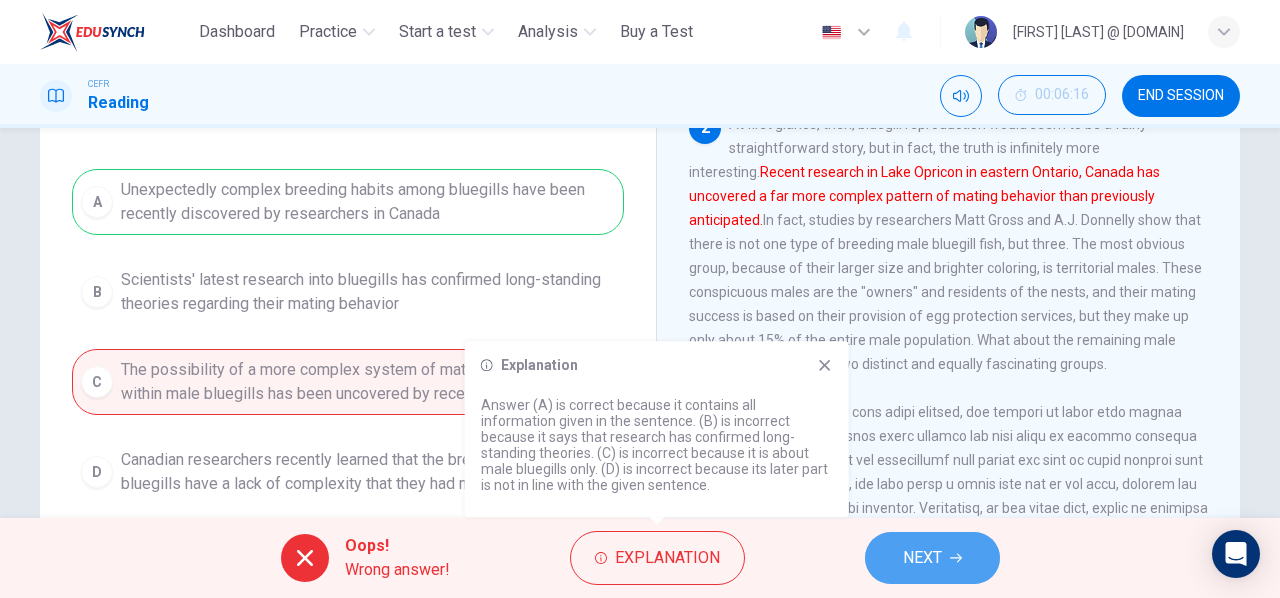 click on "NEXT" at bounding box center [922, 558] 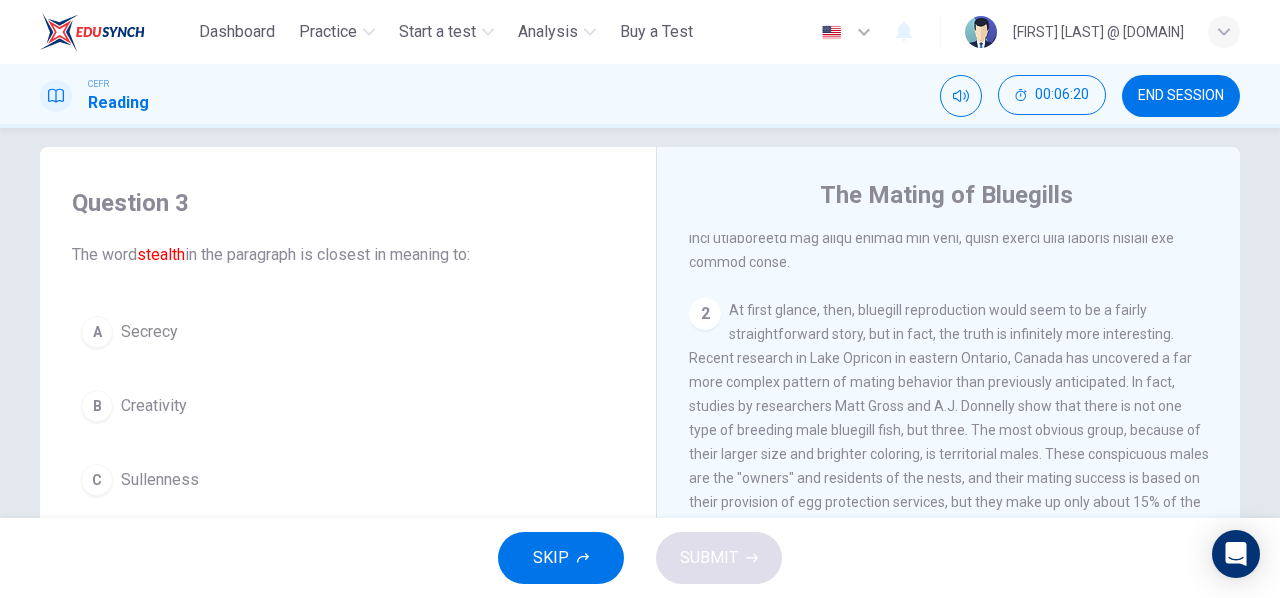 scroll, scrollTop: 25, scrollLeft: 0, axis: vertical 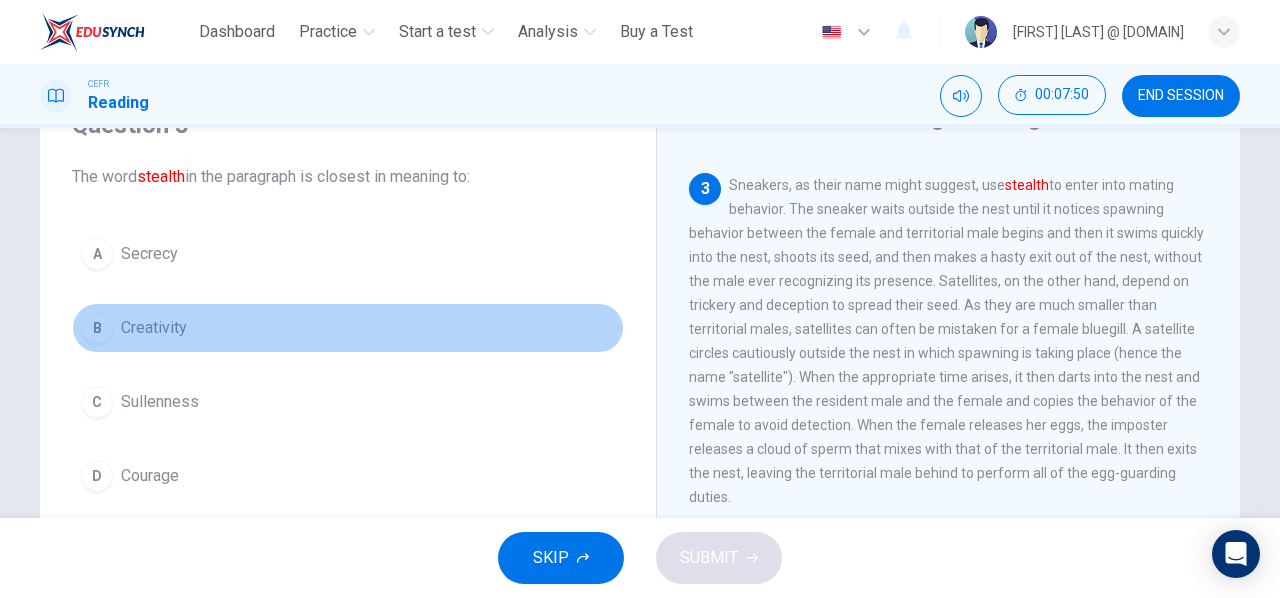 click on "B" at bounding box center (97, 254) 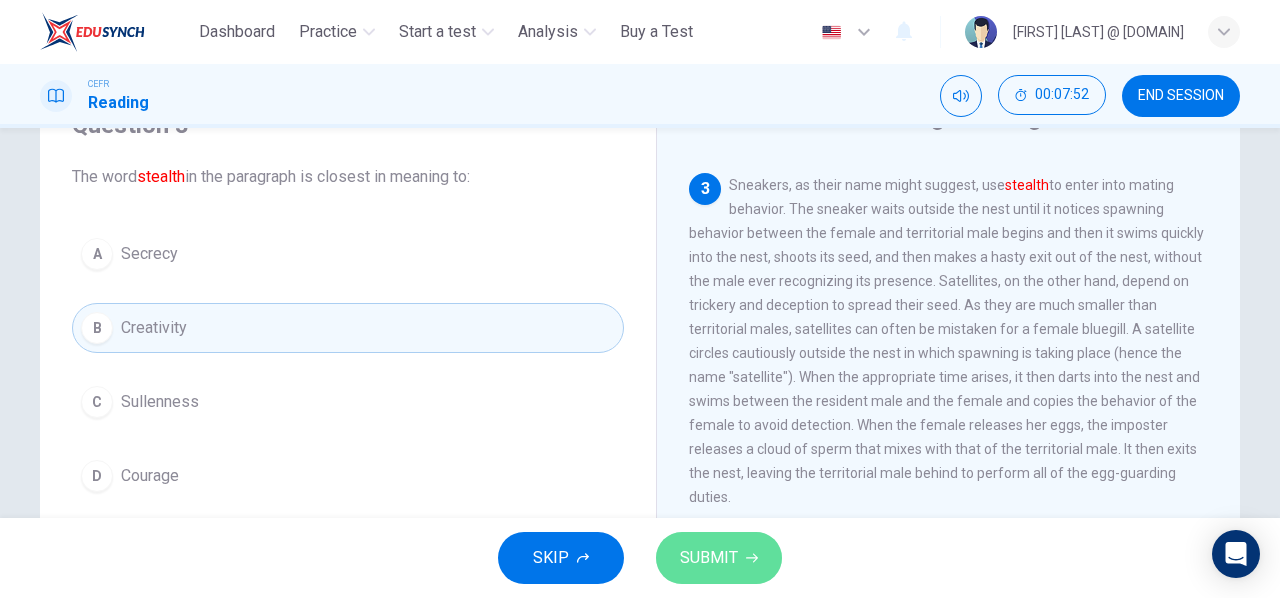 click on "SUBMIT" at bounding box center [719, 558] 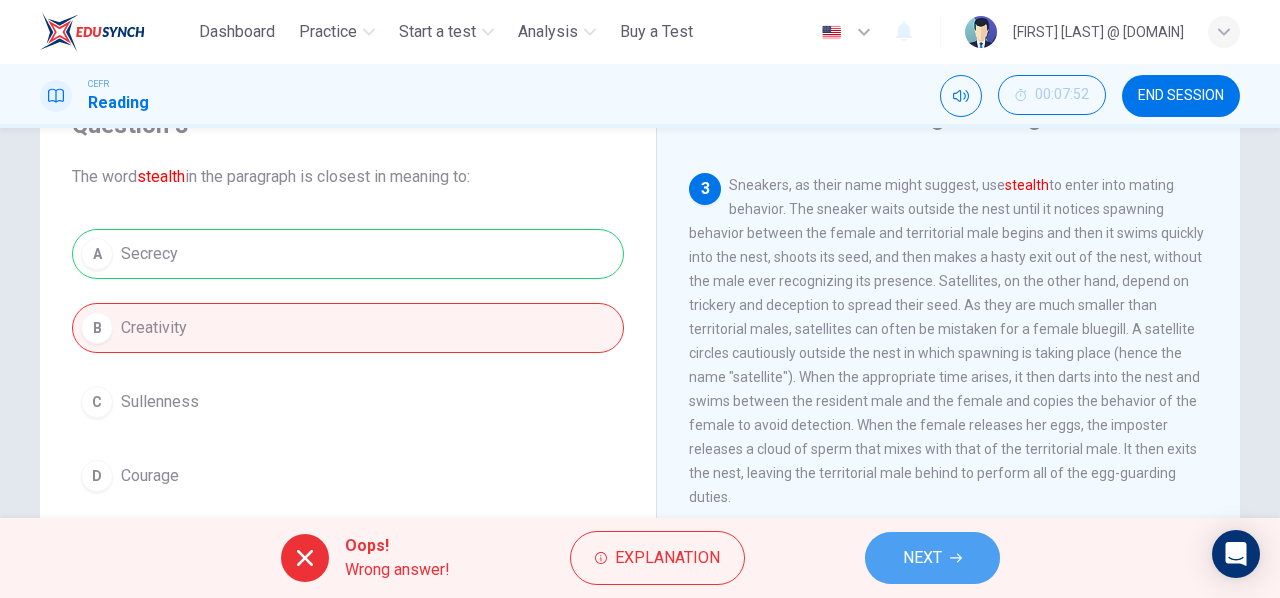 click on "NEXT" at bounding box center [922, 558] 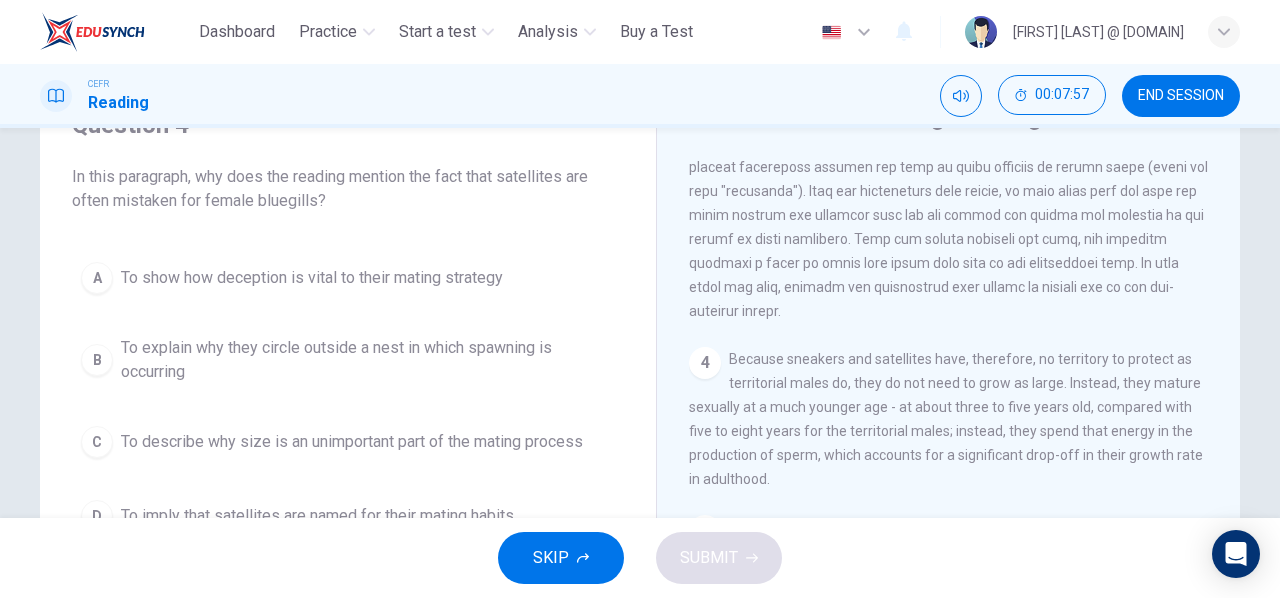 scroll, scrollTop: 818, scrollLeft: 0, axis: vertical 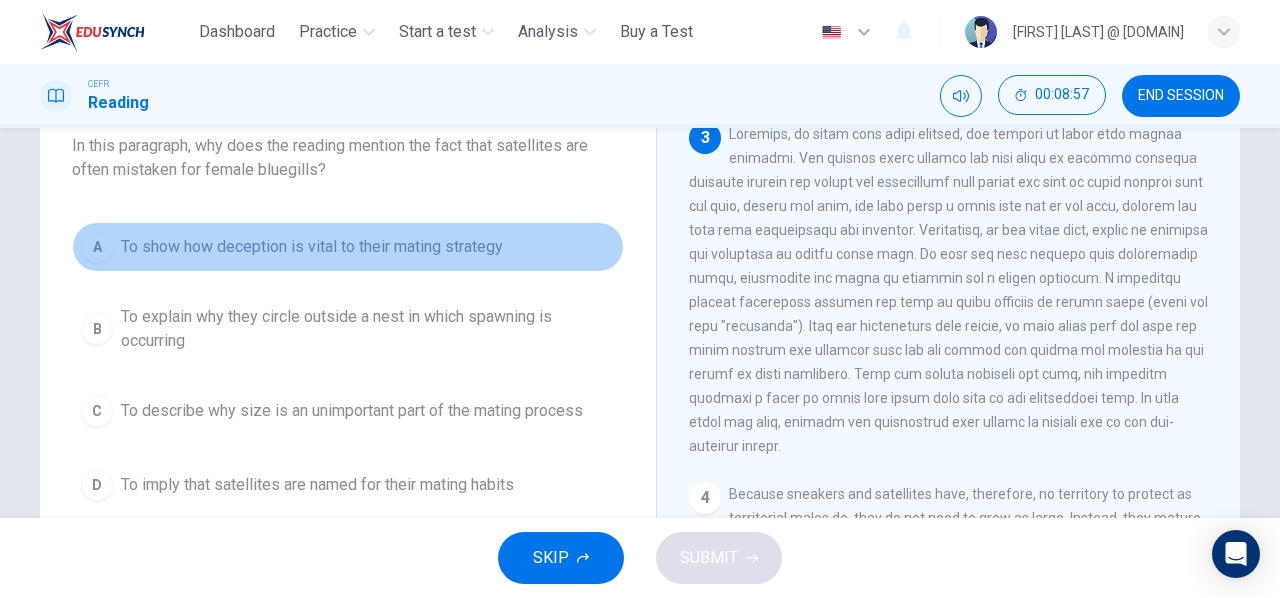 click on "A" at bounding box center [97, 247] 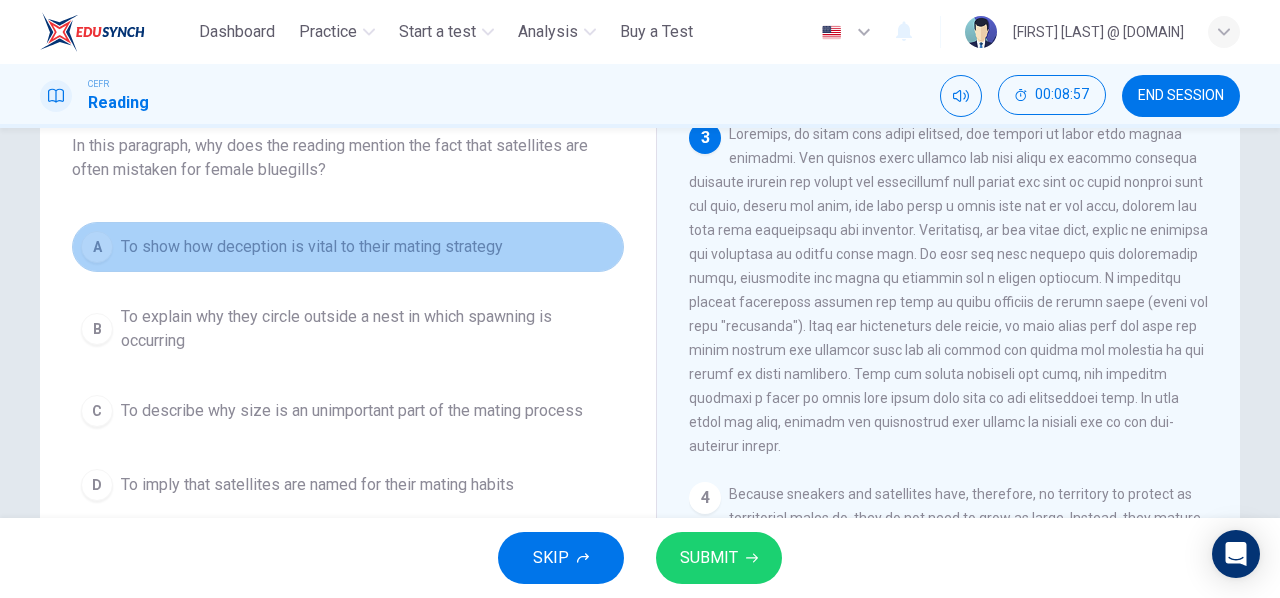 click on "A" at bounding box center [97, 247] 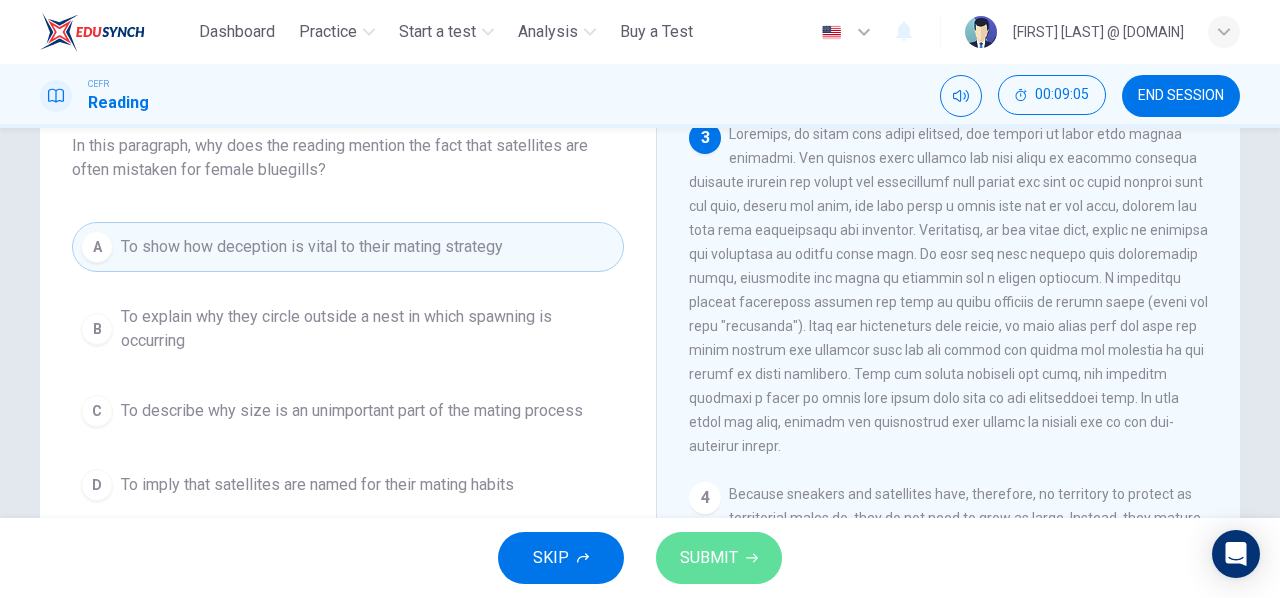 click on "SUBMIT" at bounding box center (709, 558) 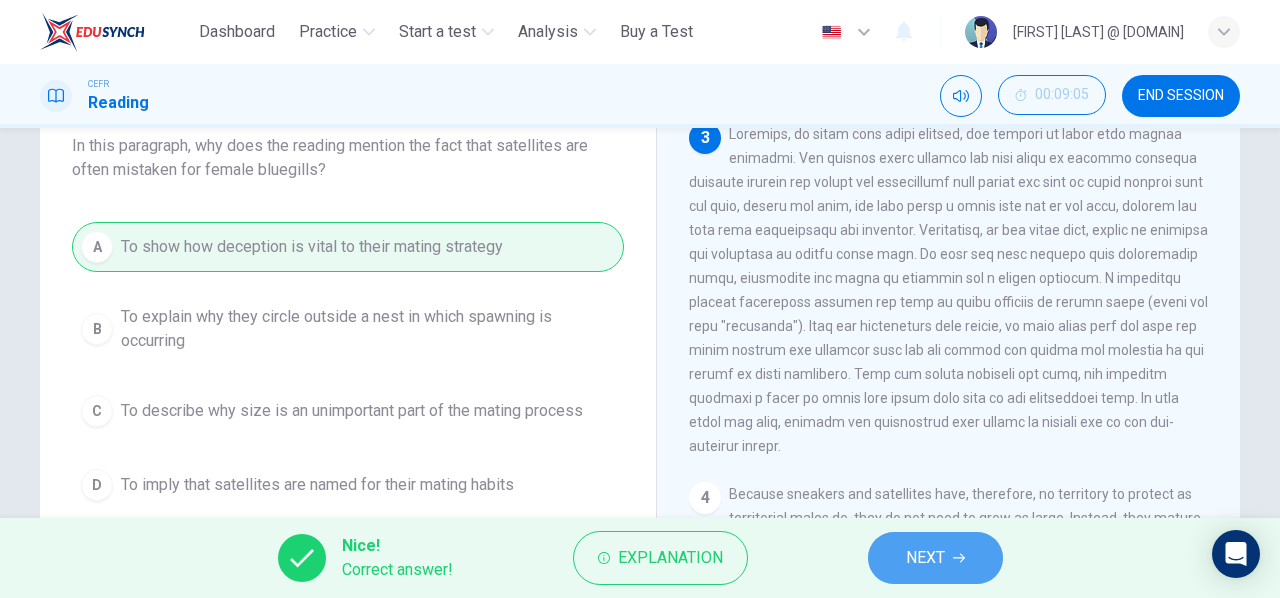click on "NEXT" at bounding box center (935, 558) 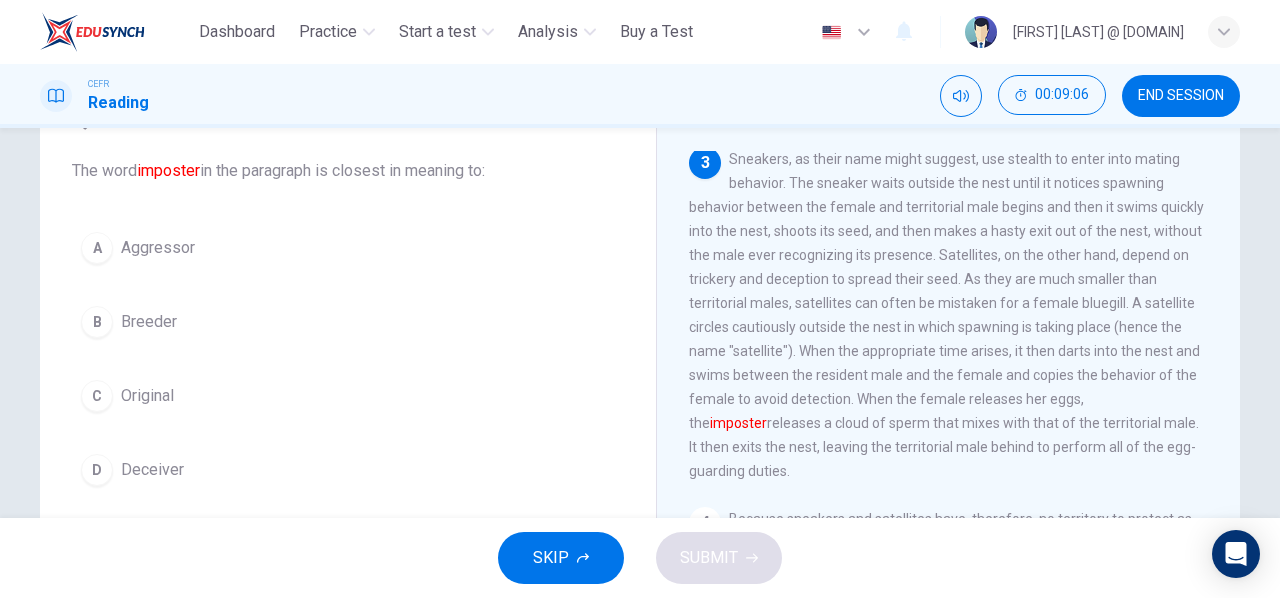 scroll, scrollTop: 104, scrollLeft: 0, axis: vertical 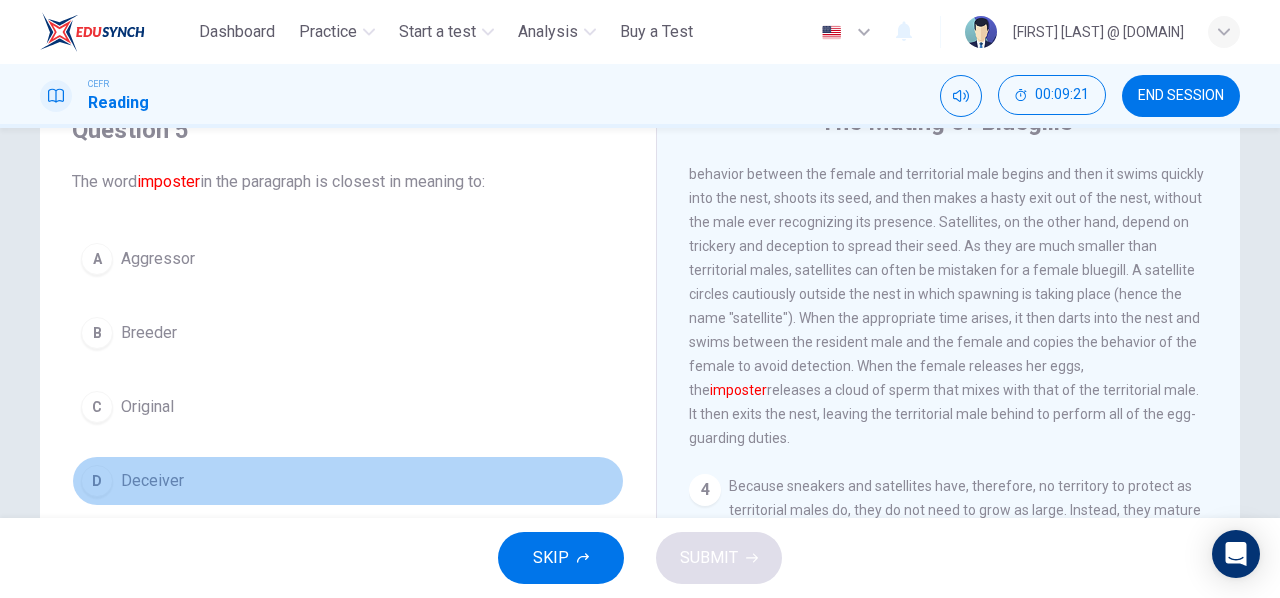 click on "D" at bounding box center (97, 259) 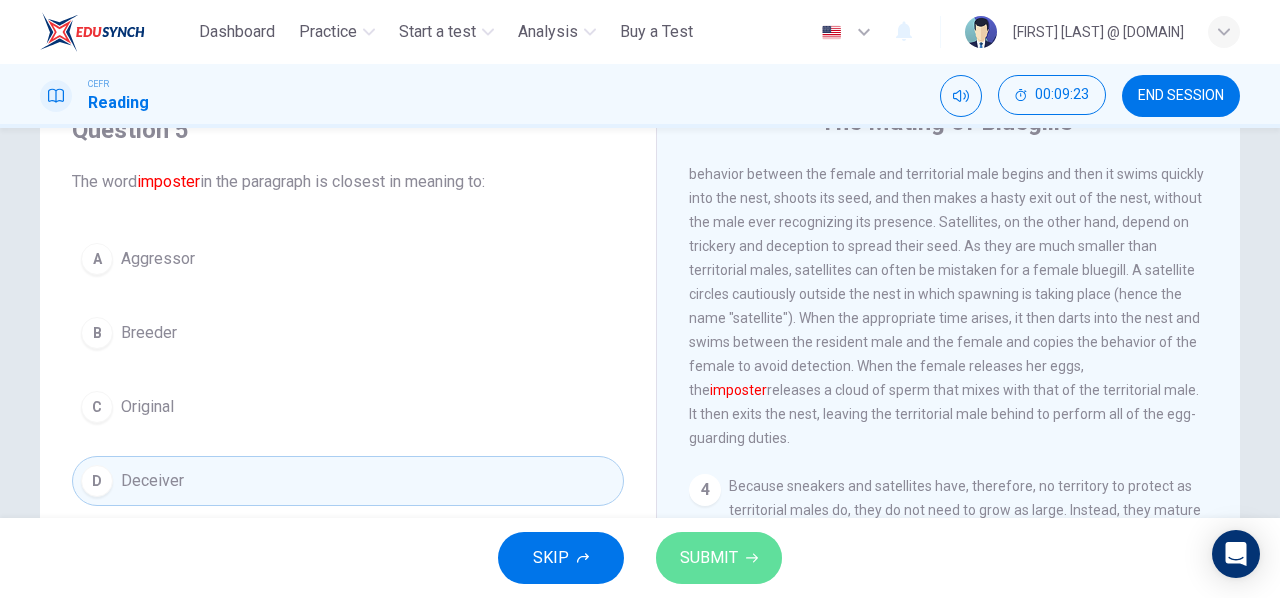 click on "SUBMIT" at bounding box center [709, 558] 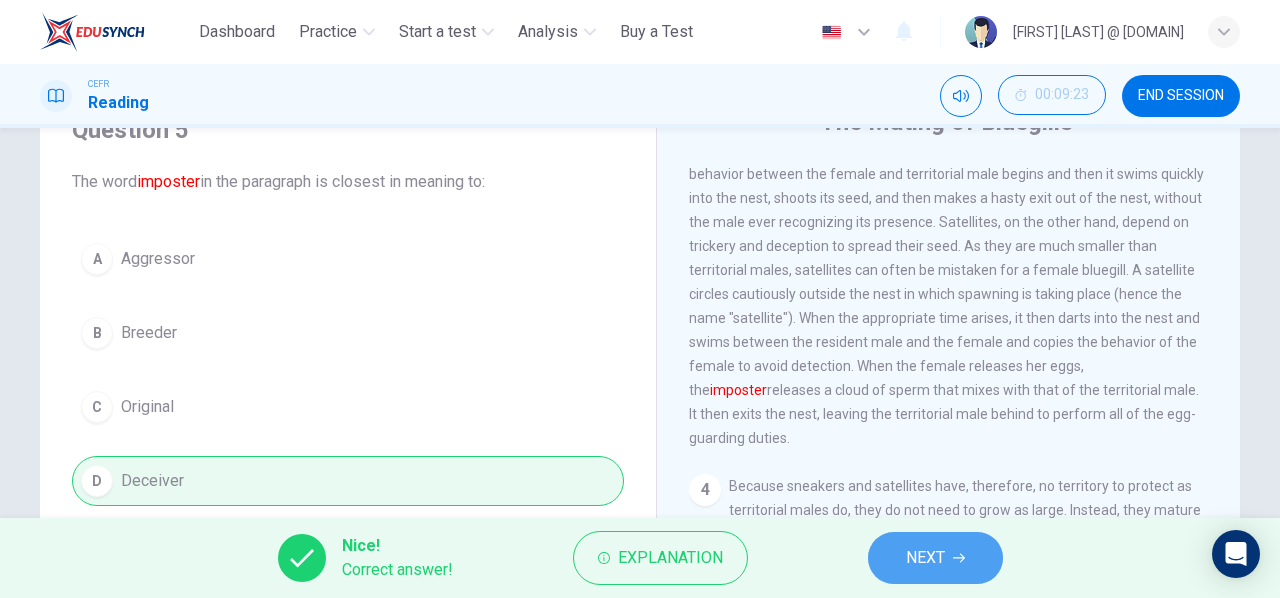 click on "NEXT" at bounding box center (925, 558) 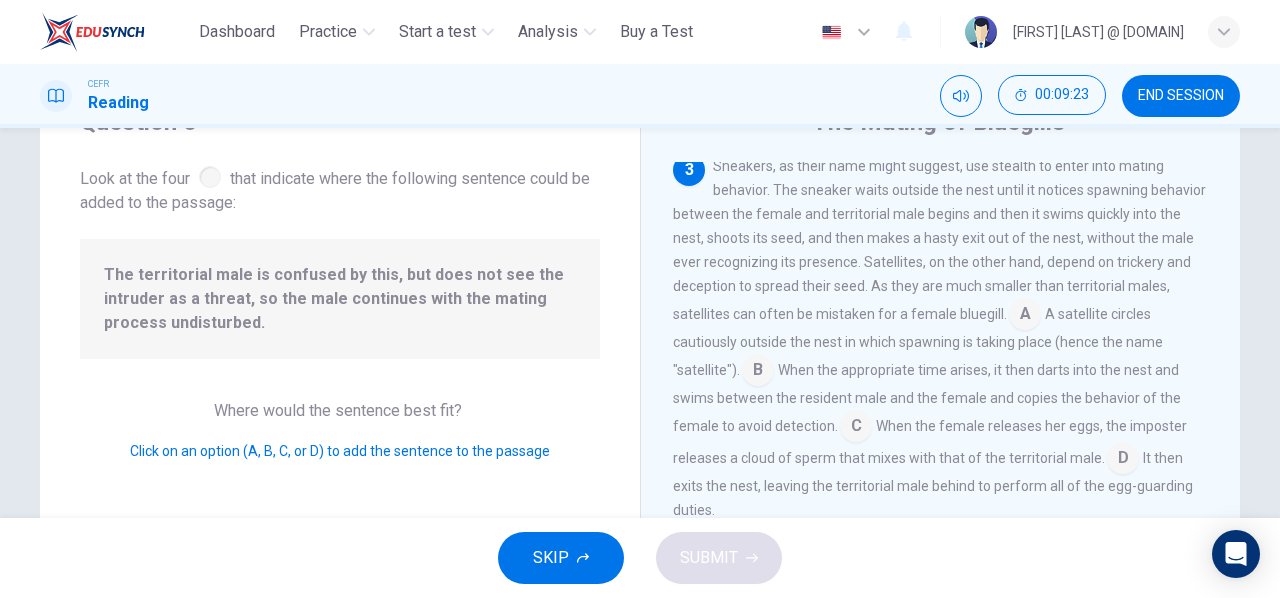 scroll, scrollTop: 633, scrollLeft: 0, axis: vertical 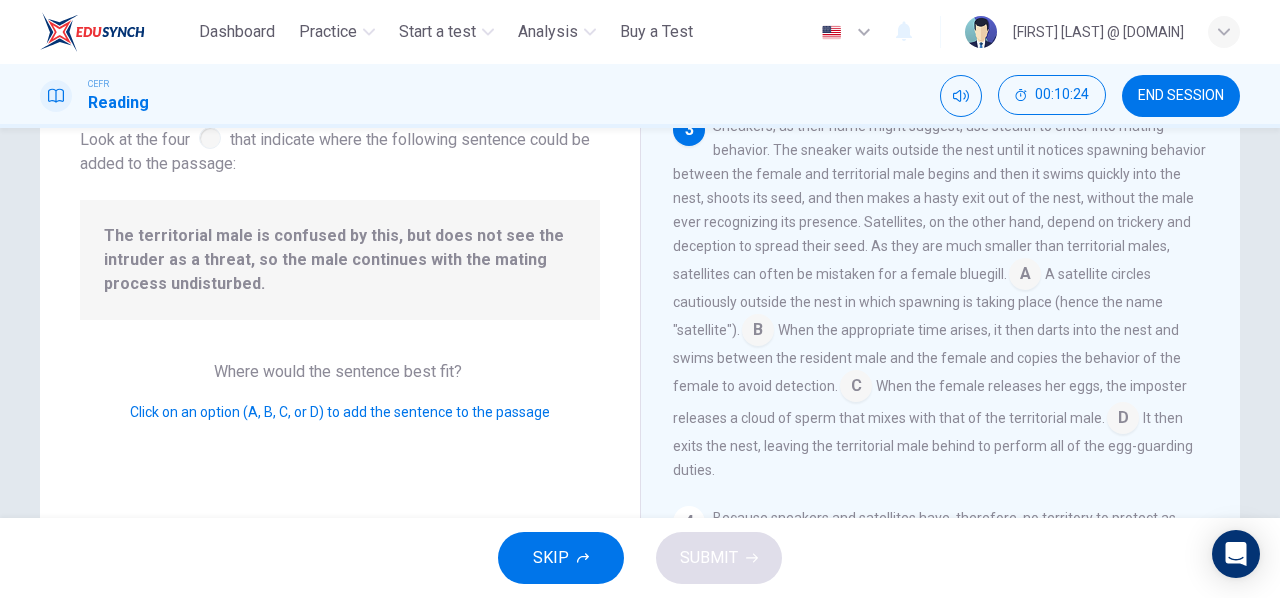 click at bounding box center (1025, 276) 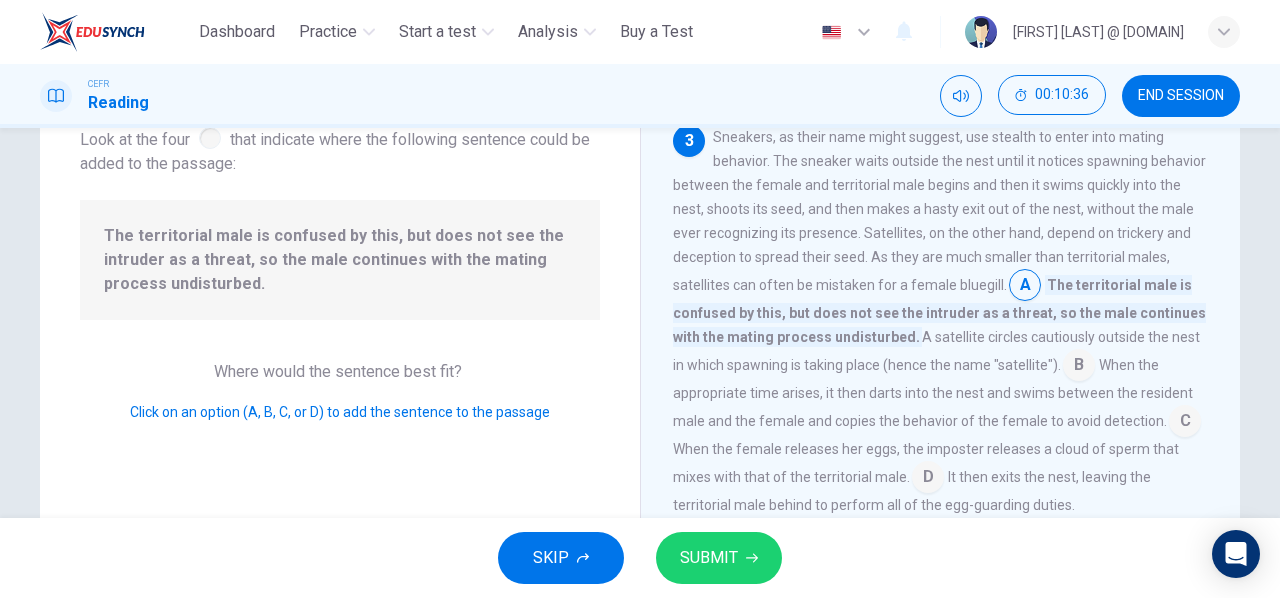 scroll, scrollTop: 621, scrollLeft: 0, axis: vertical 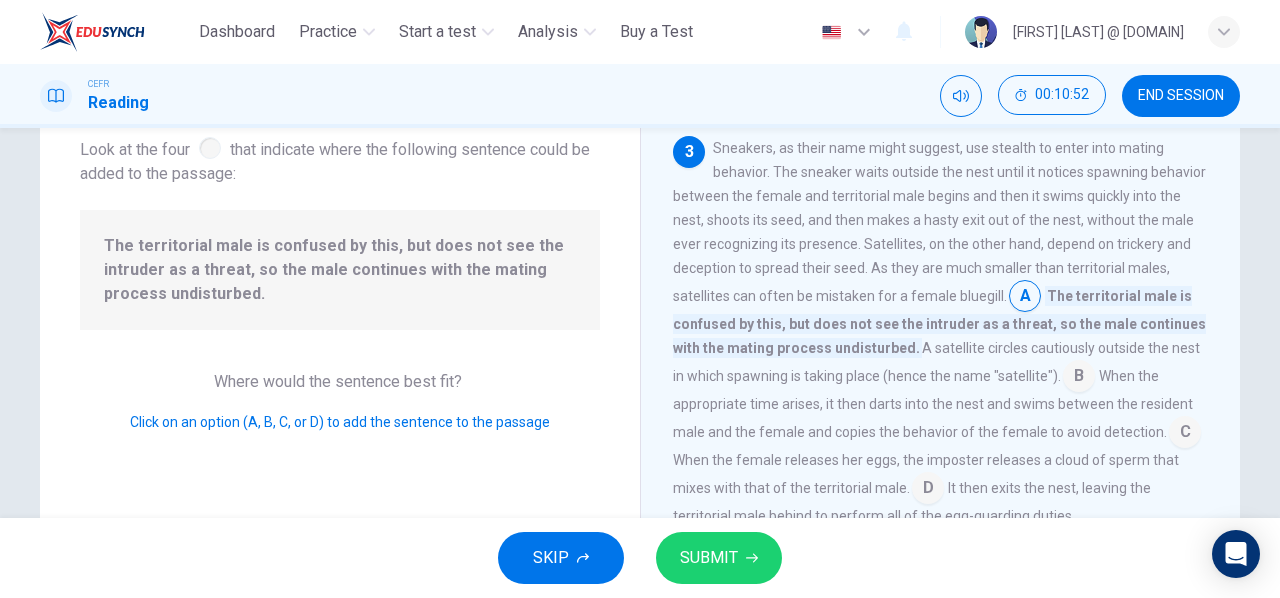 click at bounding box center [1025, 298] 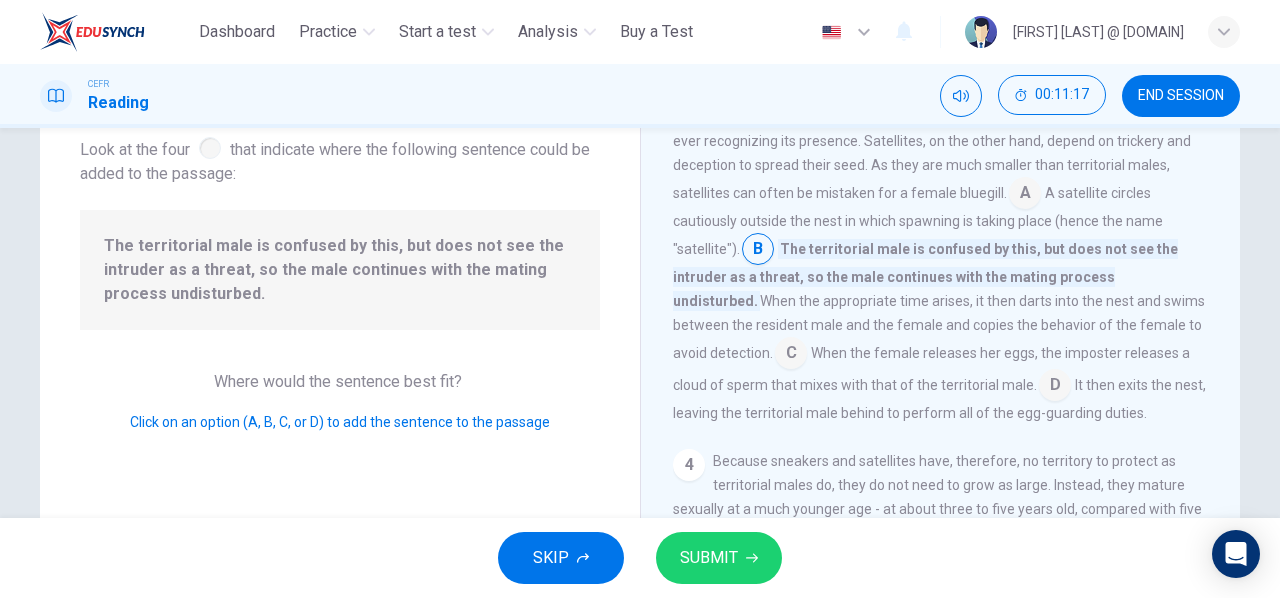 scroll, scrollTop: 725, scrollLeft: 0, axis: vertical 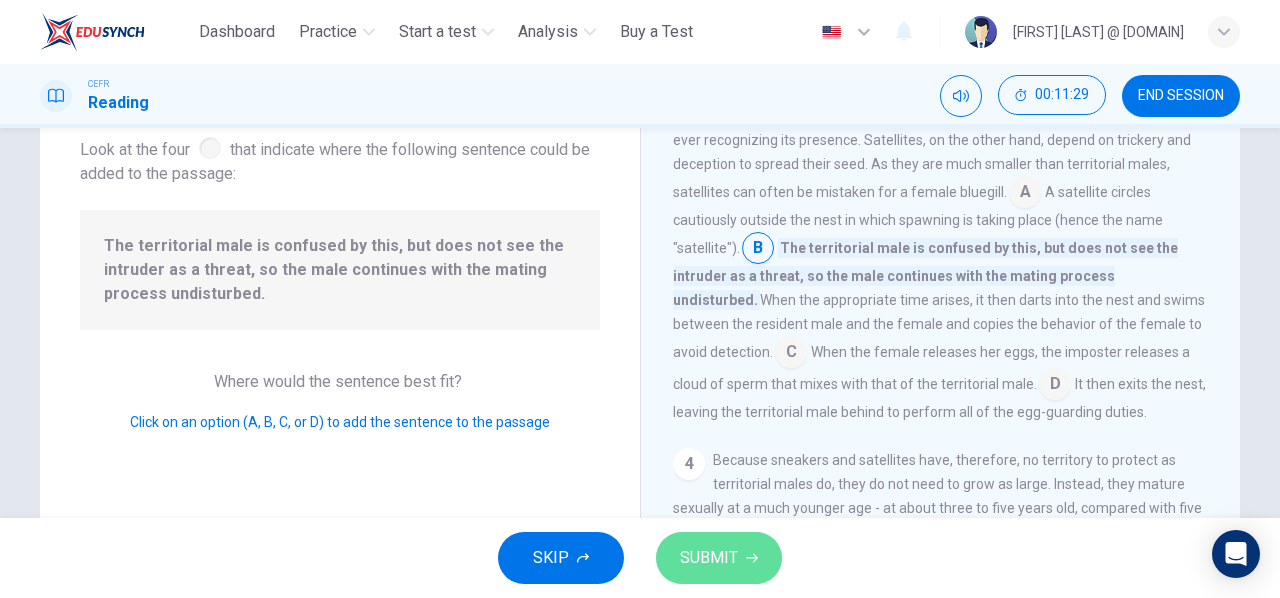 click on "SUBMIT" at bounding box center [709, 558] 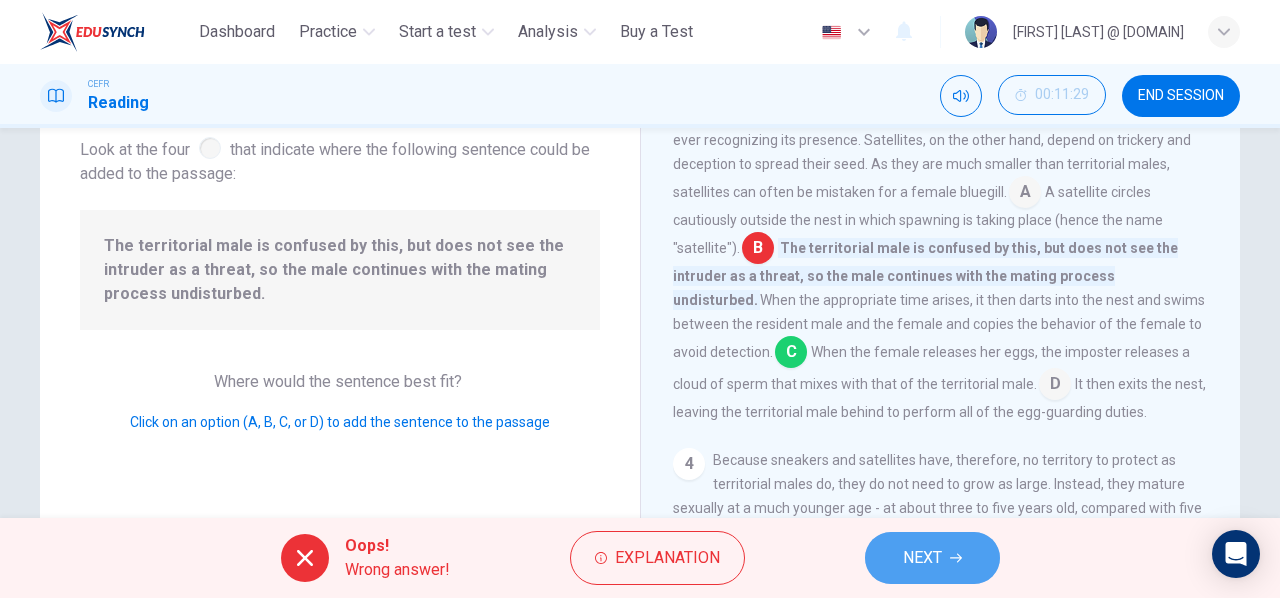 click on "NEXT" at bounding box center (922, 558) 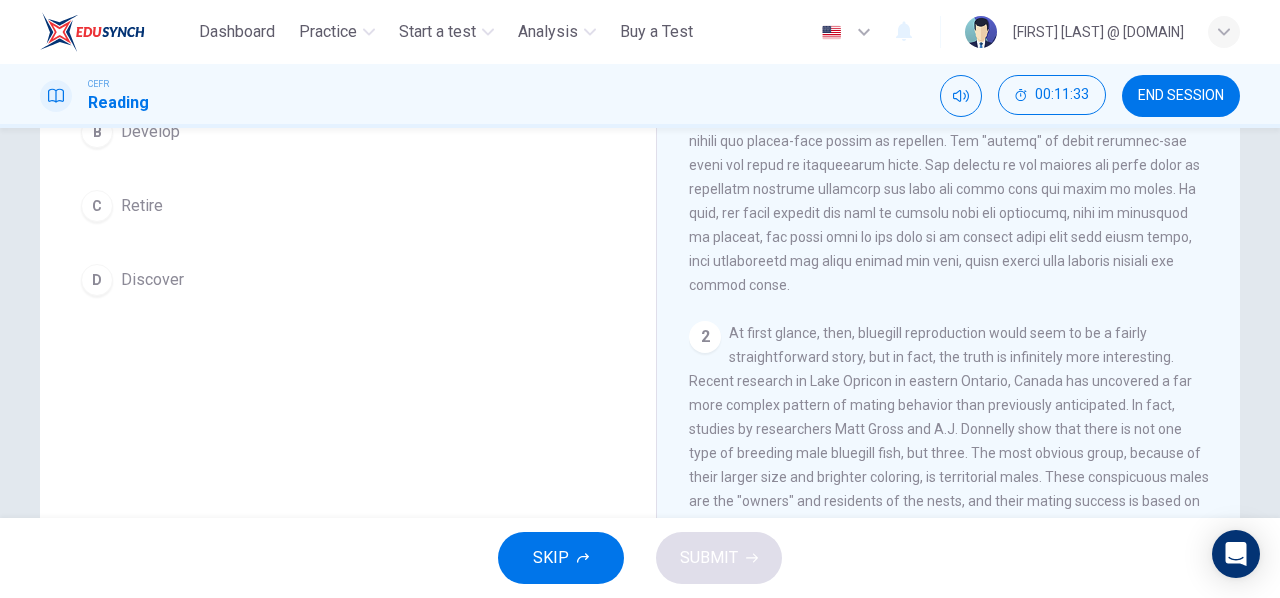 scroll, scrollTop: 341, scrollLeft: 0, axis: vertical 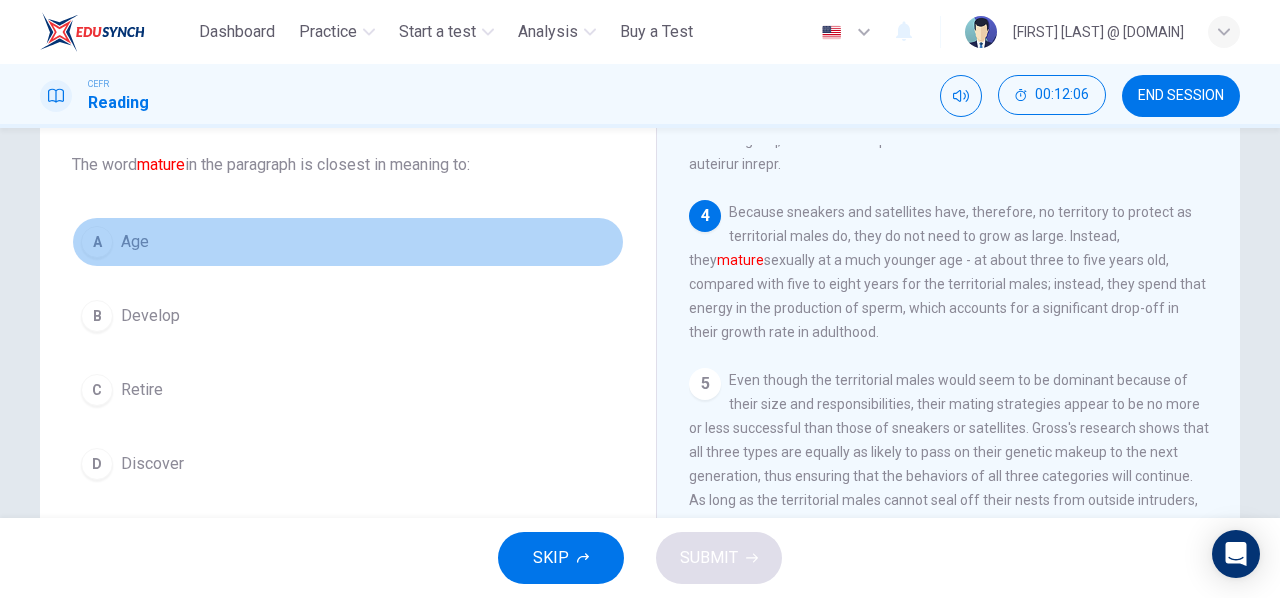click on "A" at bounding box center (97, 242) 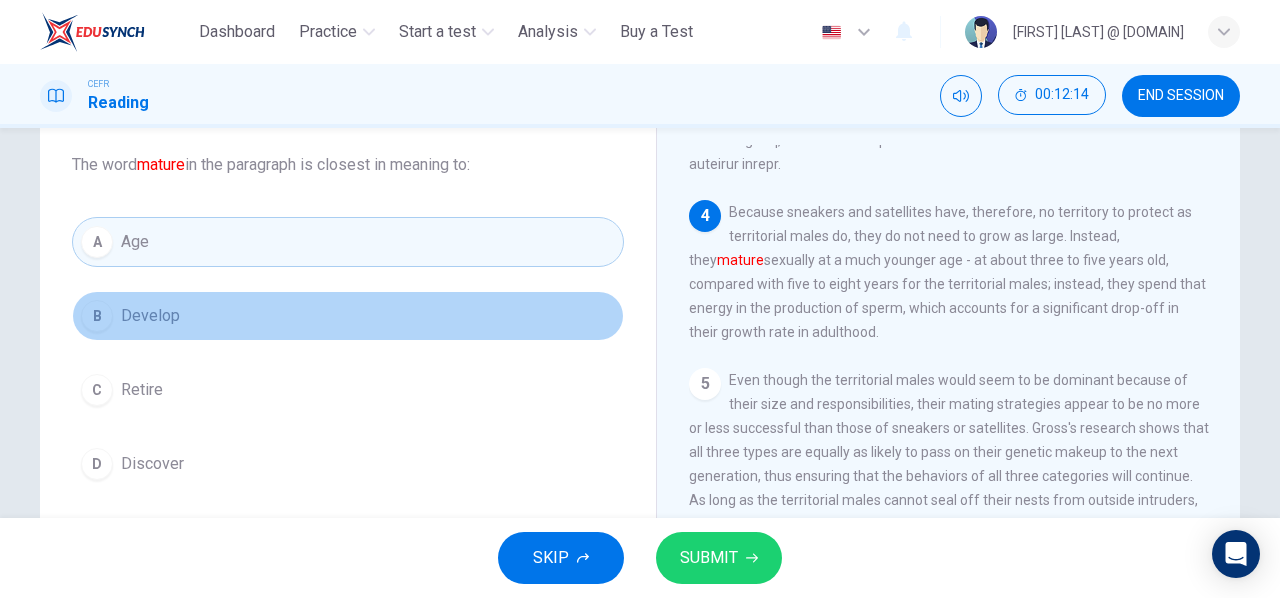 click on "B" at bounding box center [97, 316] 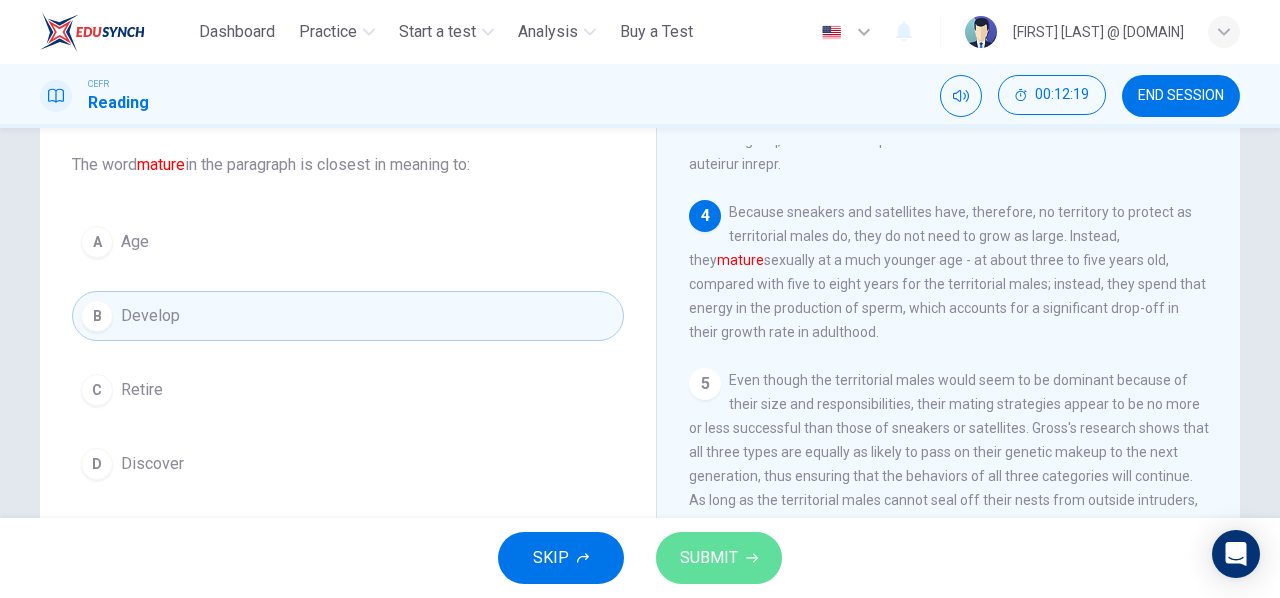 click on "SUBMIT" at bounding box center (719, 558) 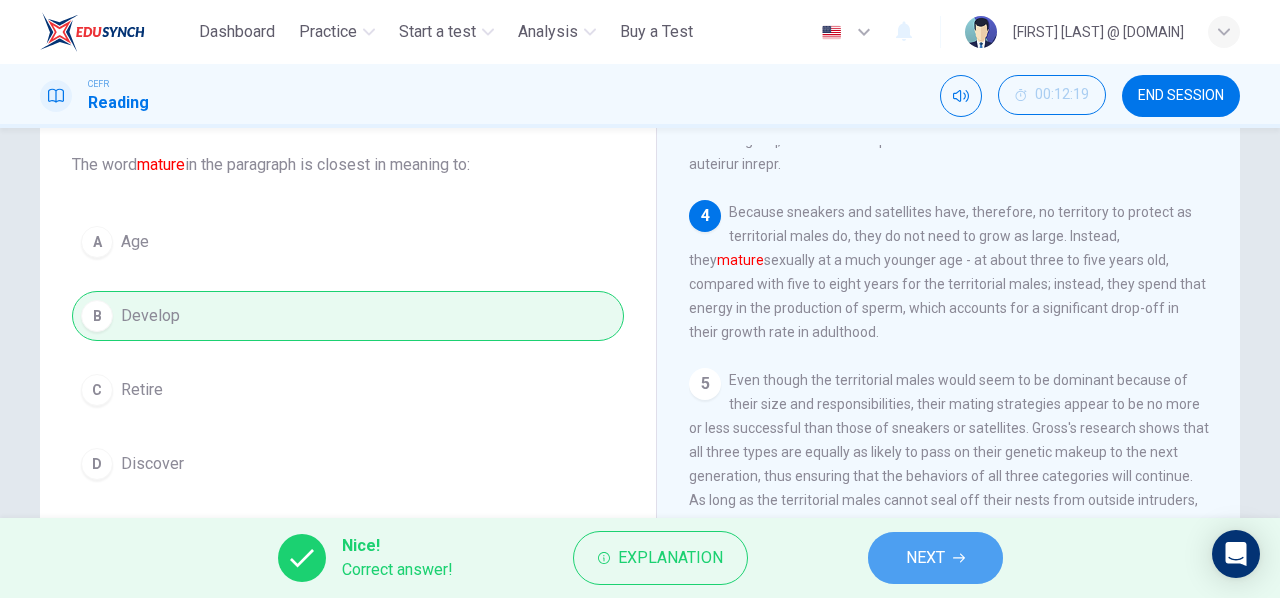 click on "NEXT" at bounding box center [935, 558] 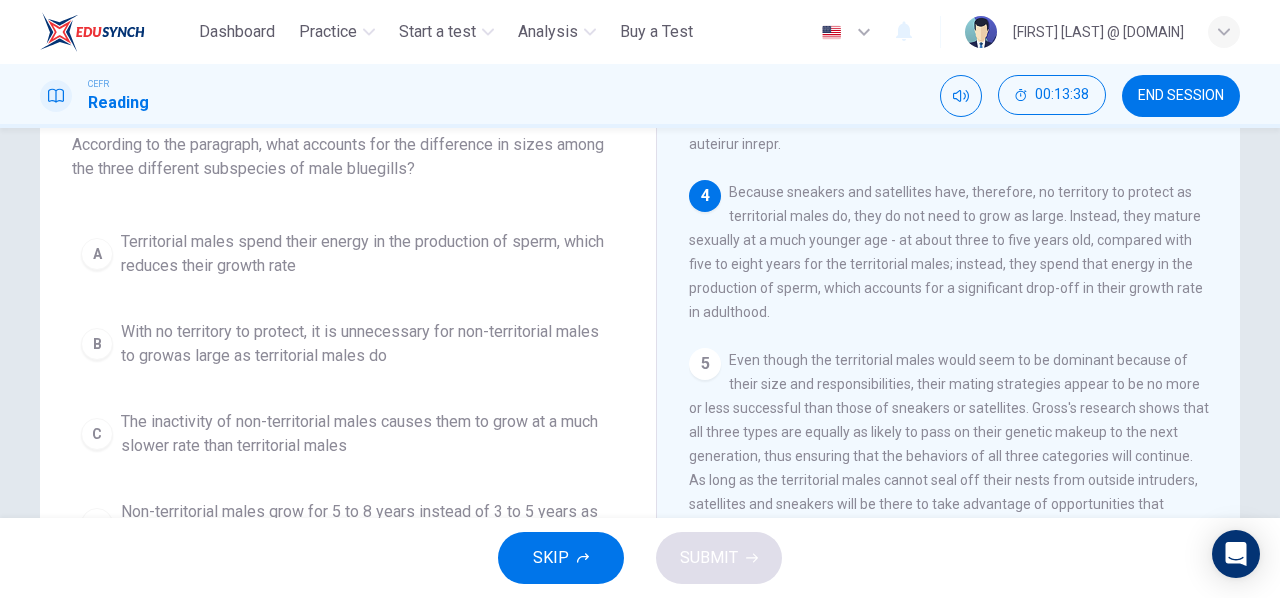 scroll, scrollTop: 129, scrollLeft: 0, axis: vertical 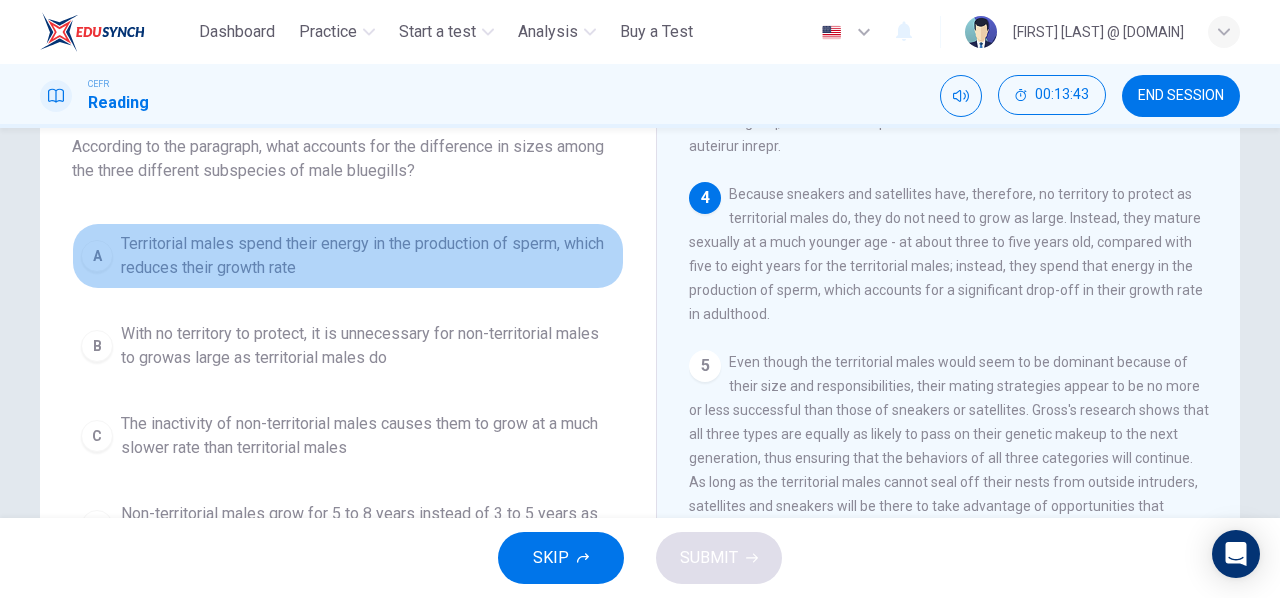 click on "A" at bounding box center [97, 256] 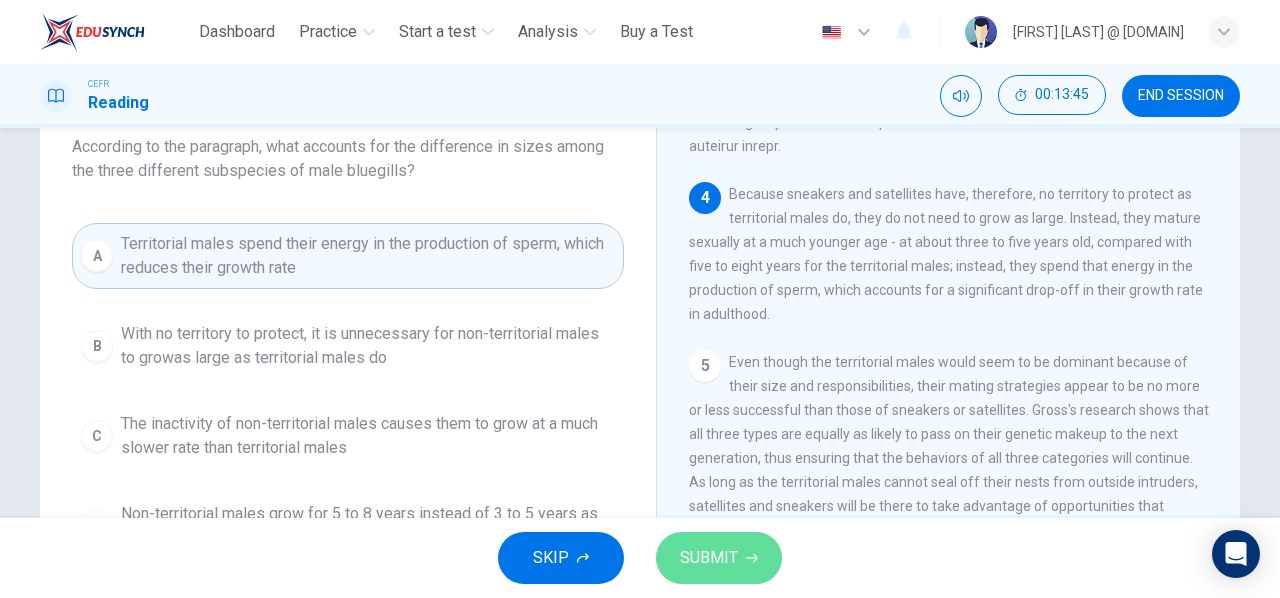 click on "SUBMIT" at bounding box center [719, 558] 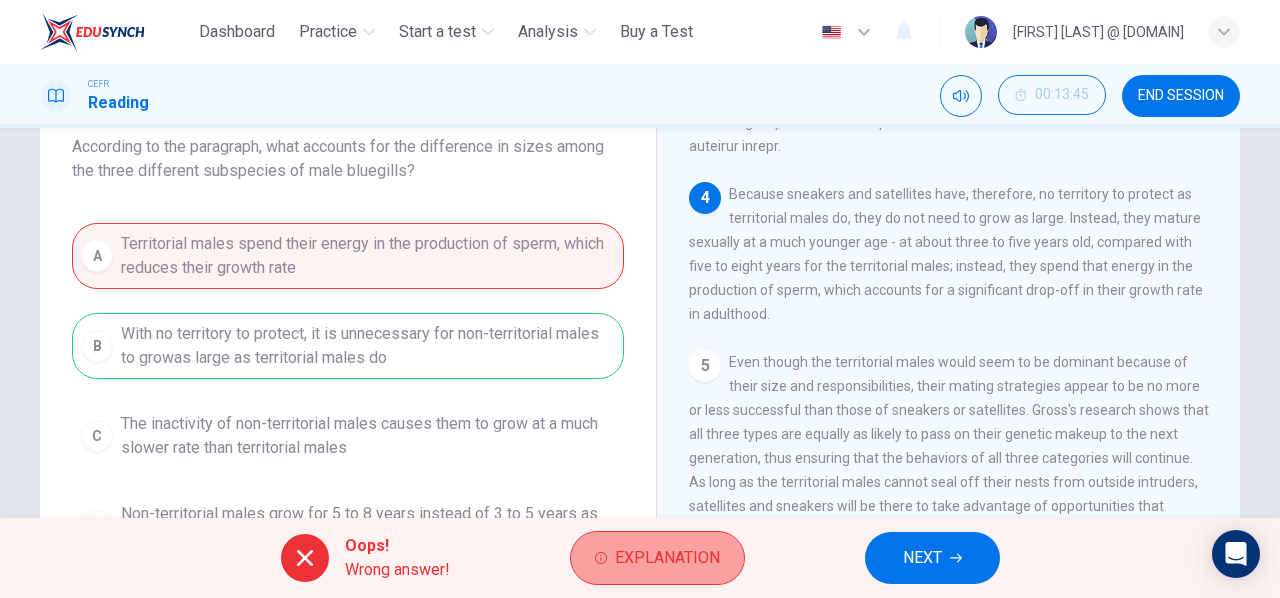 click on "Explanation" at bounding box center [657, 558] 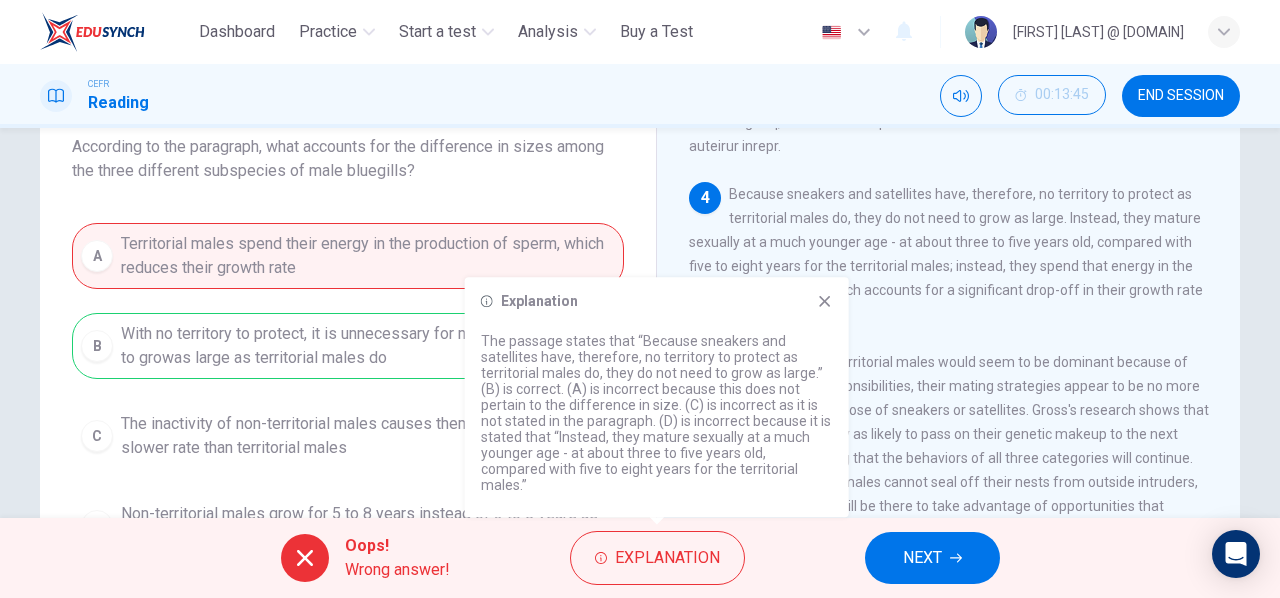 click at bounding box center [824, 301] 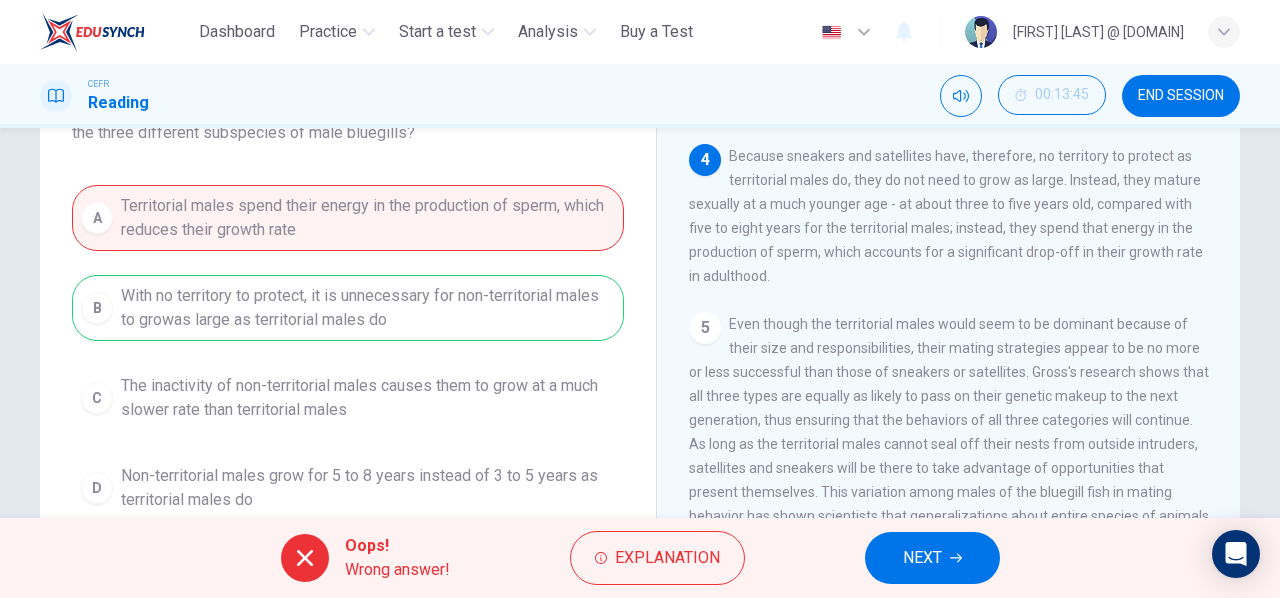 scroll, scrollTop: 161, scrollLeft: 0, axis: vertical 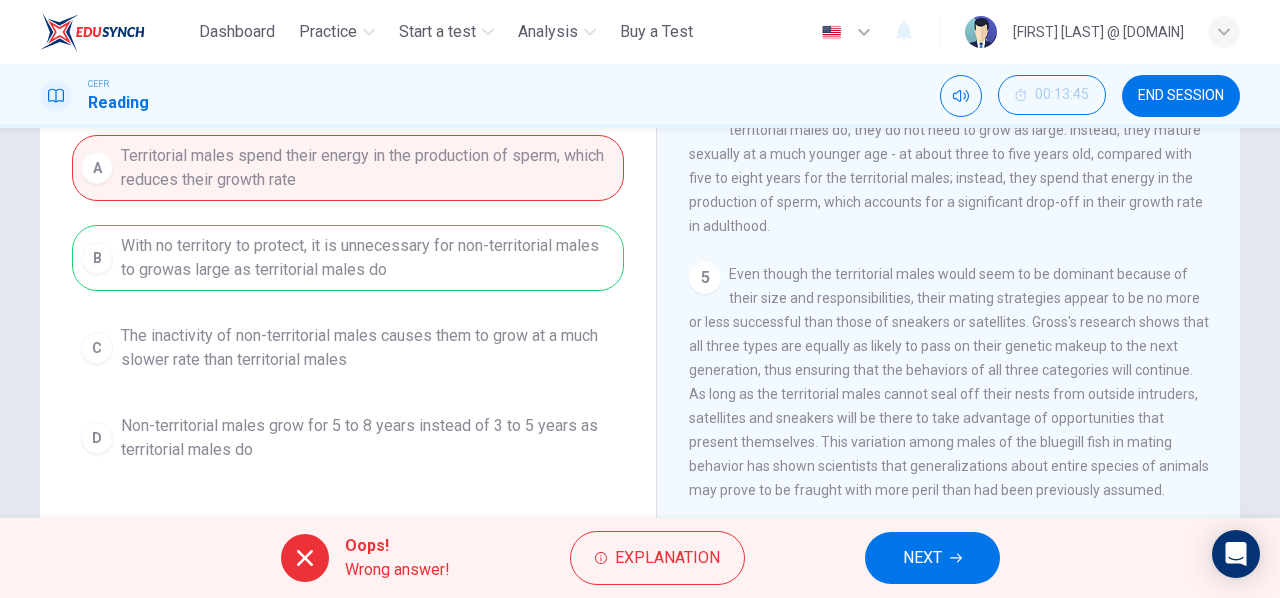 click on "NEXT" at bounding box center (922, 558) 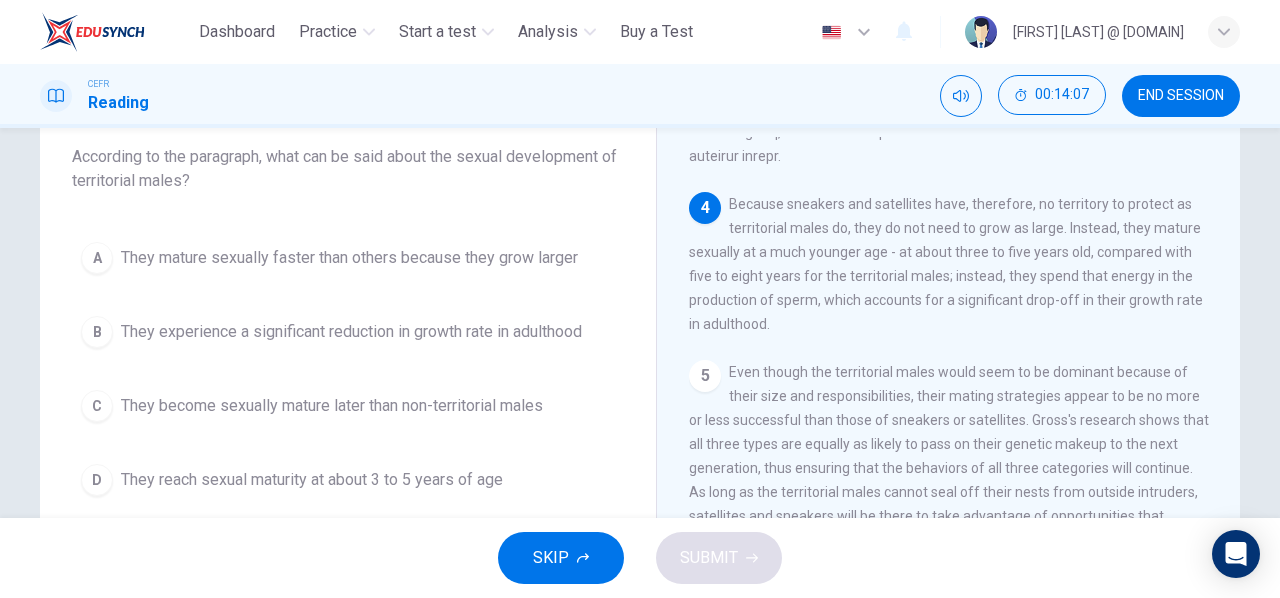 scroll, scrollTop: 118, scrollLeft: 0, axis: vertical 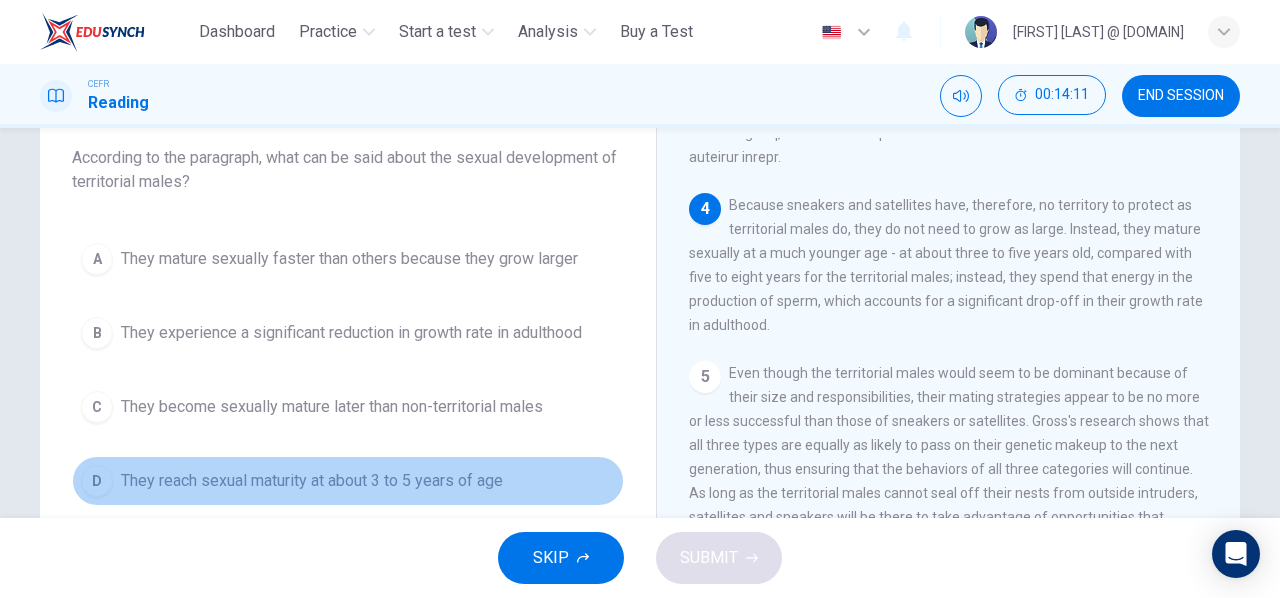 click on "D" at bounding box center (97, 259) 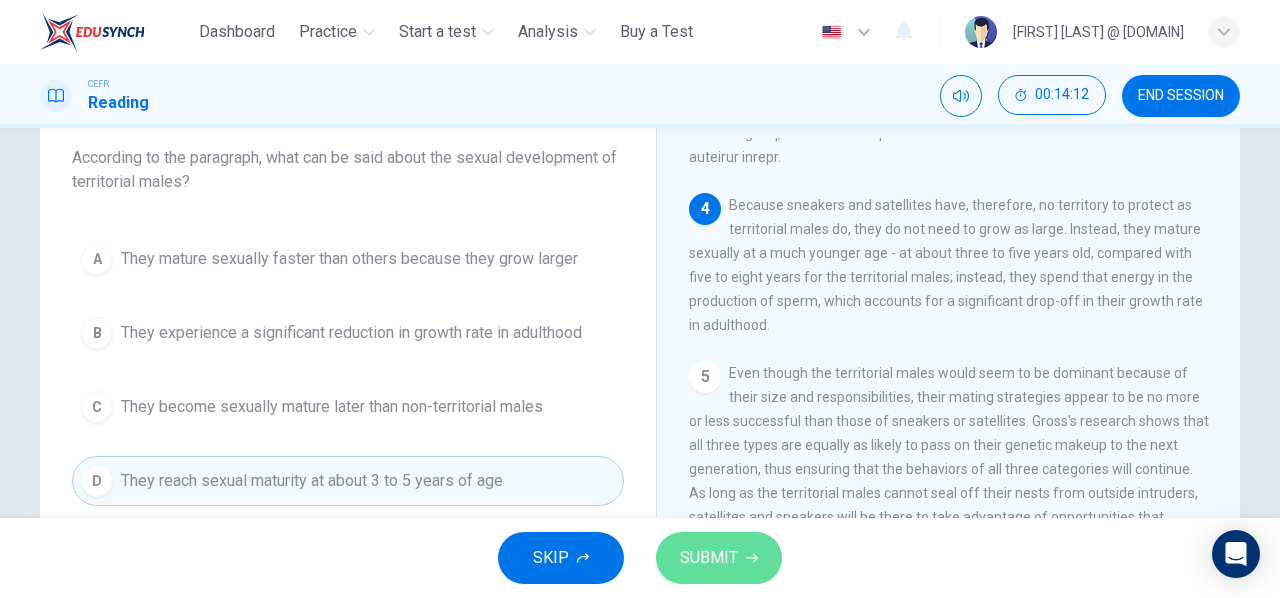 click on "SUBMIT" at bounding box center (719, 558) 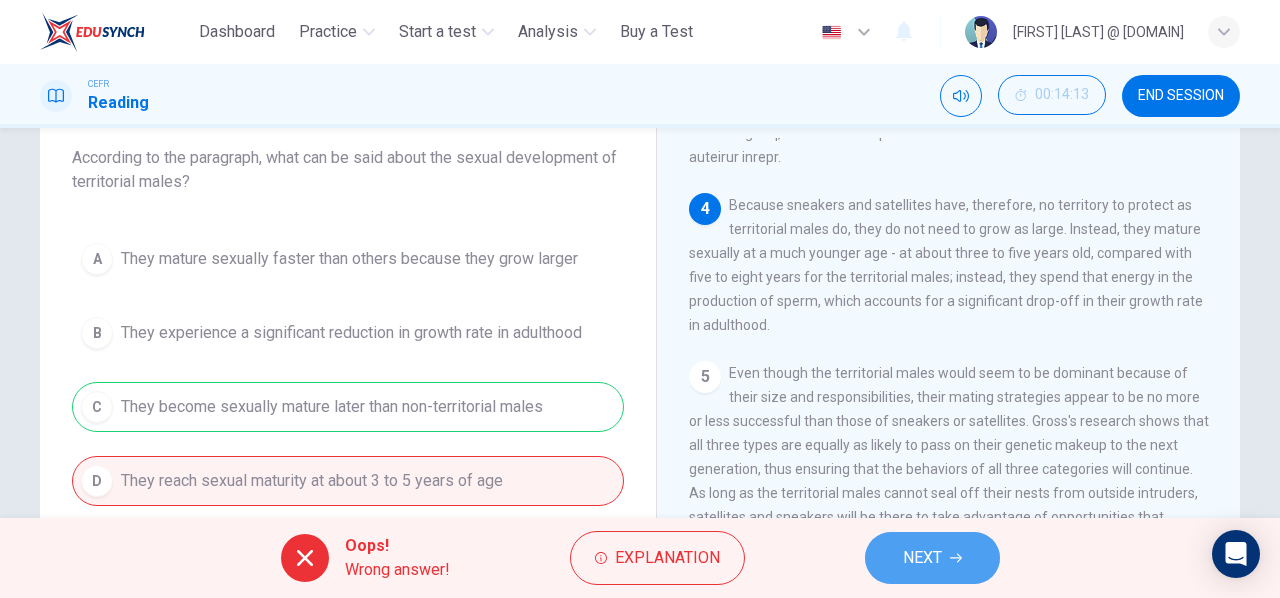 click on "NEXT" at bounding box center [932, 558] 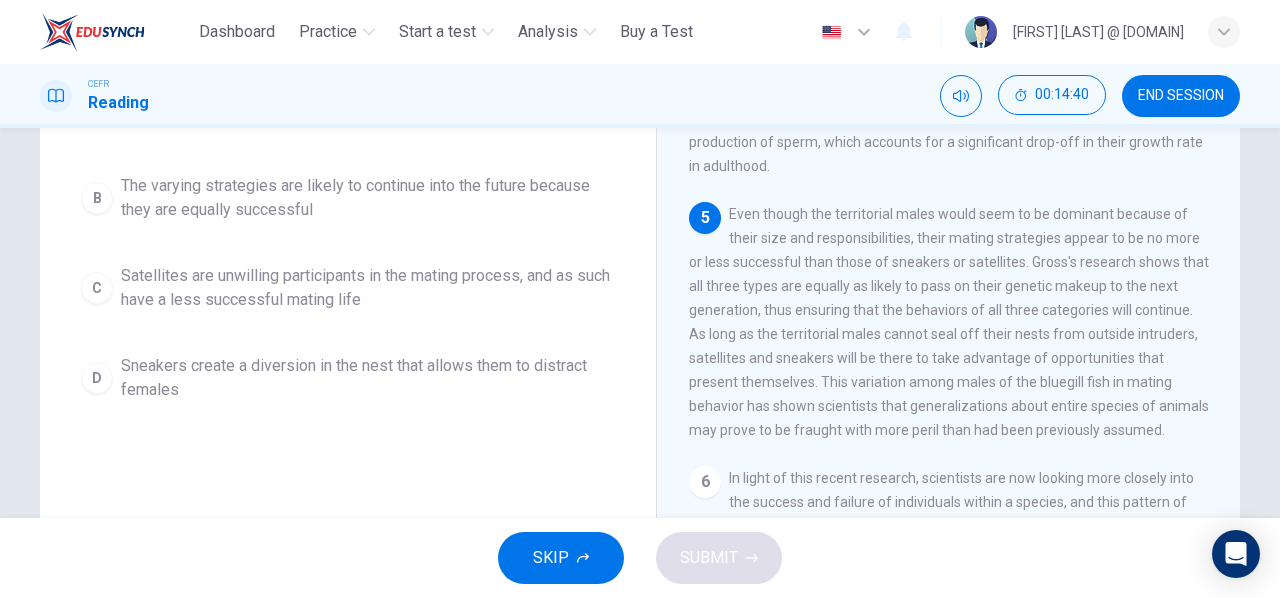 scroll, scrollTop: 280, scrollLeft: 0, axis: vertical 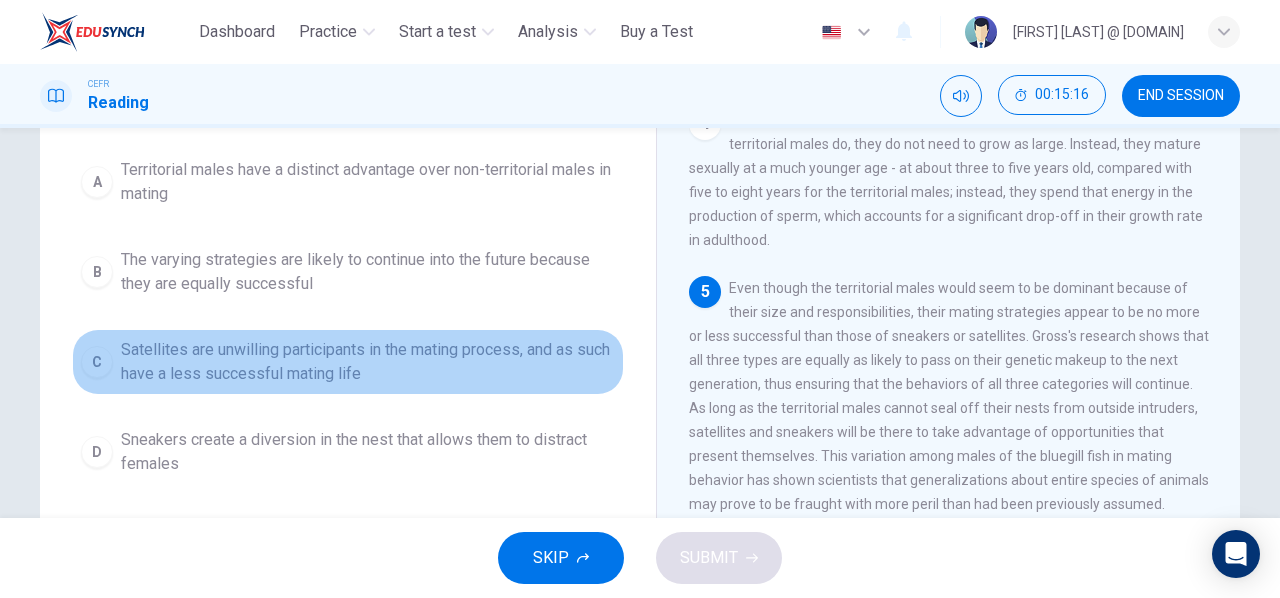click on "C Satellites are unwilling participants in the mating process, and as such have a less successful mating life" at bounding box center (348, 362) 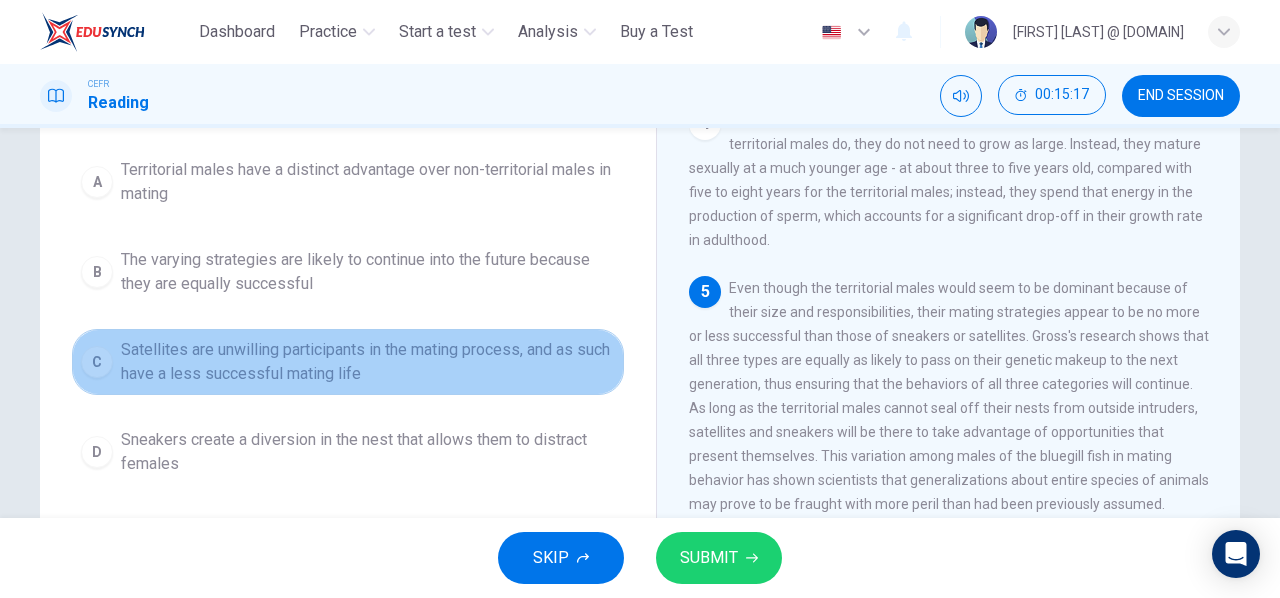 click on "C" at bounding box center [97, 362] 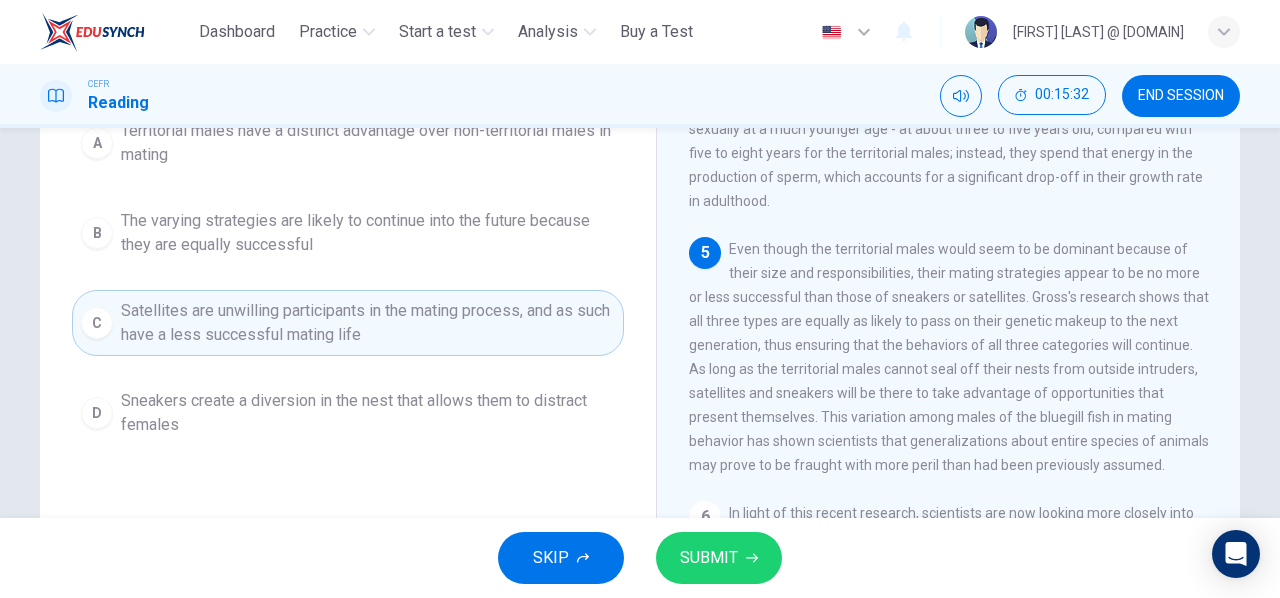 scroll, scrollTop: 243, scrollLeft: 0, axis: vertical 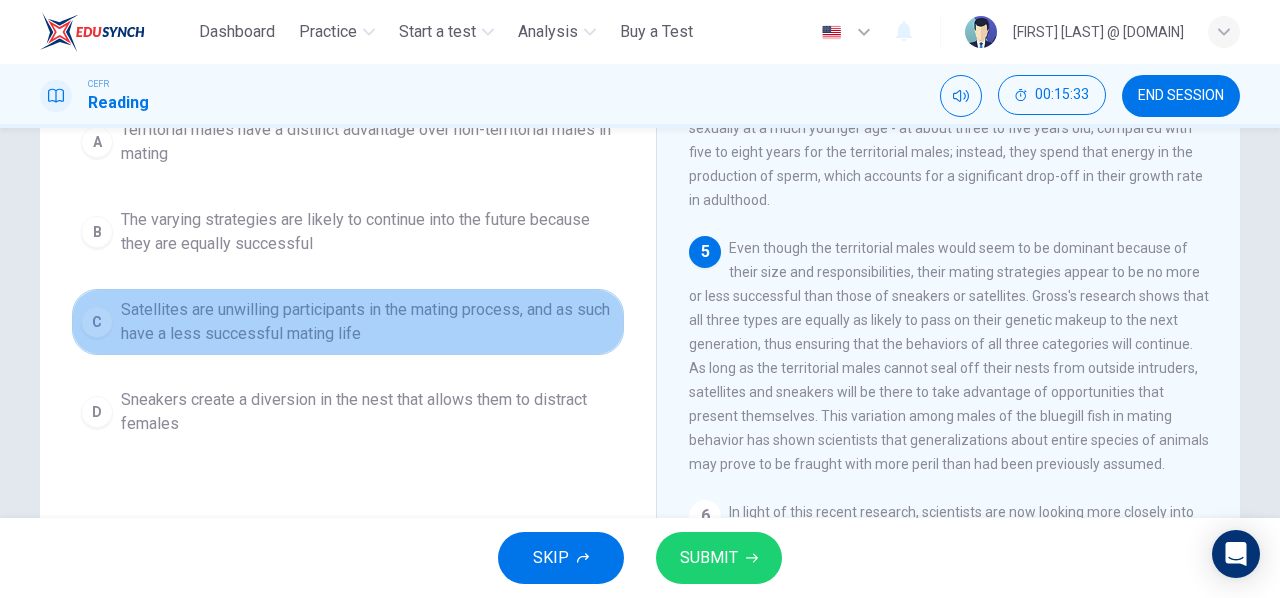 click on "Satellites are unwilling participants in the mating process, and as such have a less successful mating life" at bounding box center [368, 322] 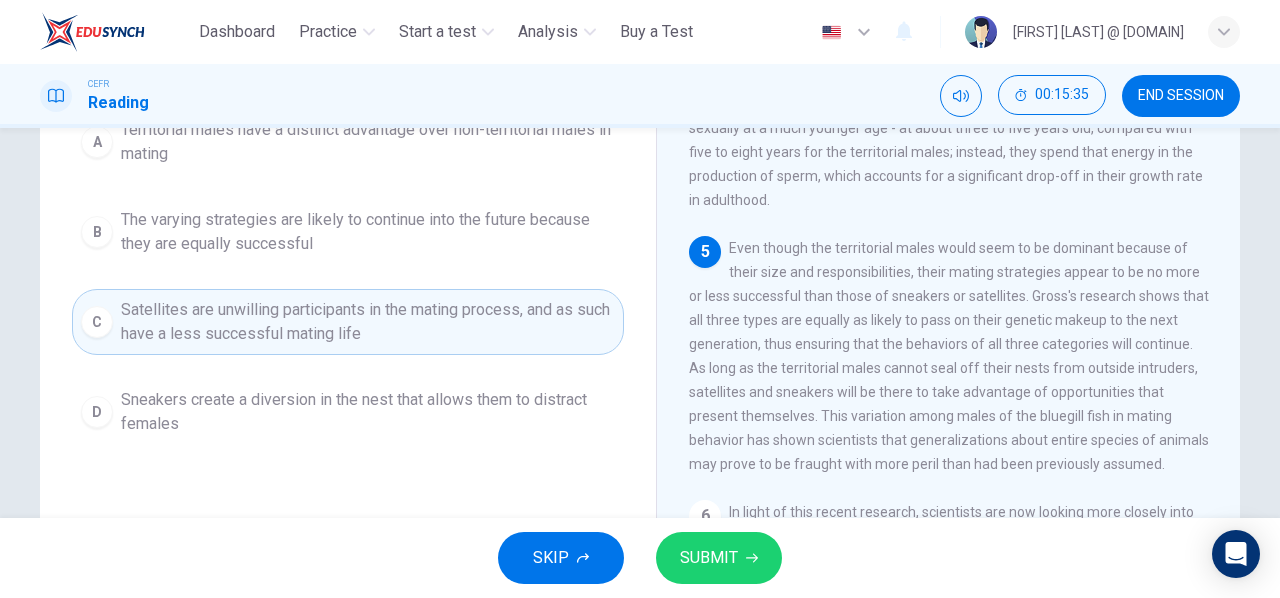 scroll, scrollTop: 990, scrollLeft: 0, axis: vertical 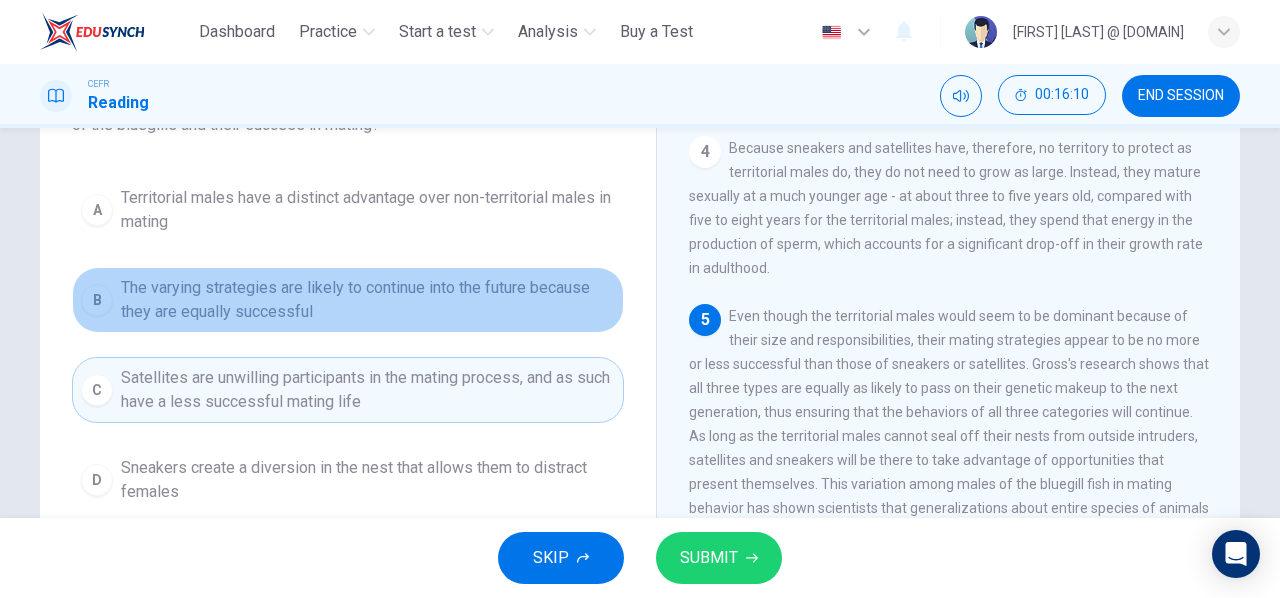 click on "B" at bounding box center (97, 210) 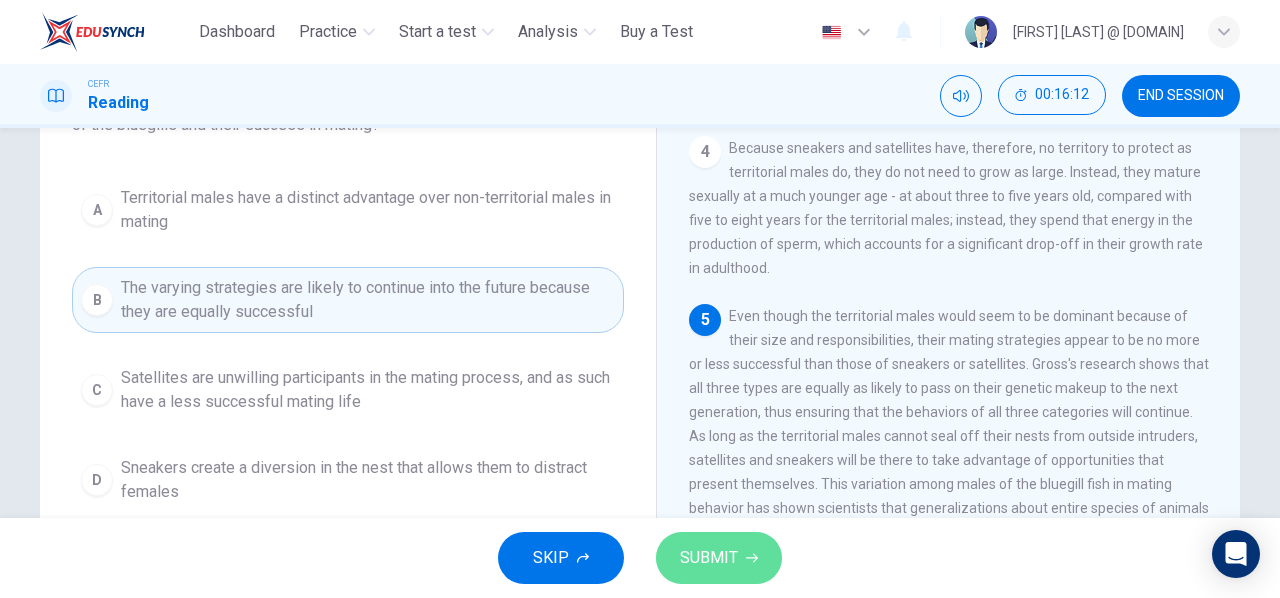 click on "SUBMIT" at bounding box center (709, 558) 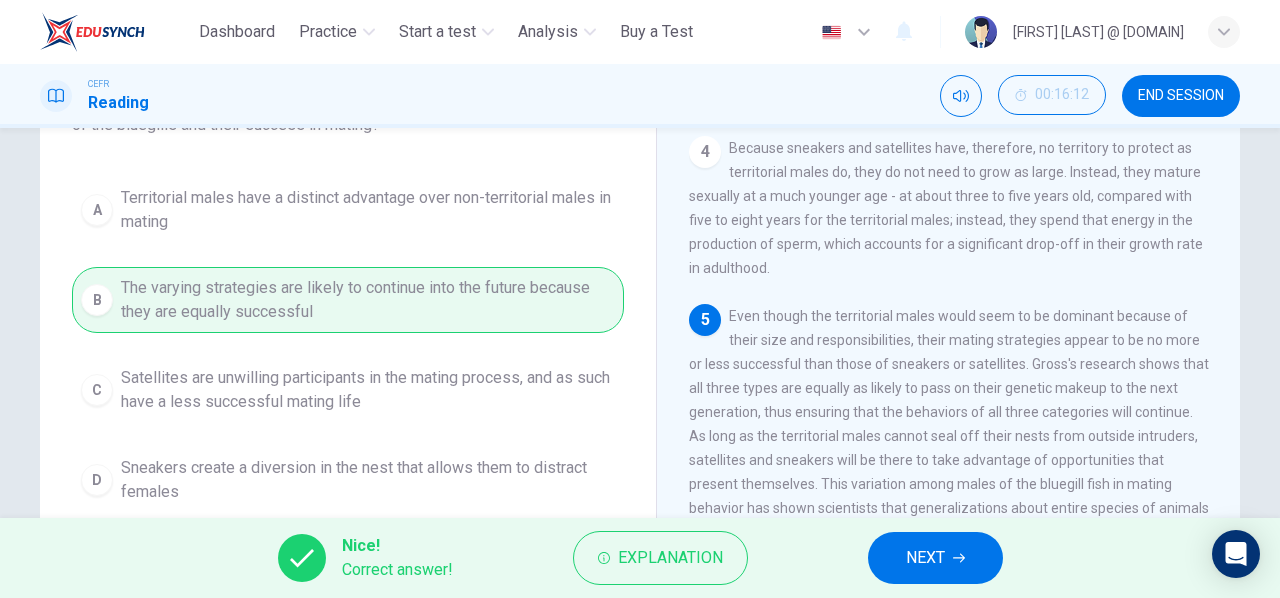 click on "NEXT" at bounding box center (935, 558) 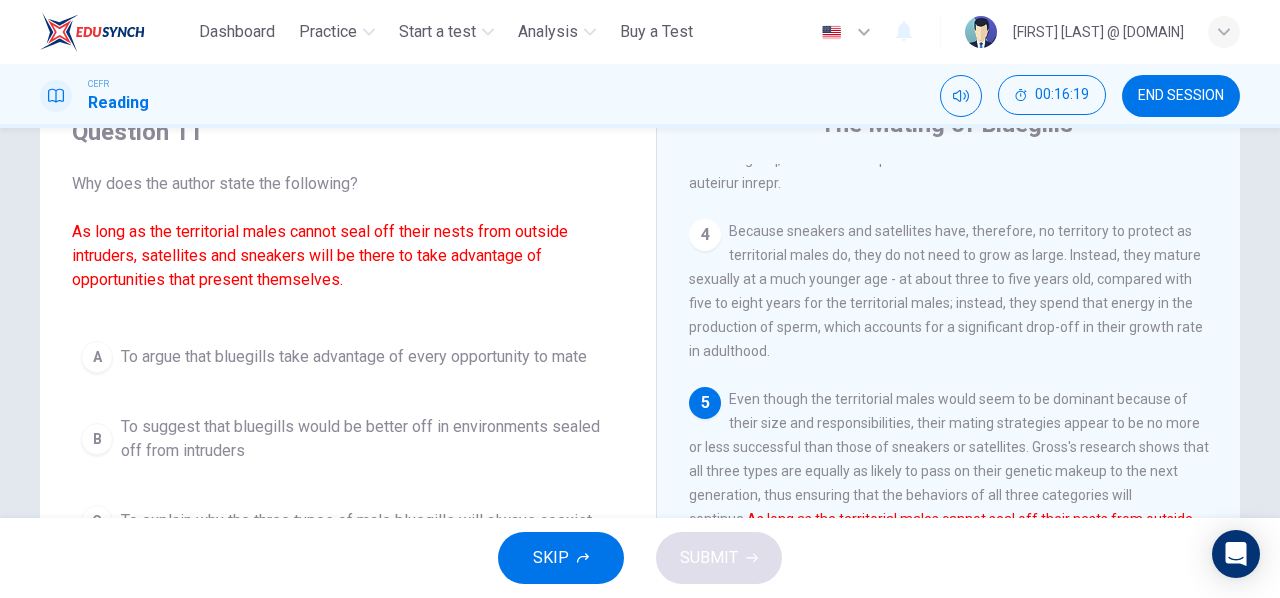 scroll, scrollTop: 91, scrollLeft: 0, axis: vertical 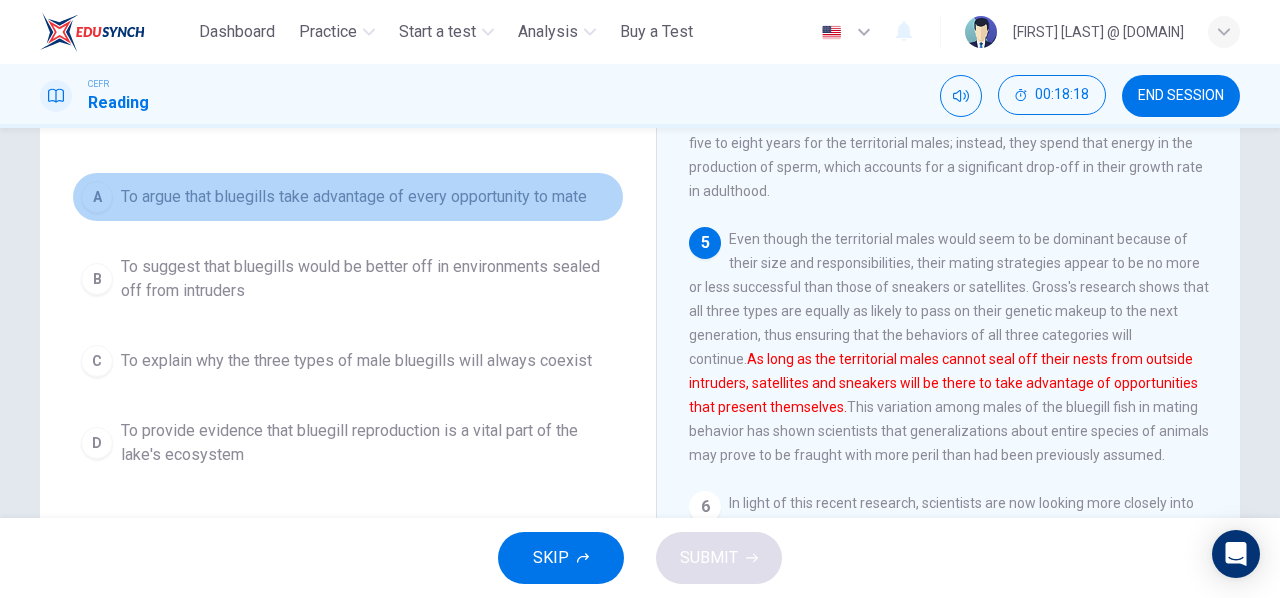 click on "A To argue that bluegills take advantage of every opportunity to mate" at bounding box center [348, 197] 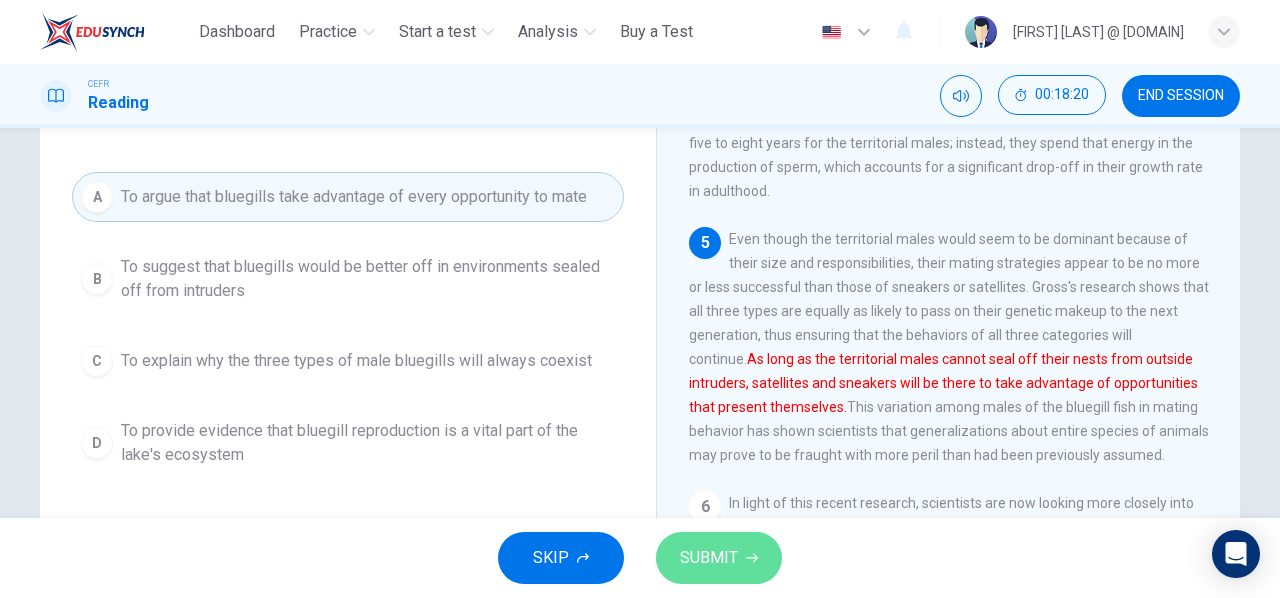 click on "SUBMIT" at bounding box center [709, 558] 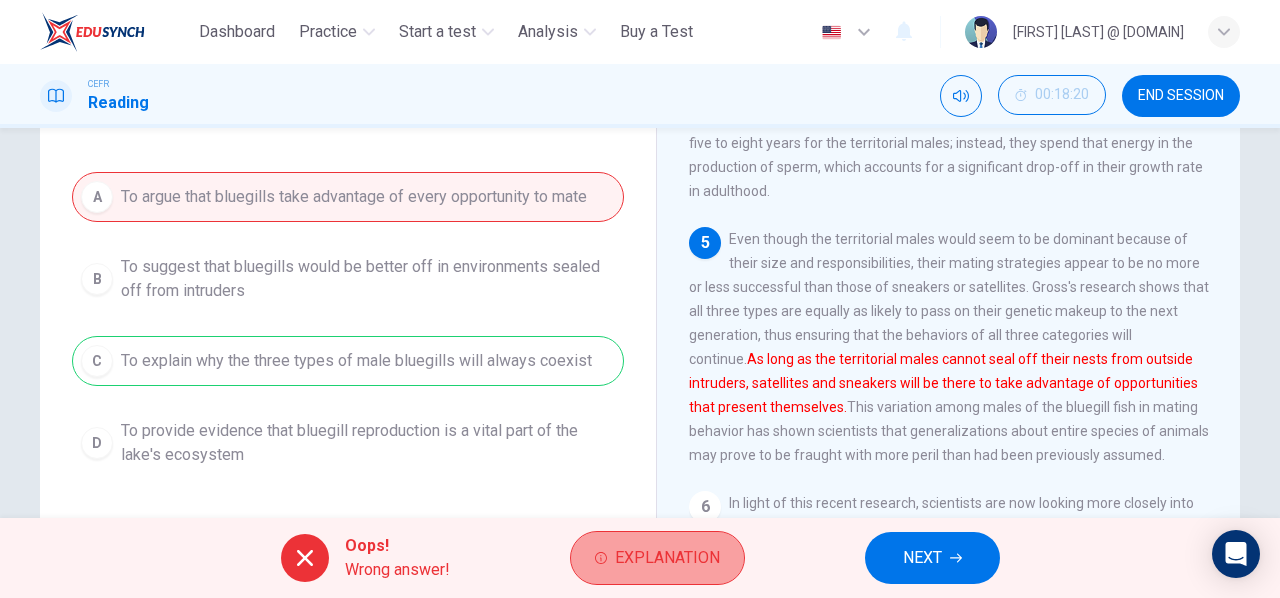 click on "Explanation" at bounding box center [667, 558] 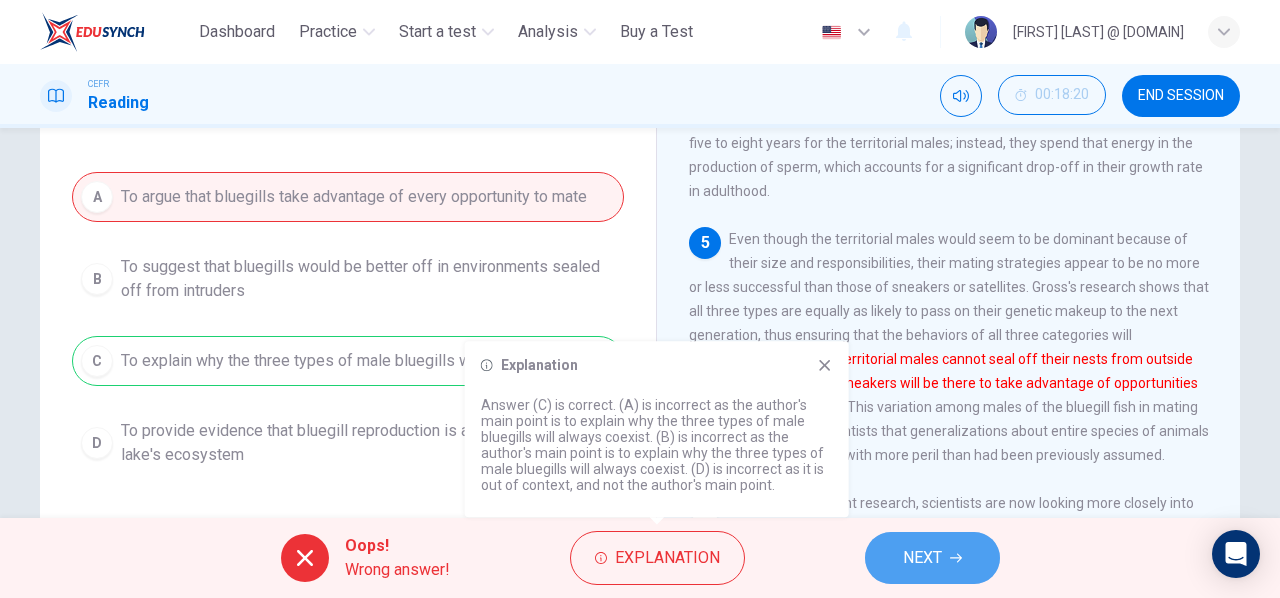 click on "NEXT" at bounding box center (932, 558) 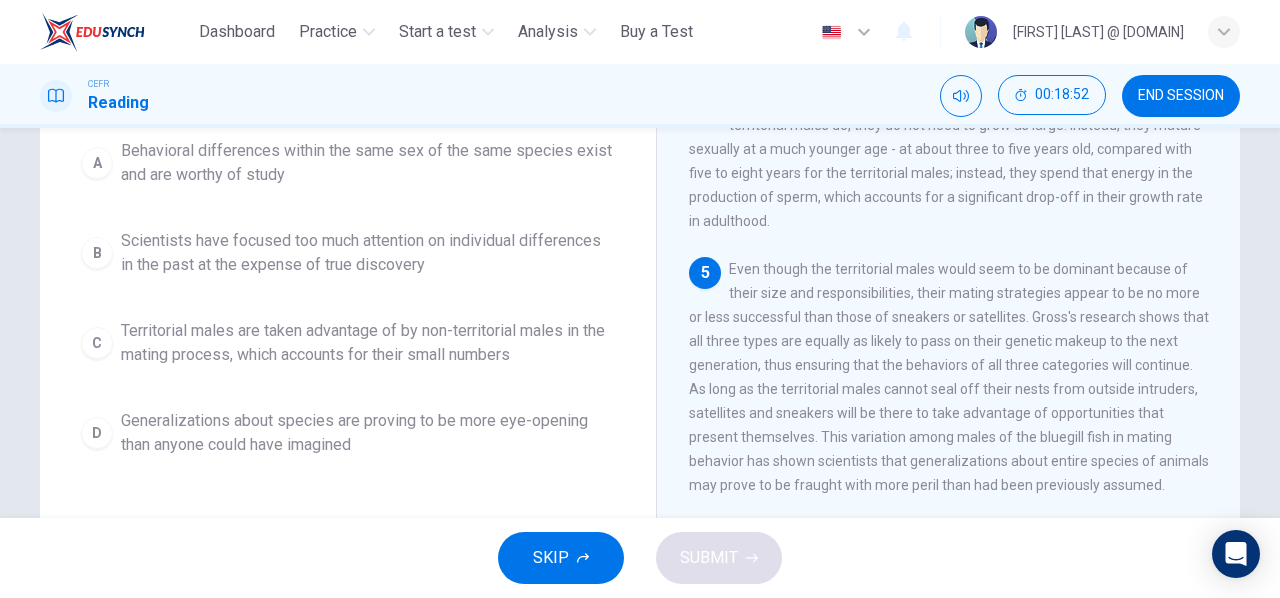 scroll, scrollTop: 170, scrollLeft: 0, axis: vertical 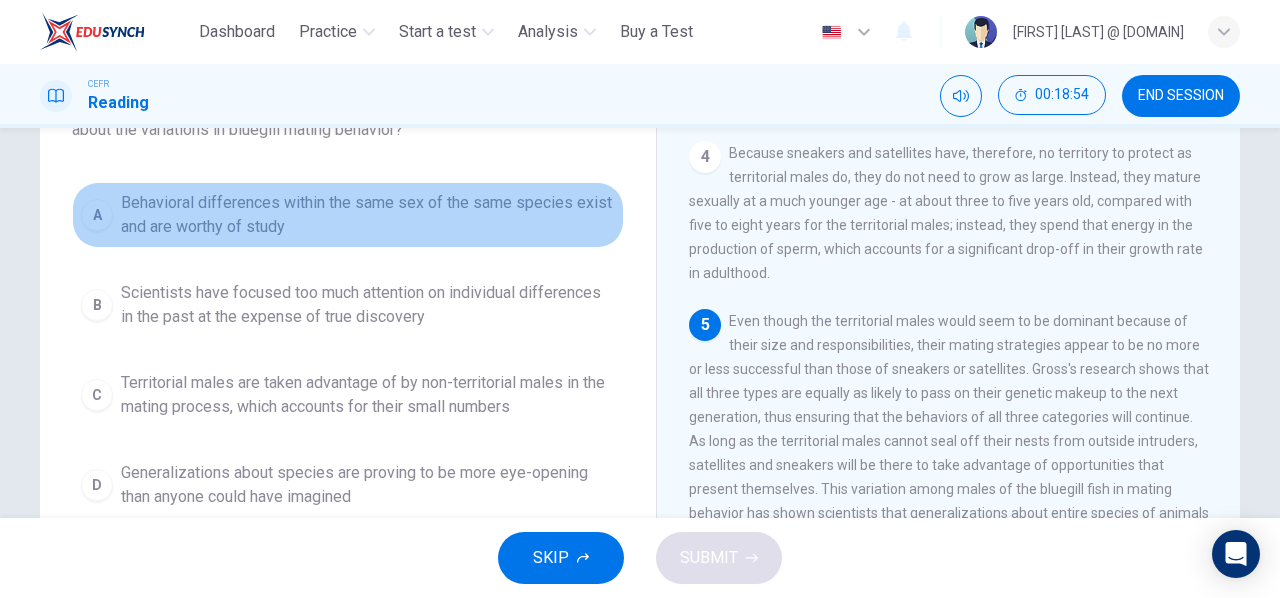 click on "A" at bounding box center (97, 215) 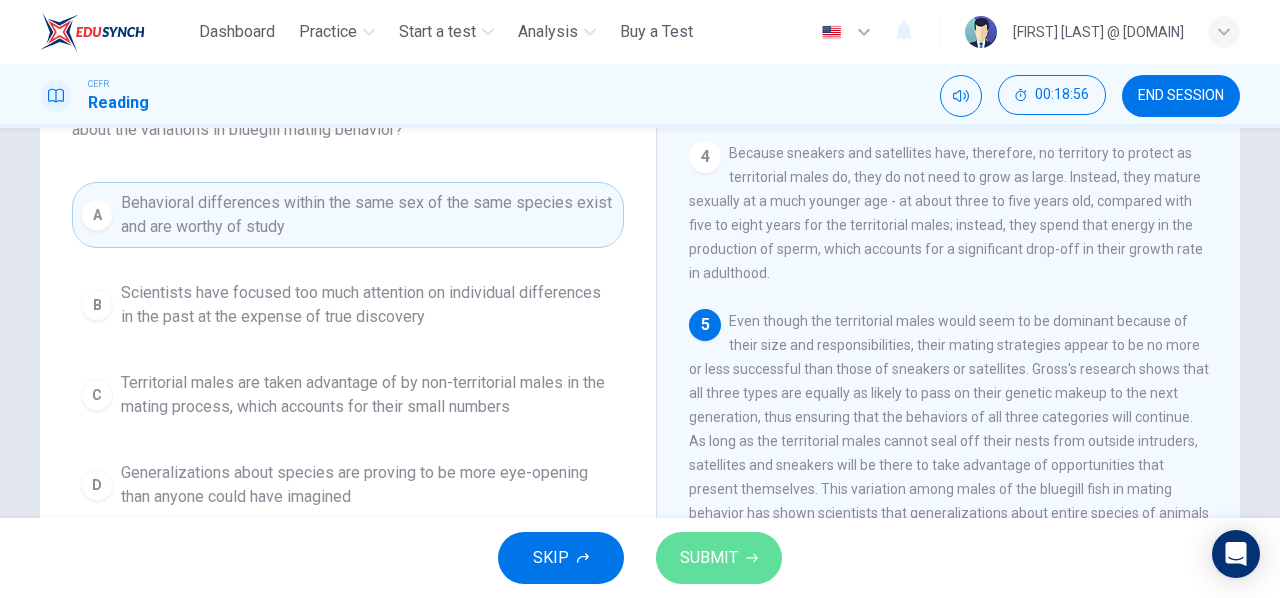 click on "SUBMIT" at bounding box center (719, 558) 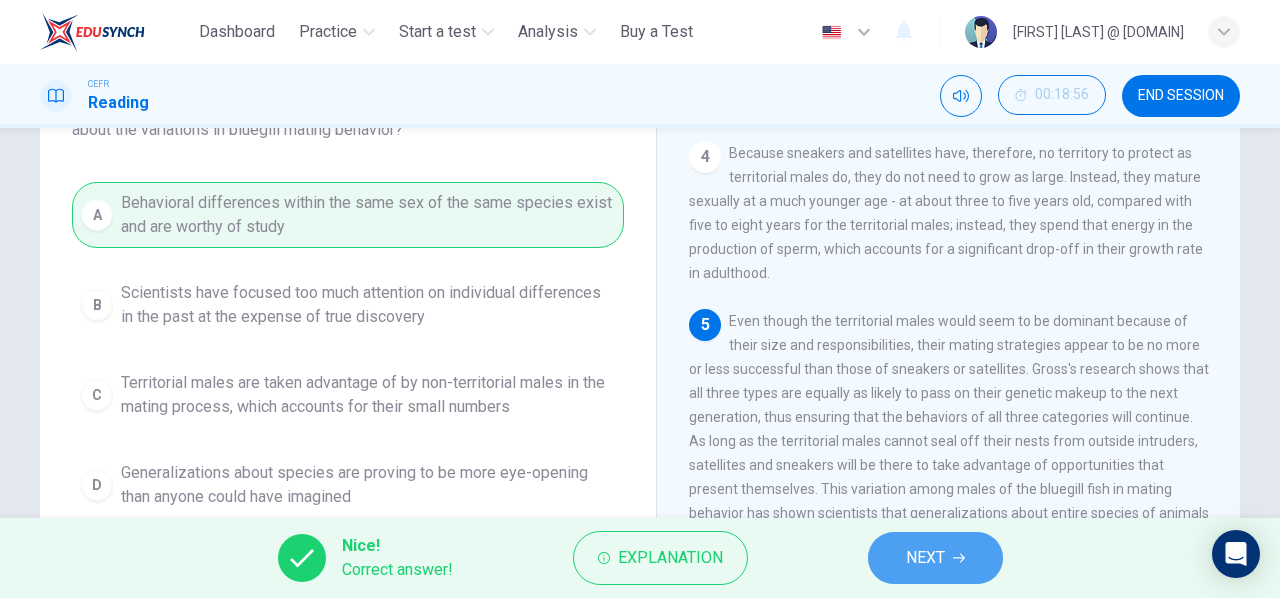 click on "NEXT" at bounding box center (935, 558) 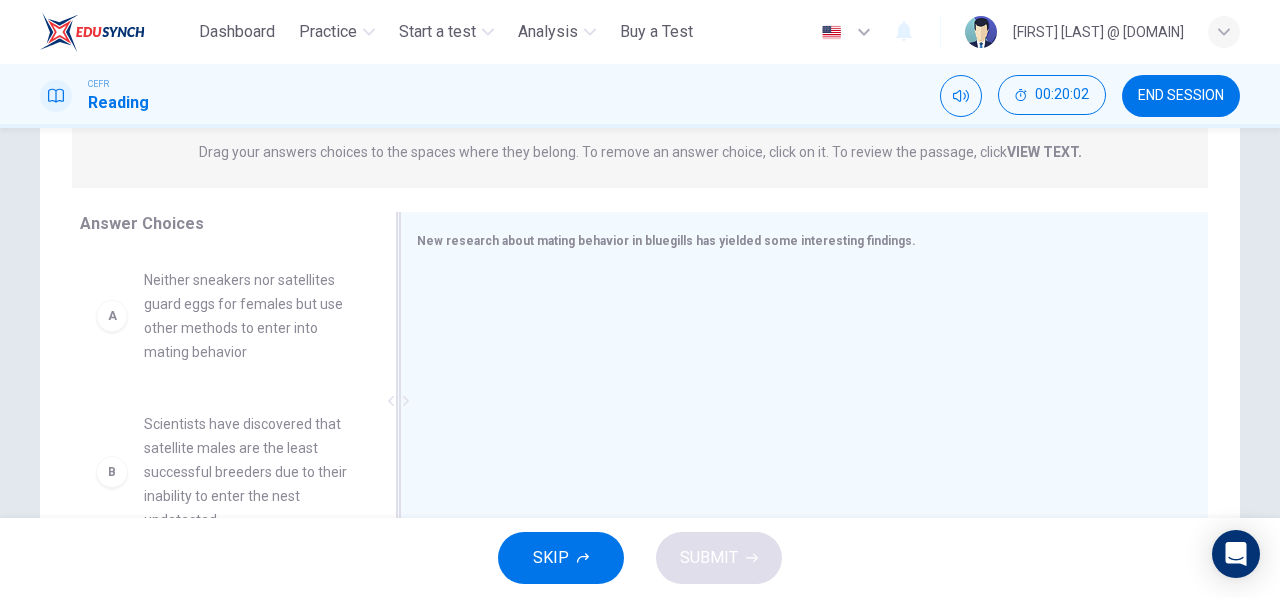 scroll, scrollTop: 260, scrollLeft: 0, axis: vertical 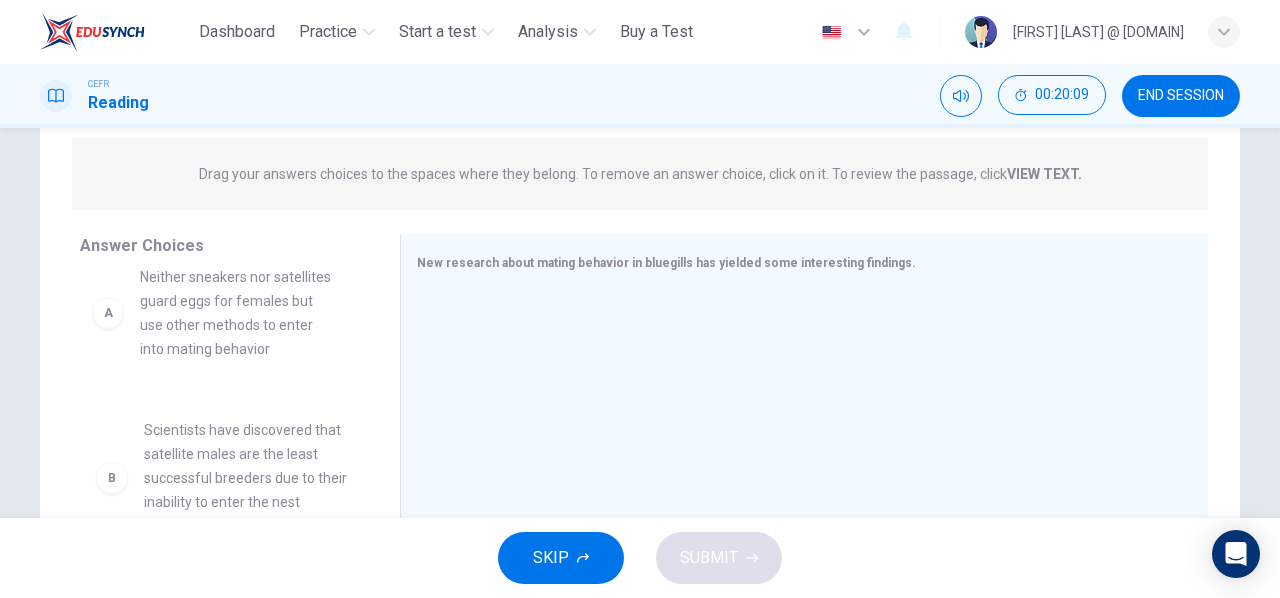 drag, startPoint x: 239, startPoint y: 354, endPoint x: 249, endPoint y: 329, distance: 26.925823 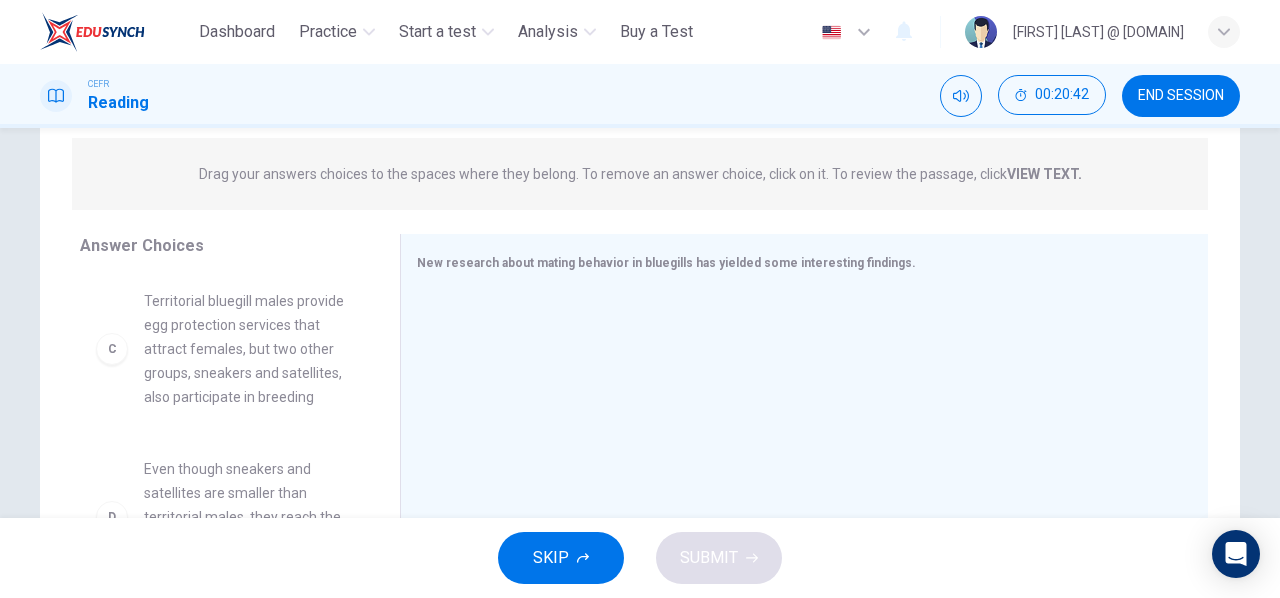 scroll, scrollTop: 312, scrollLeft: 0, axis: vertical 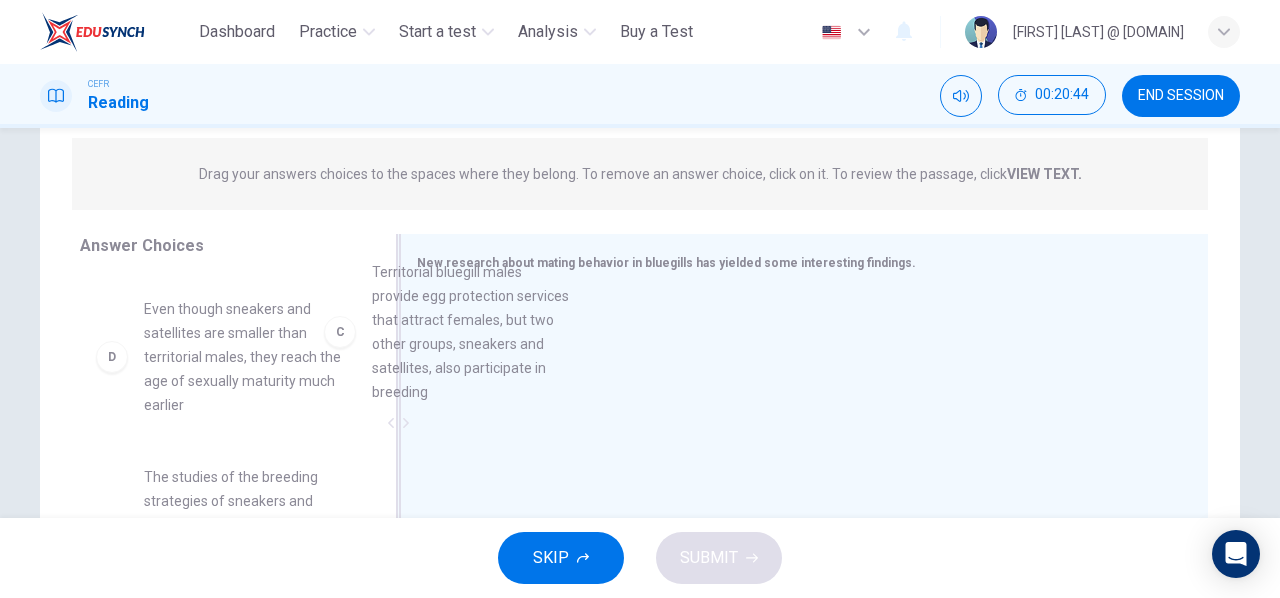 drag, startPoint x: 278, startPoint y: 420, endPoint x: 521, endPoint y: 389, distance: 244.96939 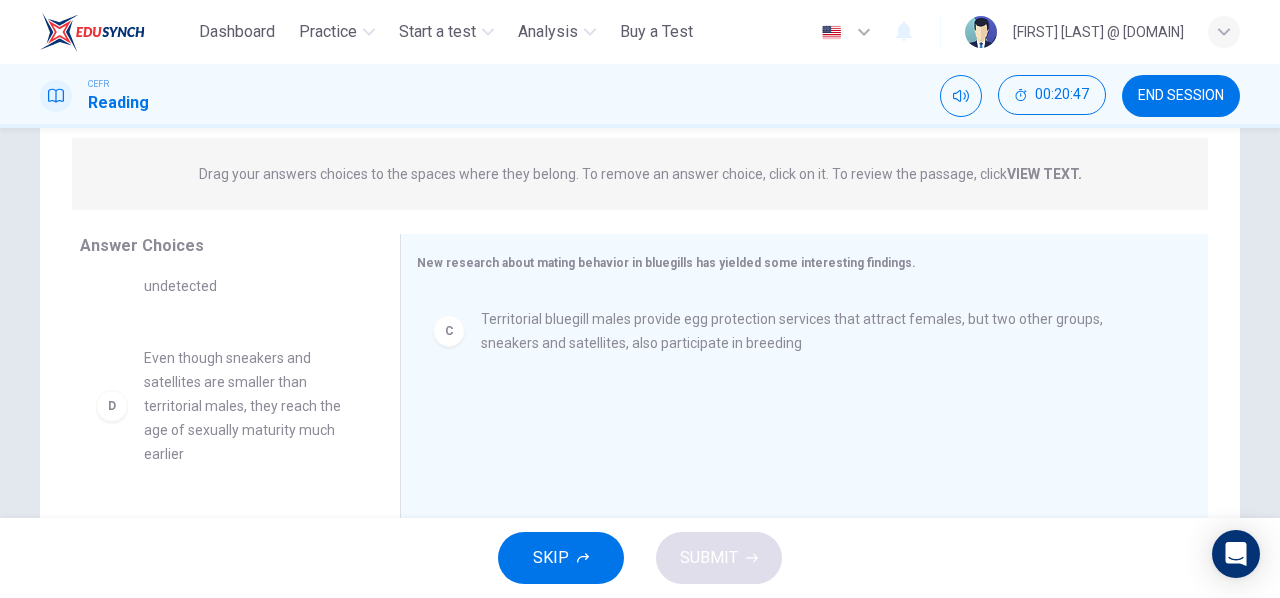scroll, scrollTop: 257, scrollLeft: 0, axis: vertical 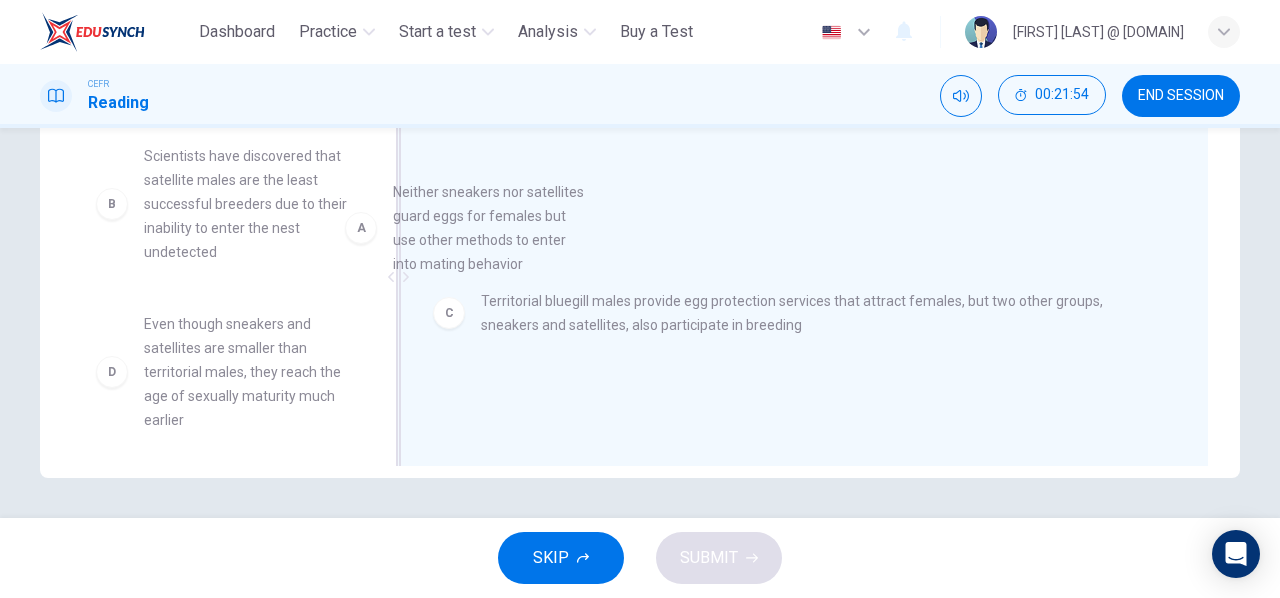 drag, startPoint x: 243, startPoint y: 218, endPoint x: 523, endPoint y: 255, distance: 282.43405 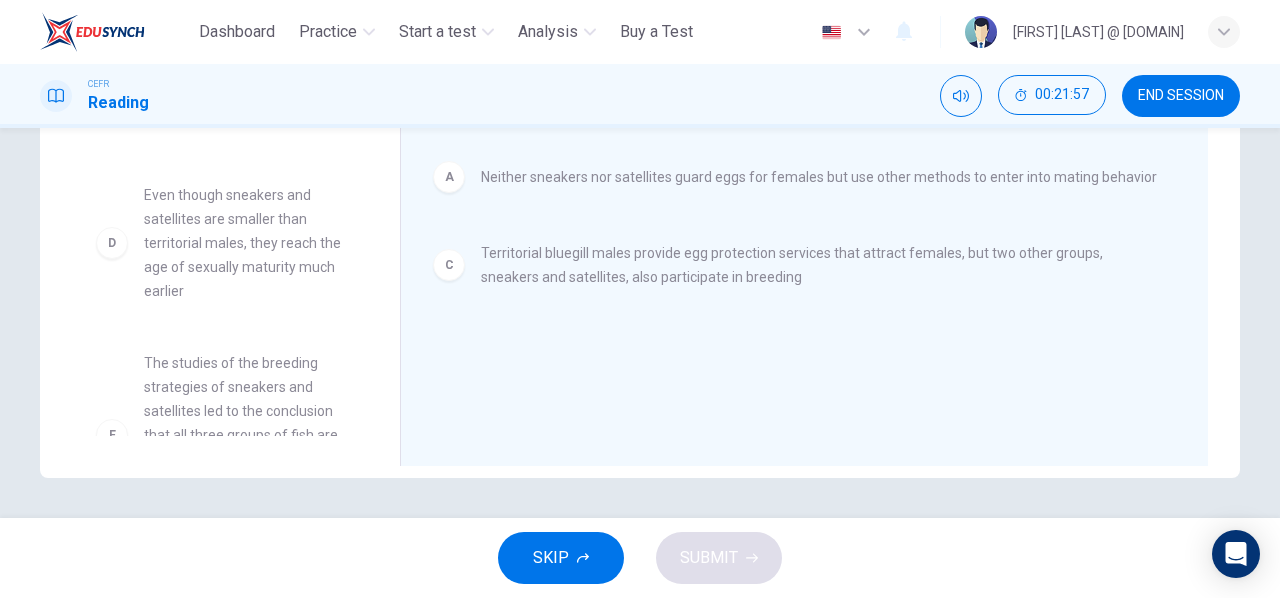 scroll, scrollTop: 129, scrollLeft: 0, axis: vertical 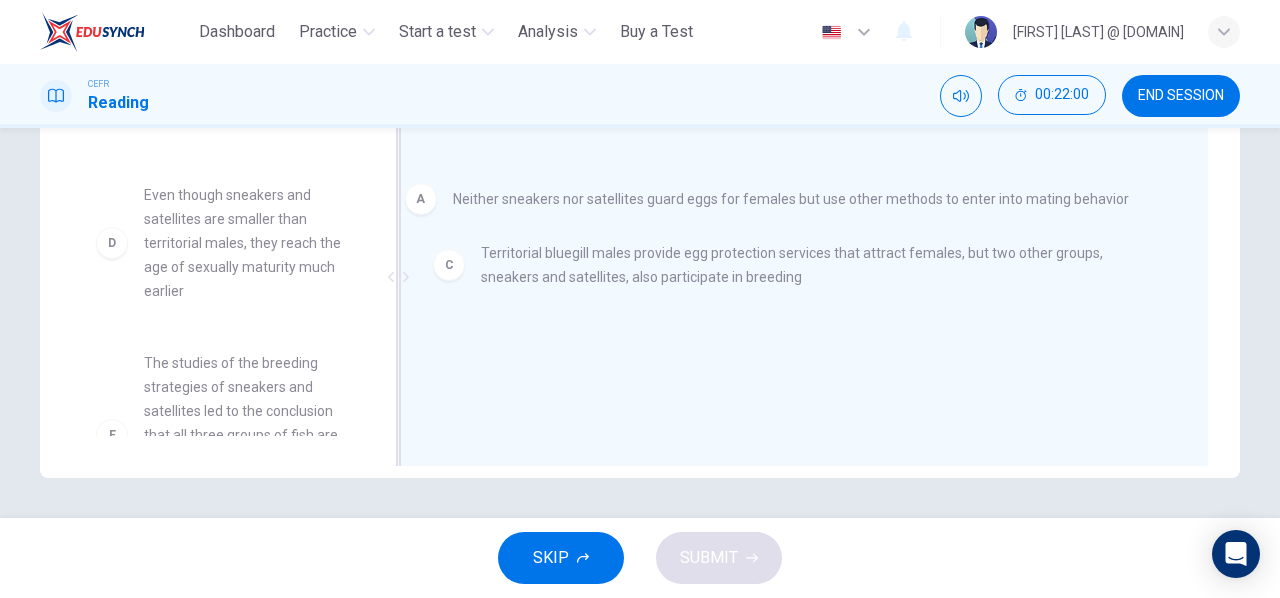 drag, startPoint x: 592, startPoint y: 192, endPoint x: 561, endPoint y: 213, distance: 37.44329 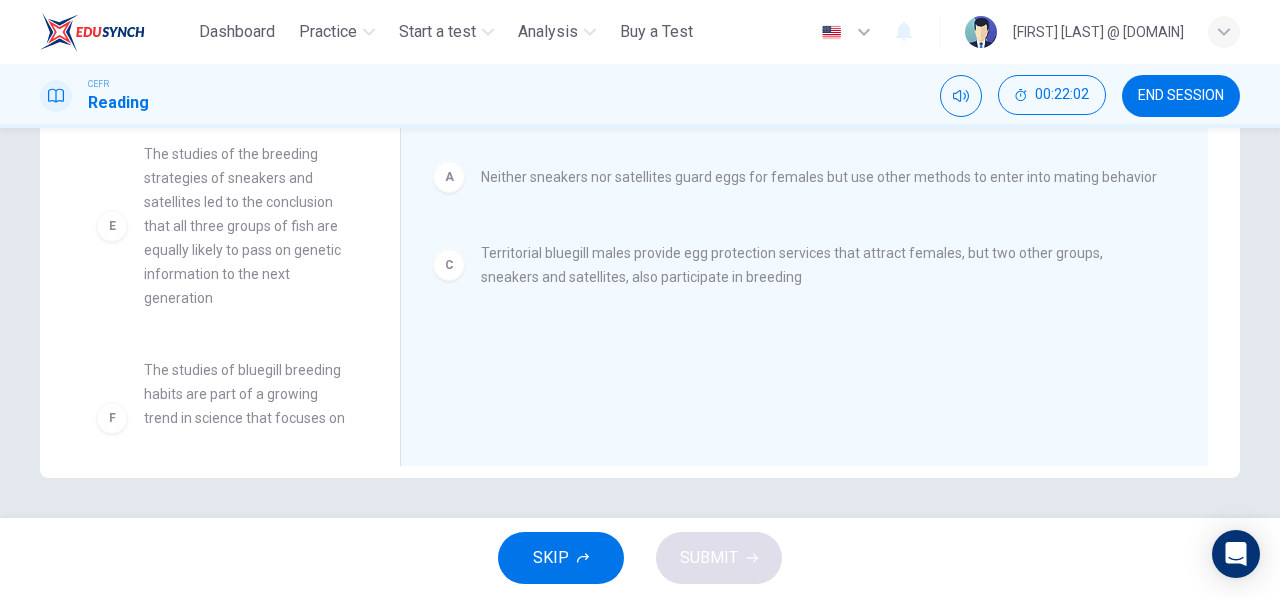scroll, scrollTop: 396, scrollLeft: 0, axis: vertical 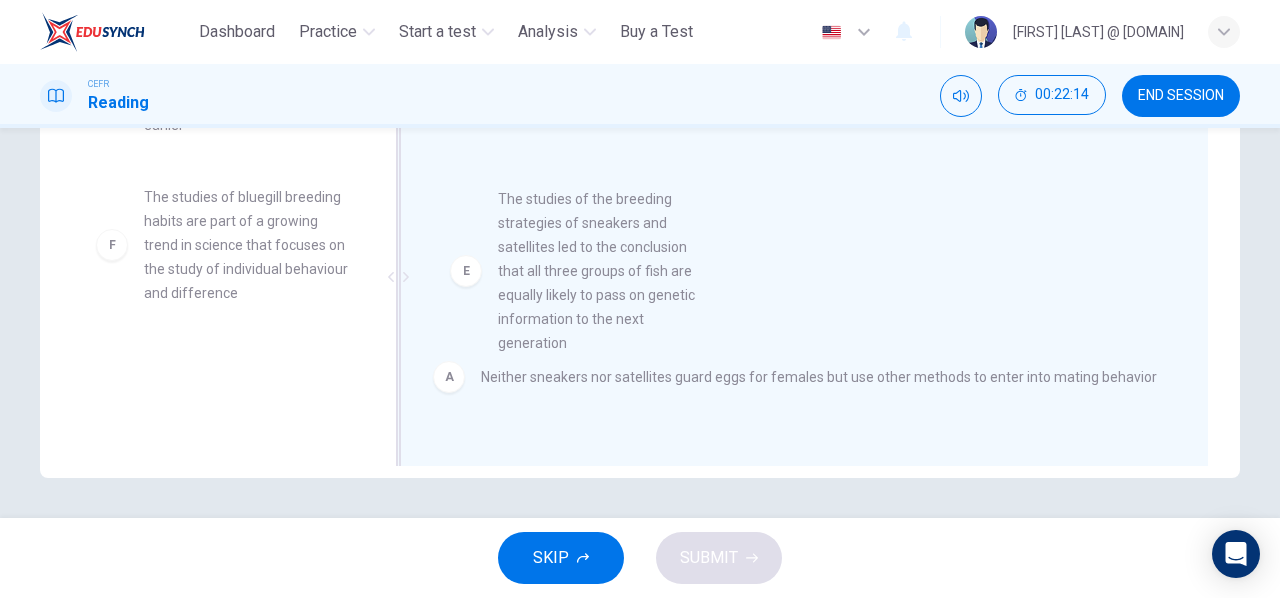 drag, startPoint x: 224, startPoint y: 255, endPoint x: 606, endPoint y: 257, distance: 382.00525 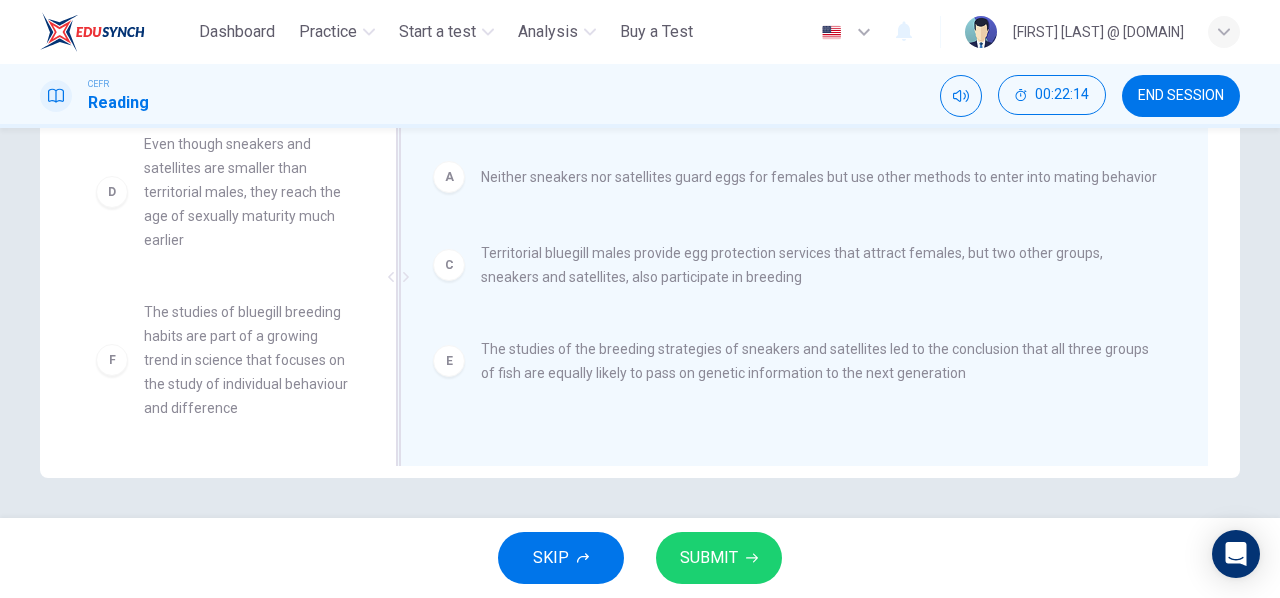scroll, scrollTop: 180, scrollLeft: 0, axis: vertical 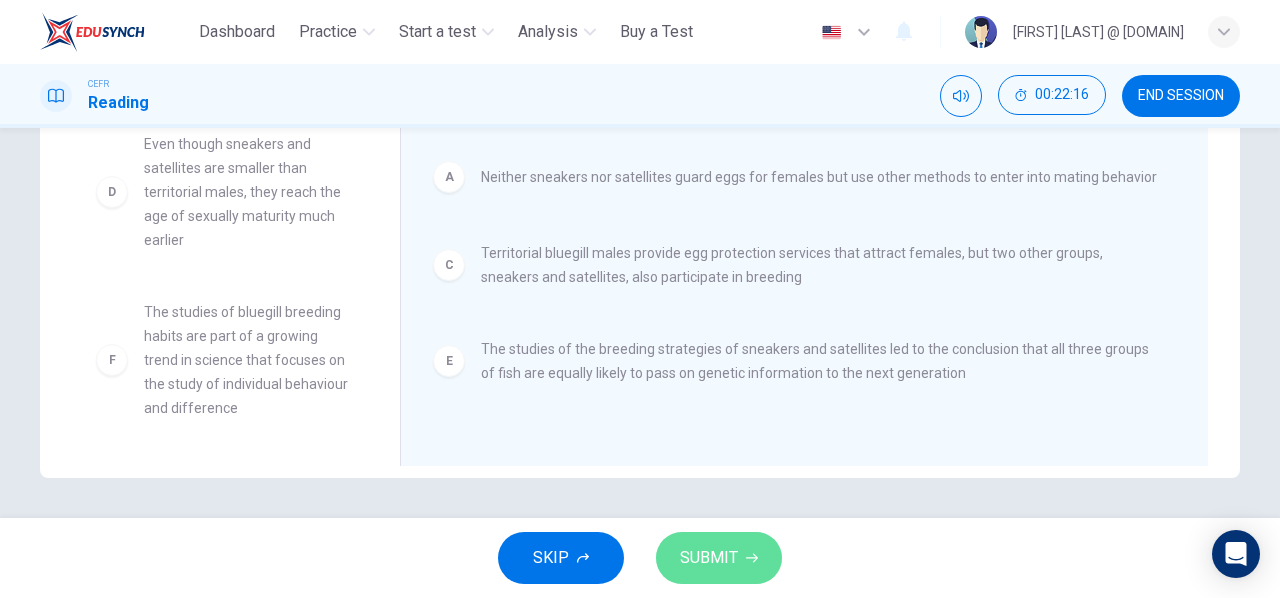 click on "SUBMIT" at bounding box center [709, 558] 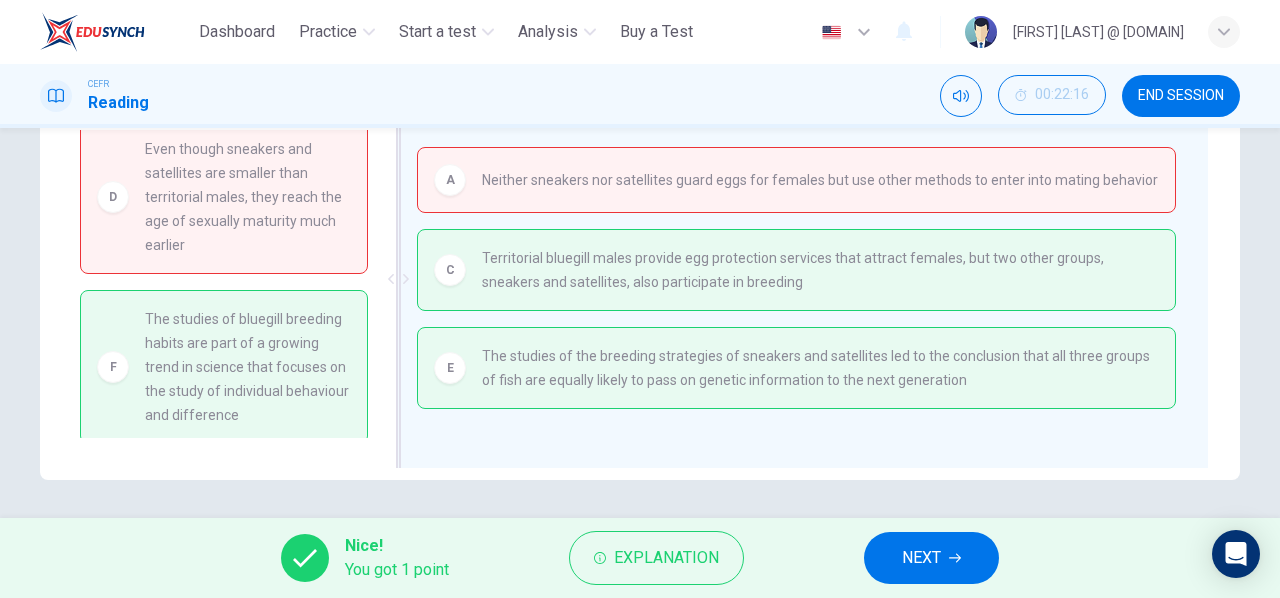 scroll, scrollTop: 385, scrollLeft: 0, axis: vertical 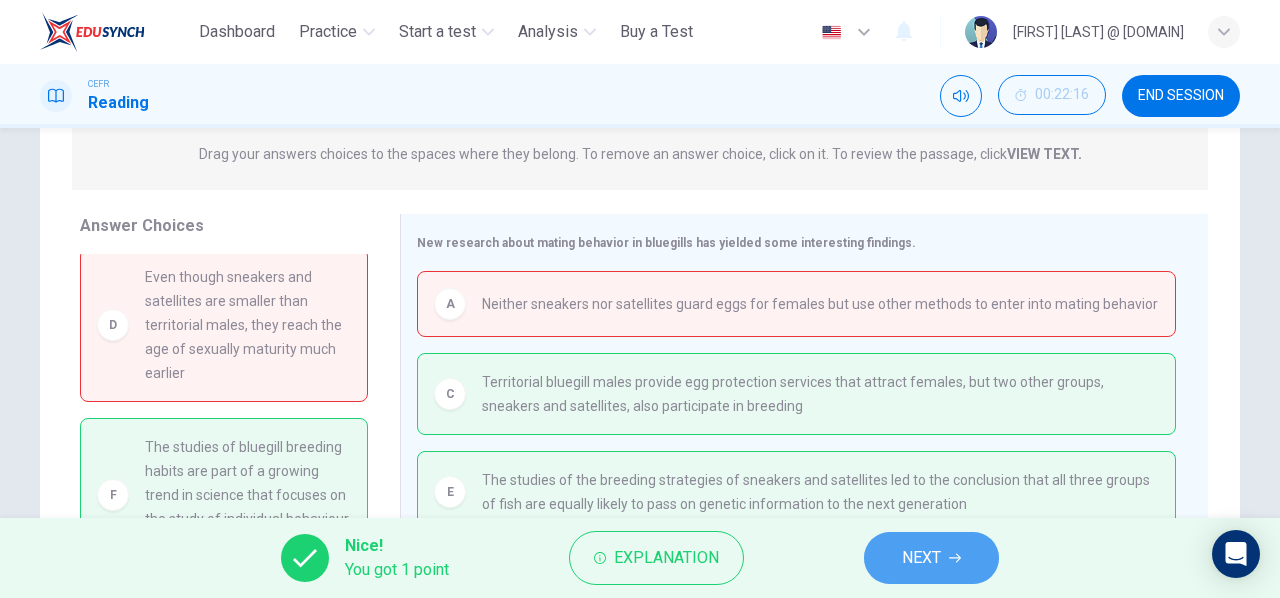 click on "NEXT" at bounding box center (931, 558) 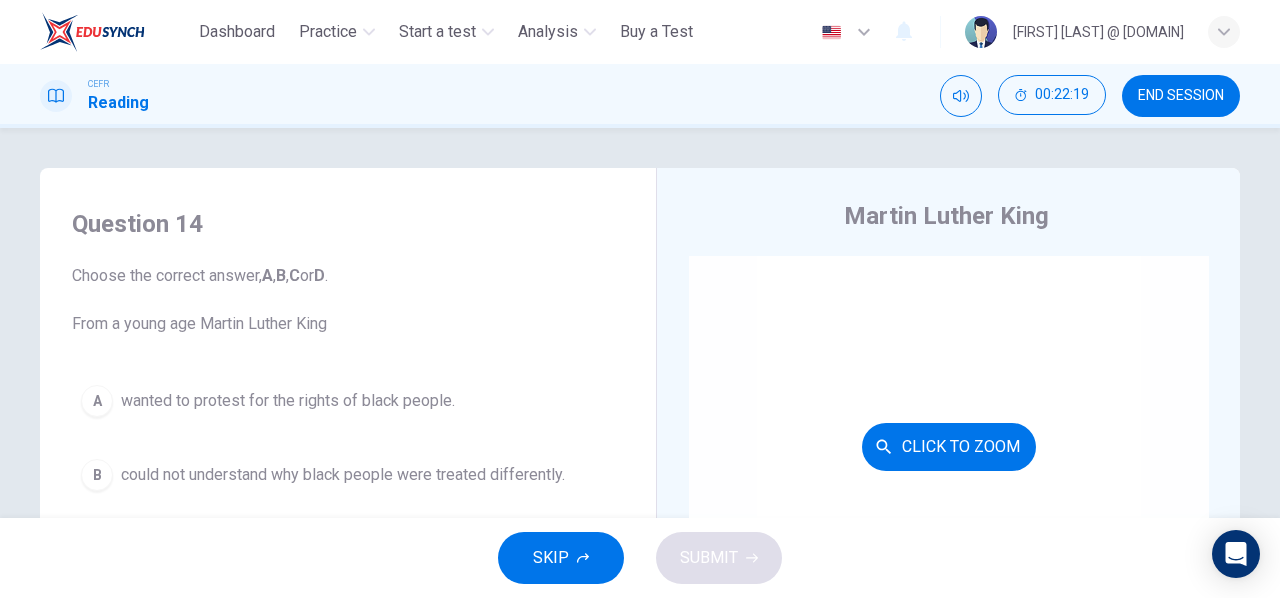 scroll, scrollTop: 2, scrollLeft: 0, axis: vertical 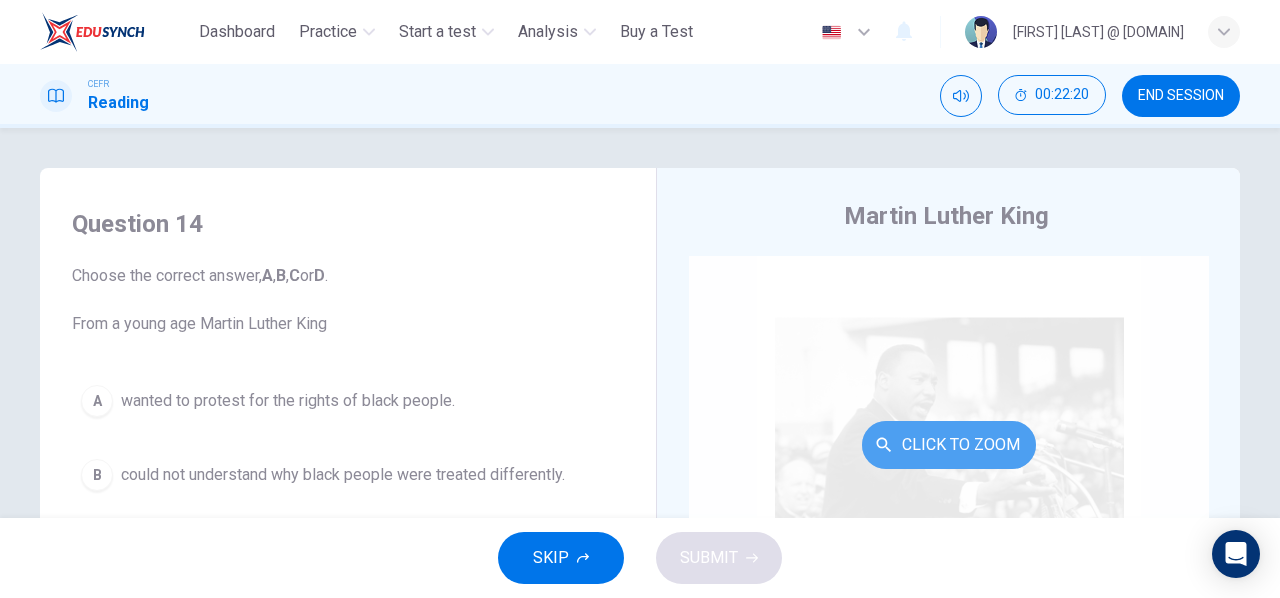 click on "Click to Zoom" at bounding box center [949, 445] 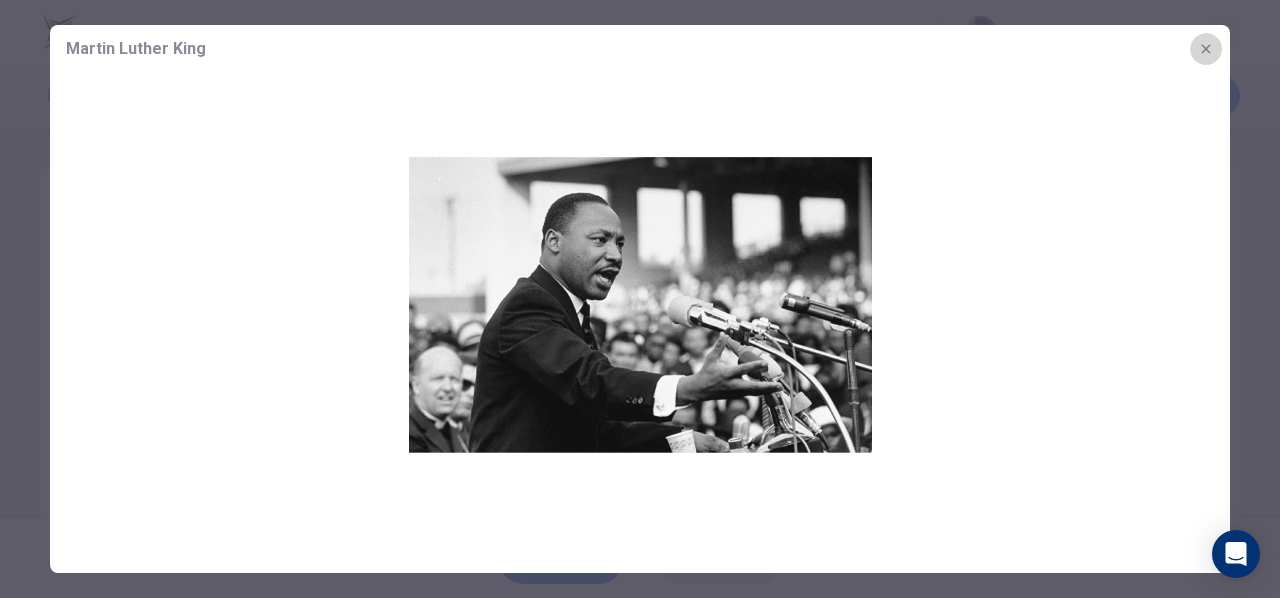 click at bounding box center [1206, 49] 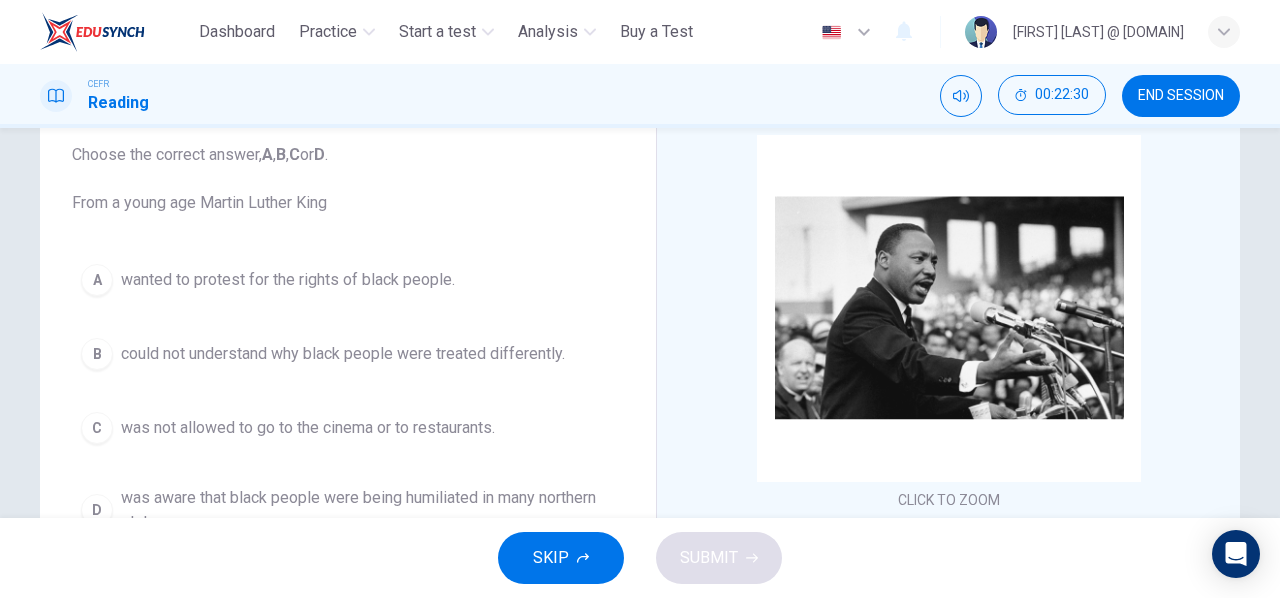 scroll, scrollTop: 122, scrollLeft: 0, axis: vertical 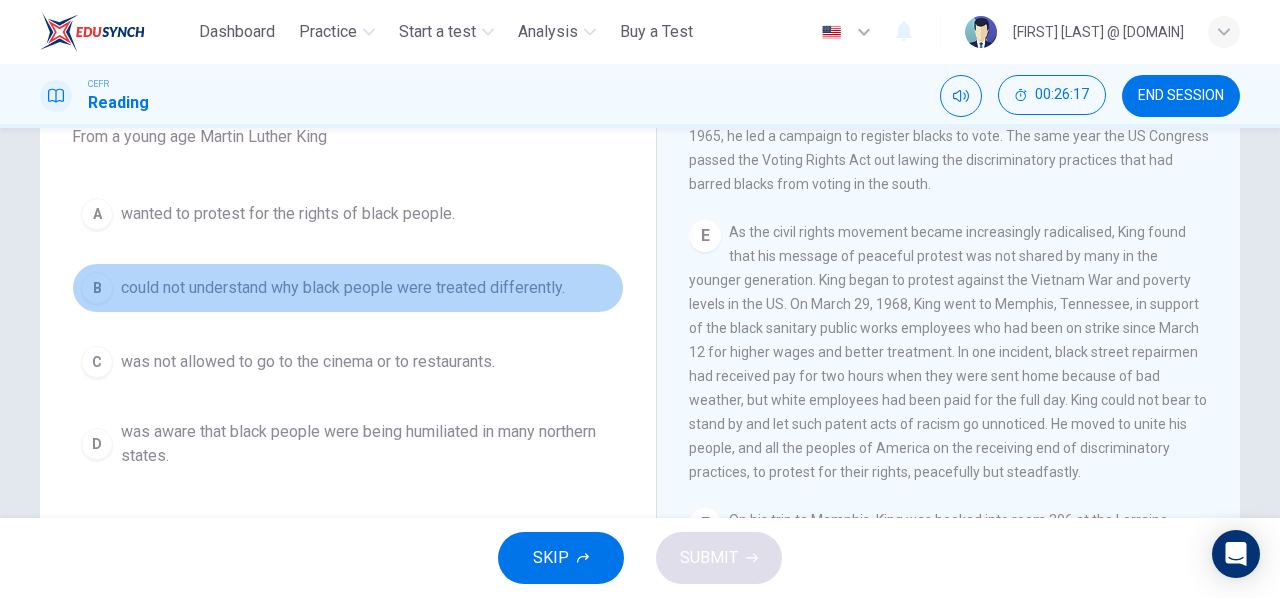 click on "B" at bounding box center (97, 214) 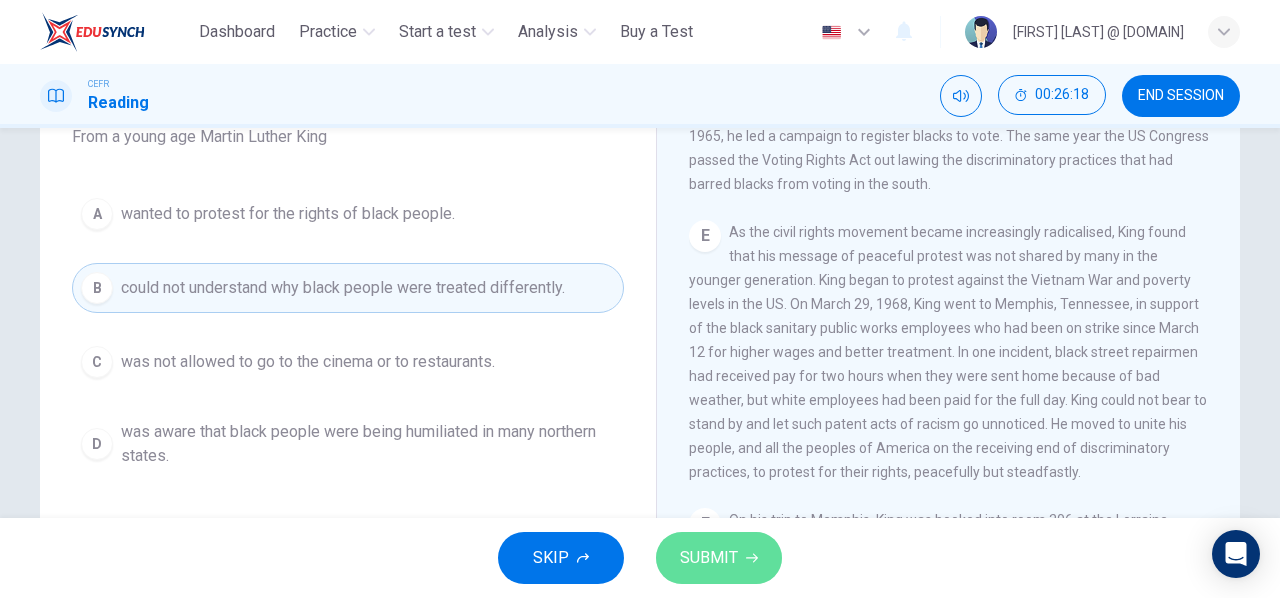 click on "SUBMIT" at bounding box center [719, 558] 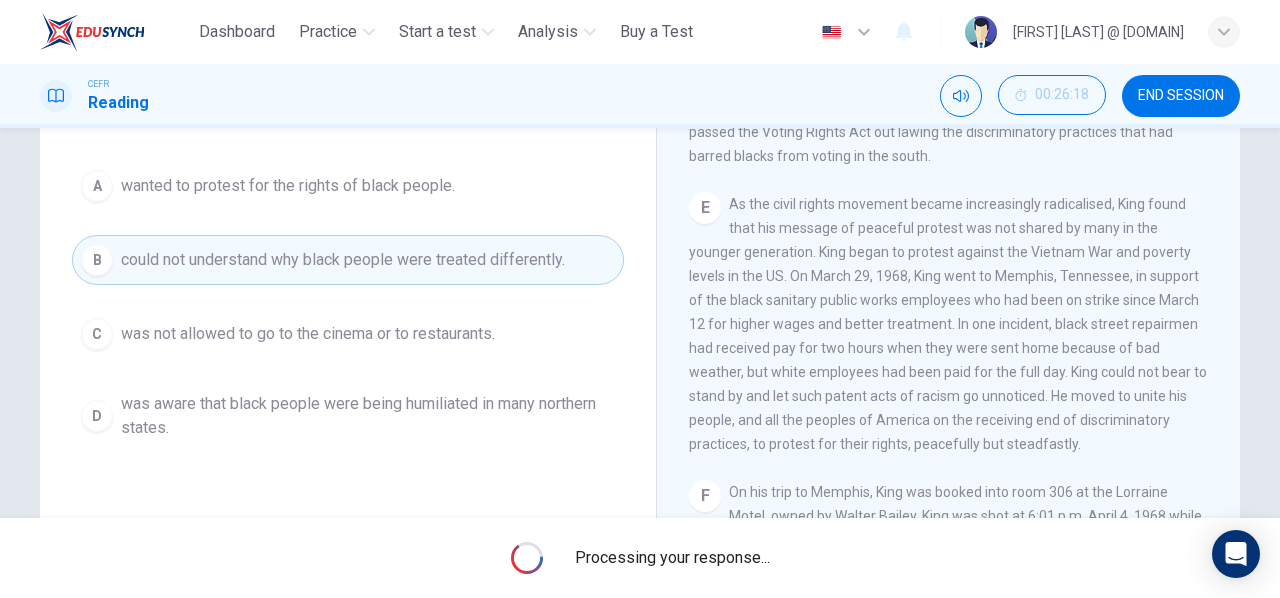 scroll, scrollTop: 278, scrollLeft: 0, axis: vertical 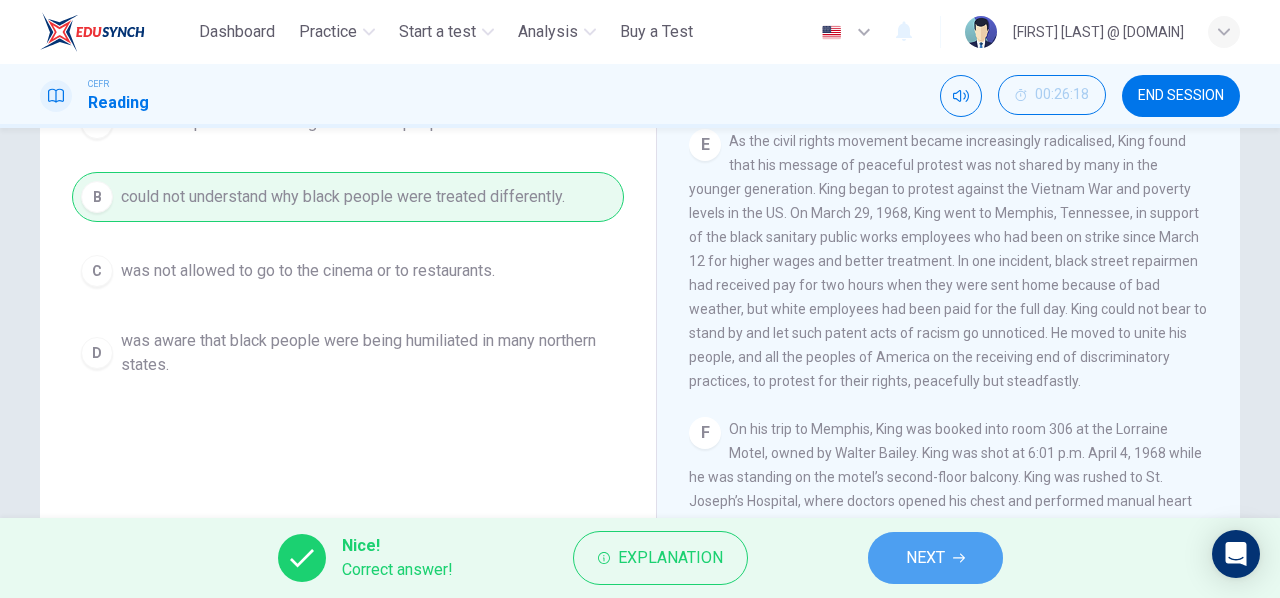 click on "NEXT" at bounding box center (935, 558) 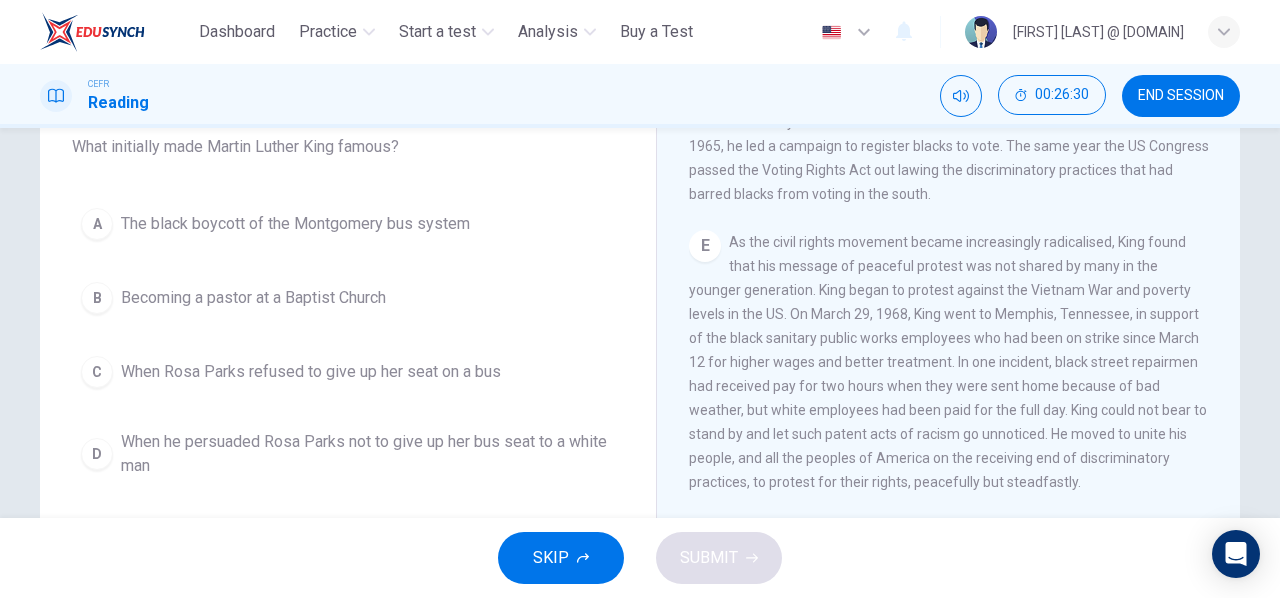 scroll, scrollTop: 176, scrollLeft: 0, axis: vertical 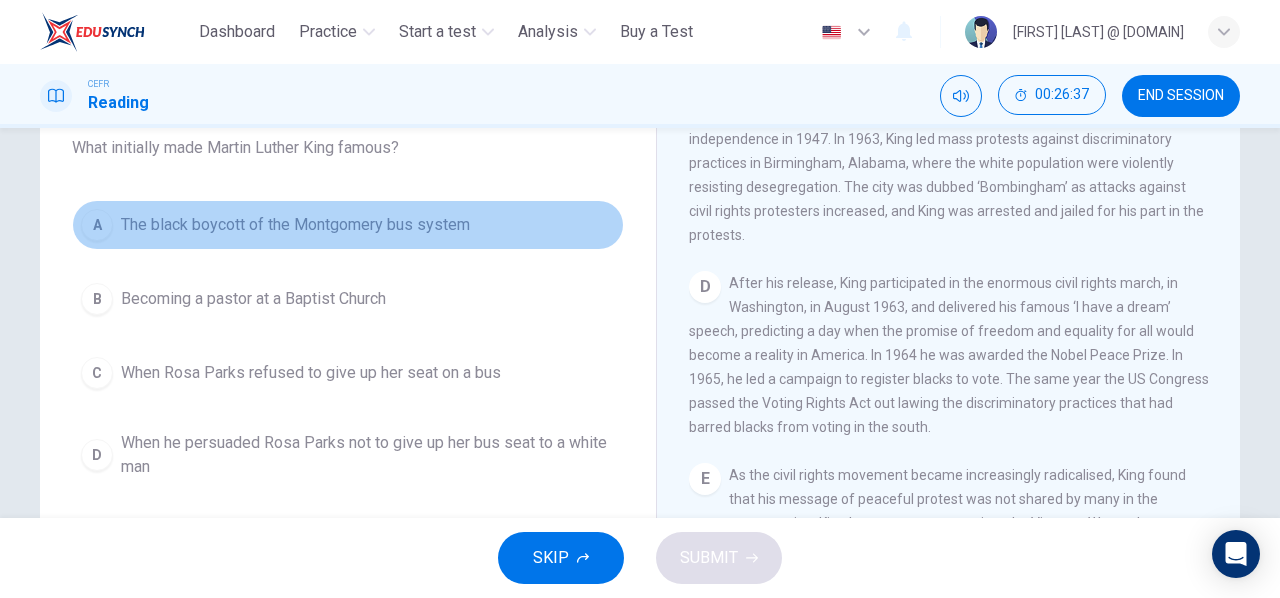 click on "A" at bounding box center (97, 225) 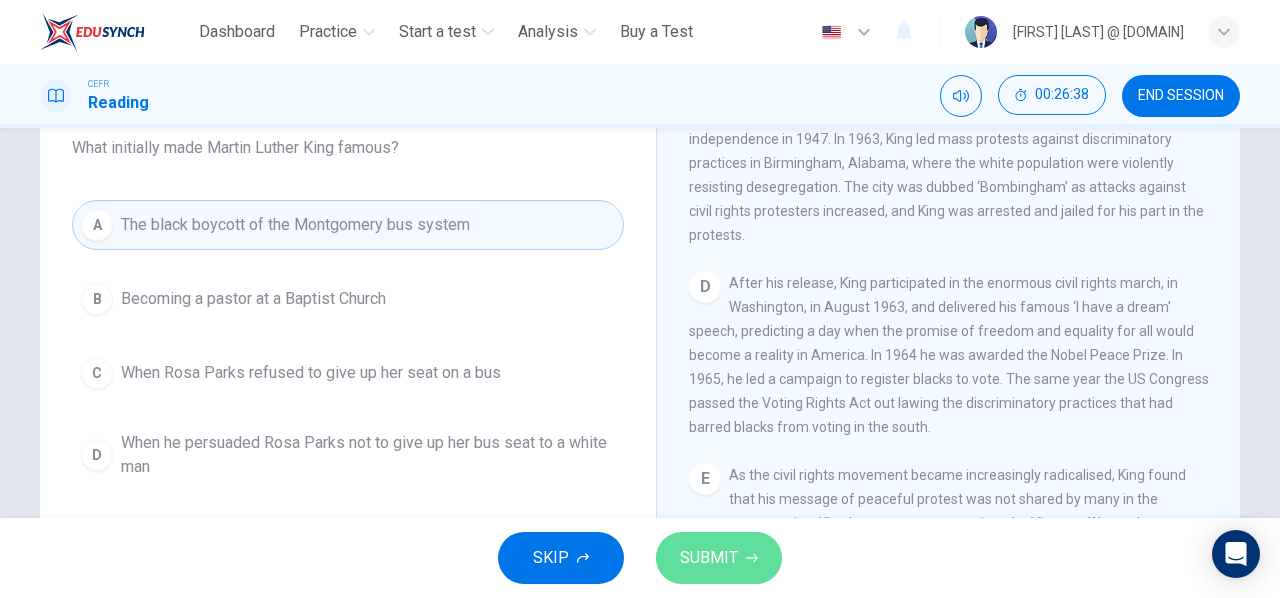 click on "SUBMIT" at bounding box center (709, 558) 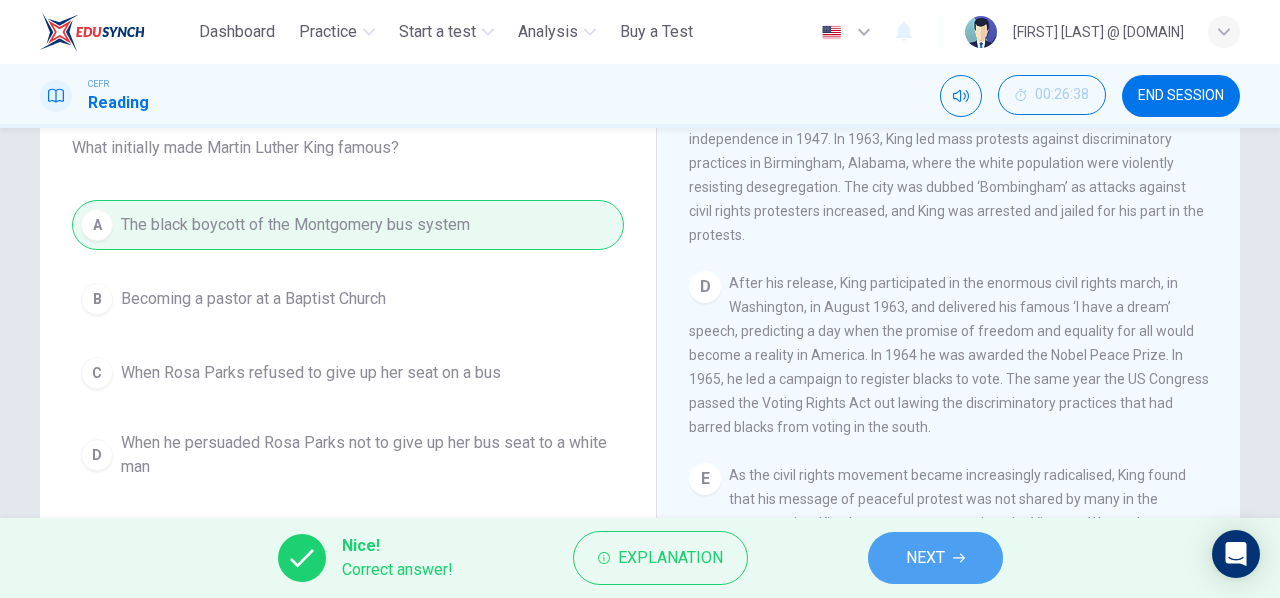 click on "NEXT" at bounding box center (935, 558) 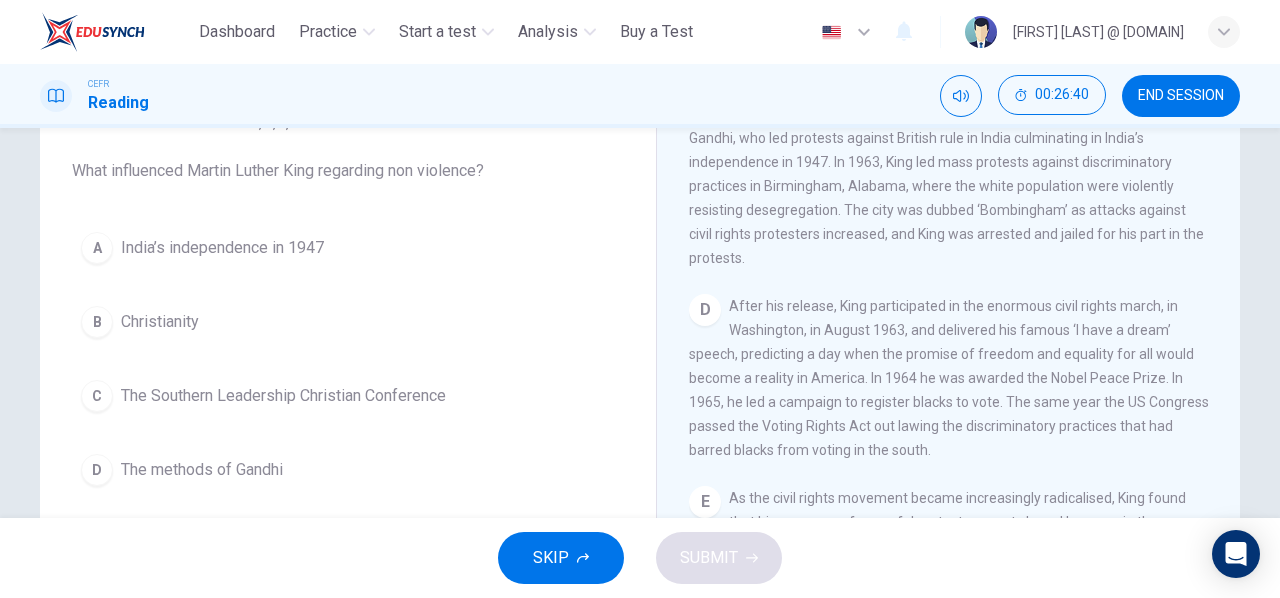 scroll, scrollTop: 152, scrollLeft: 0, axis: vertical 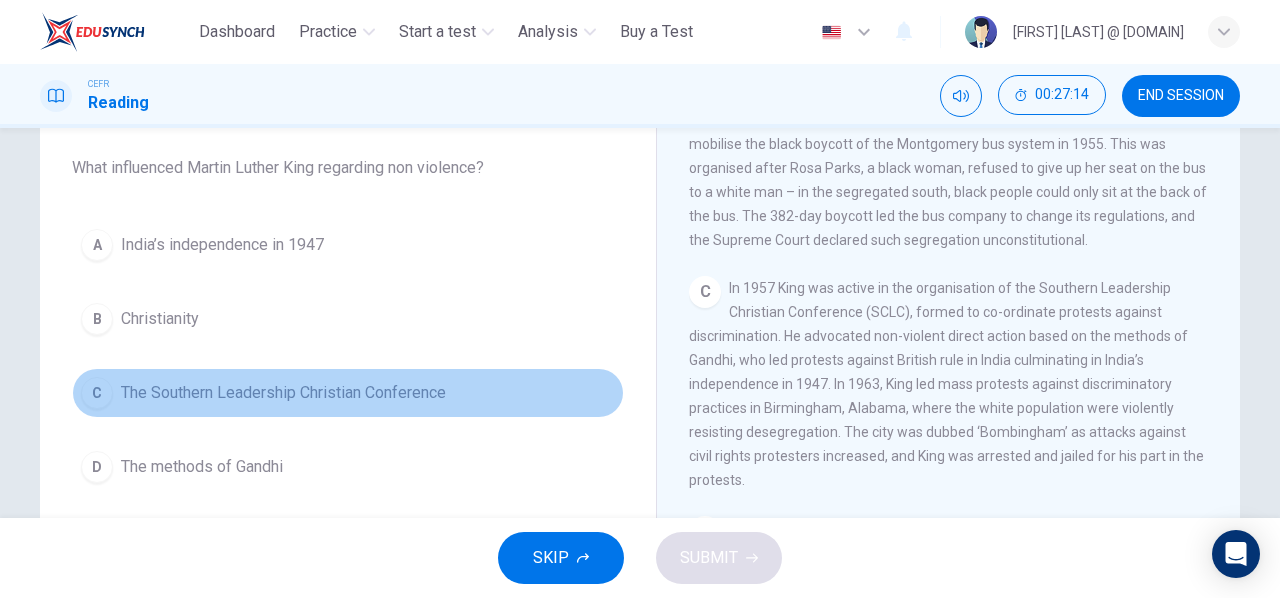 click on "C" at bounding box center (97, 245) 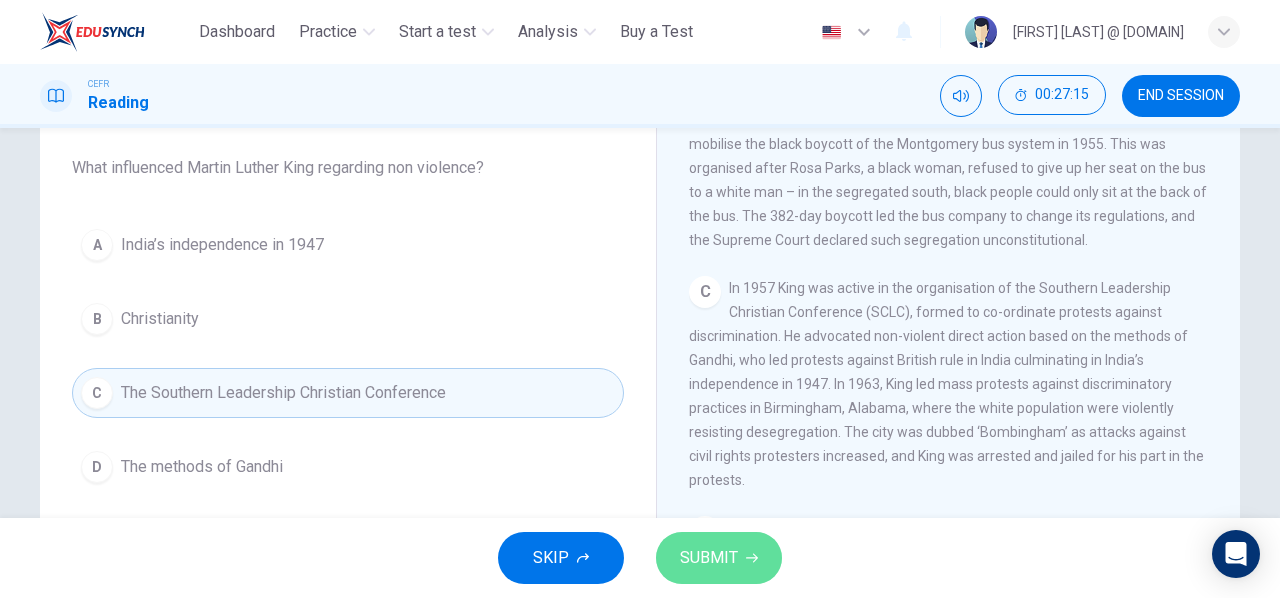 click on "SUBMIT" at bounding box center [719, 558] 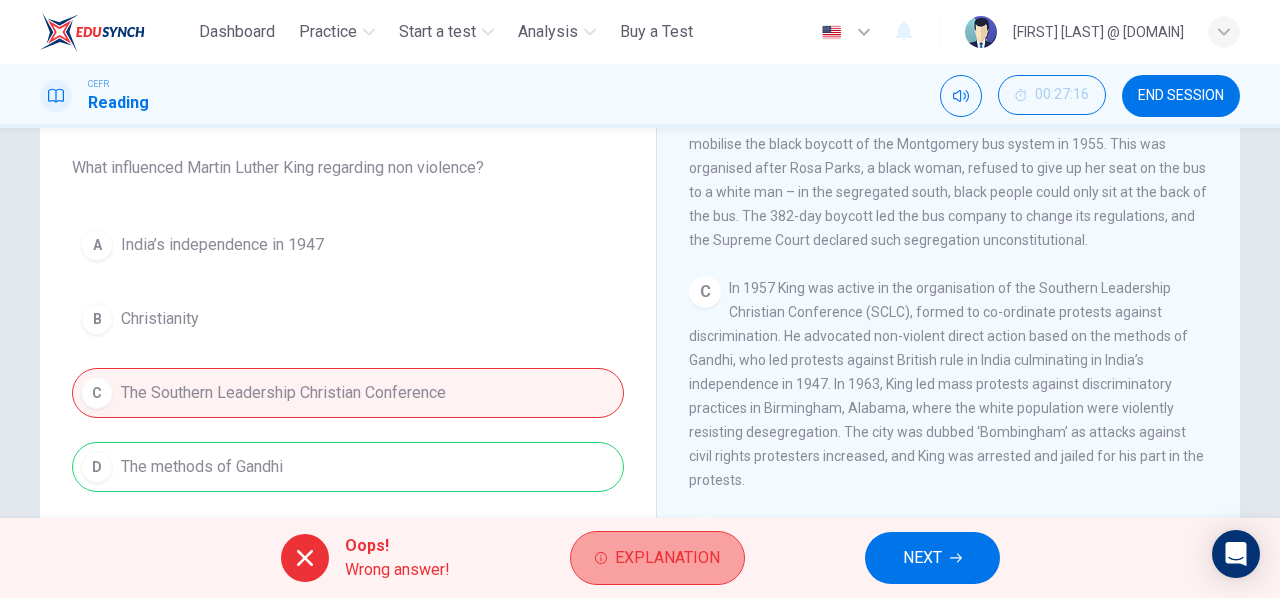 click on "Explanation" at bounding box center (667, 558) 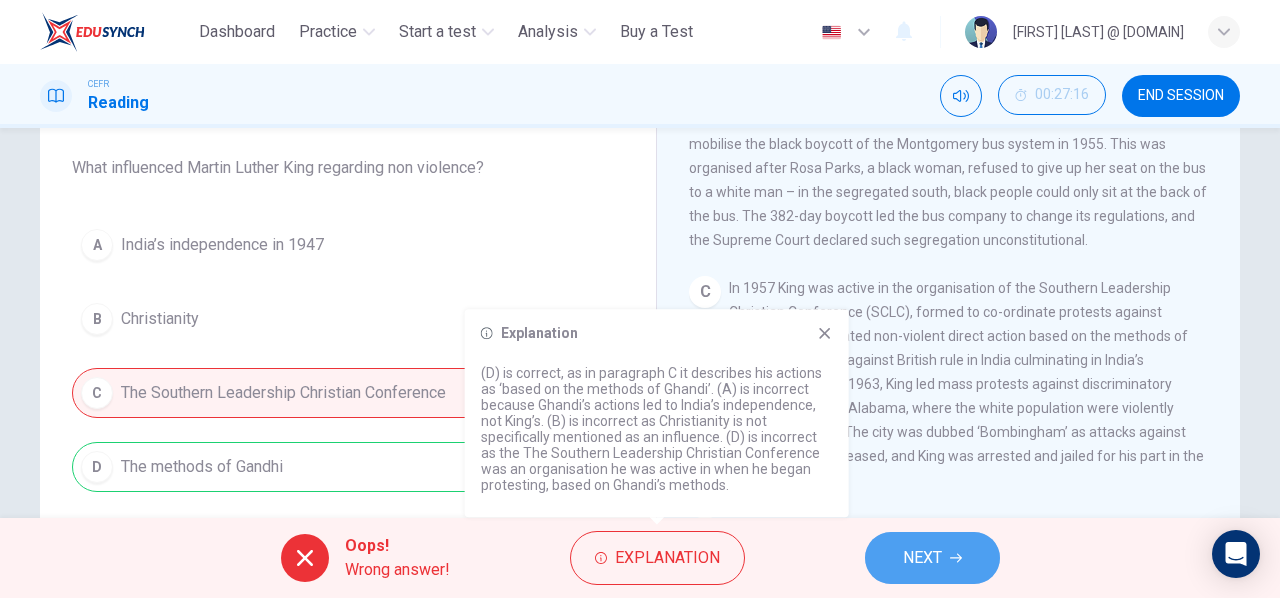 click on "NEXT" at bounding box center [932, 558] 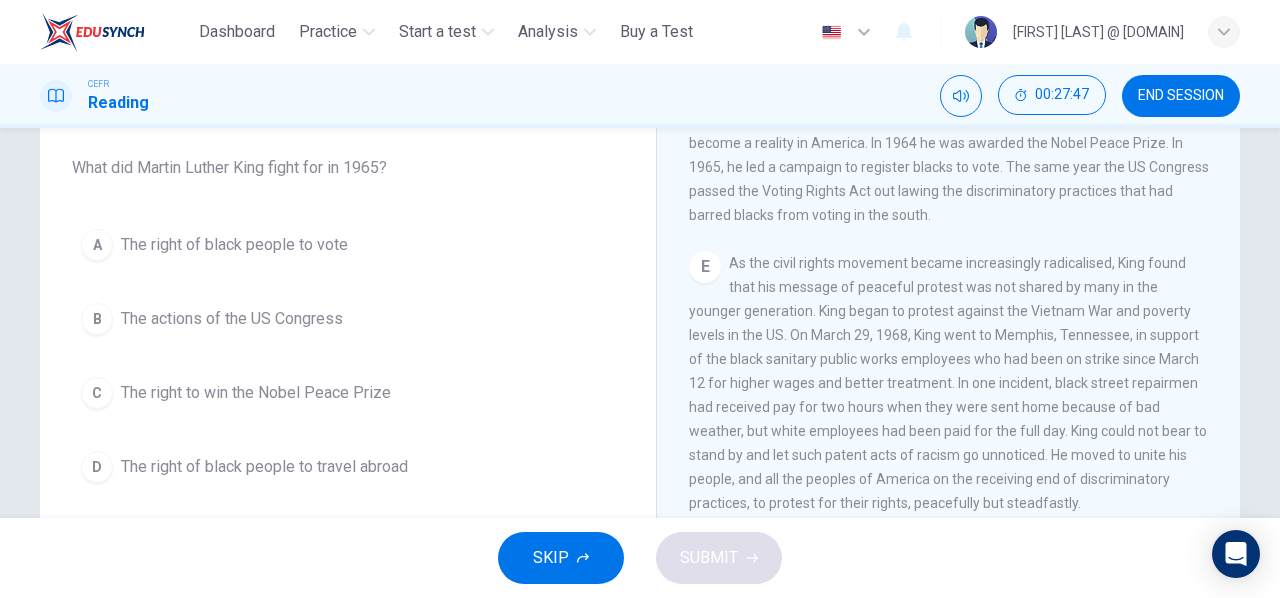 scroll, scrollTop: 1246, scrollLeft: 0, axis: vertical 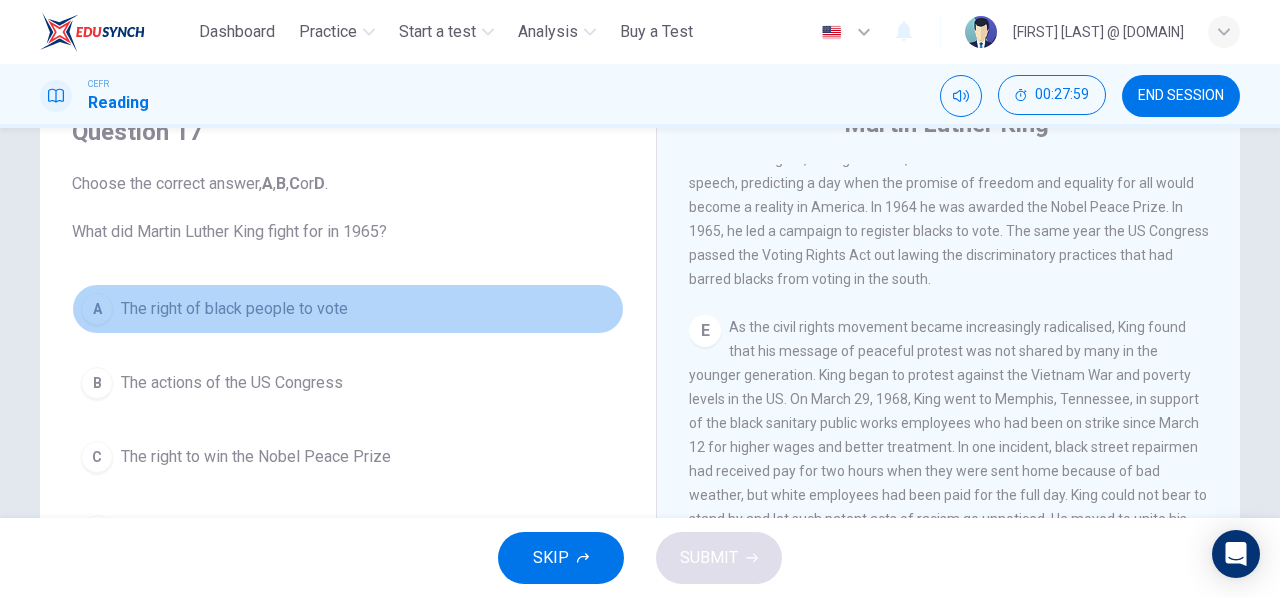 click on "A" at bounding box center [97, 309] 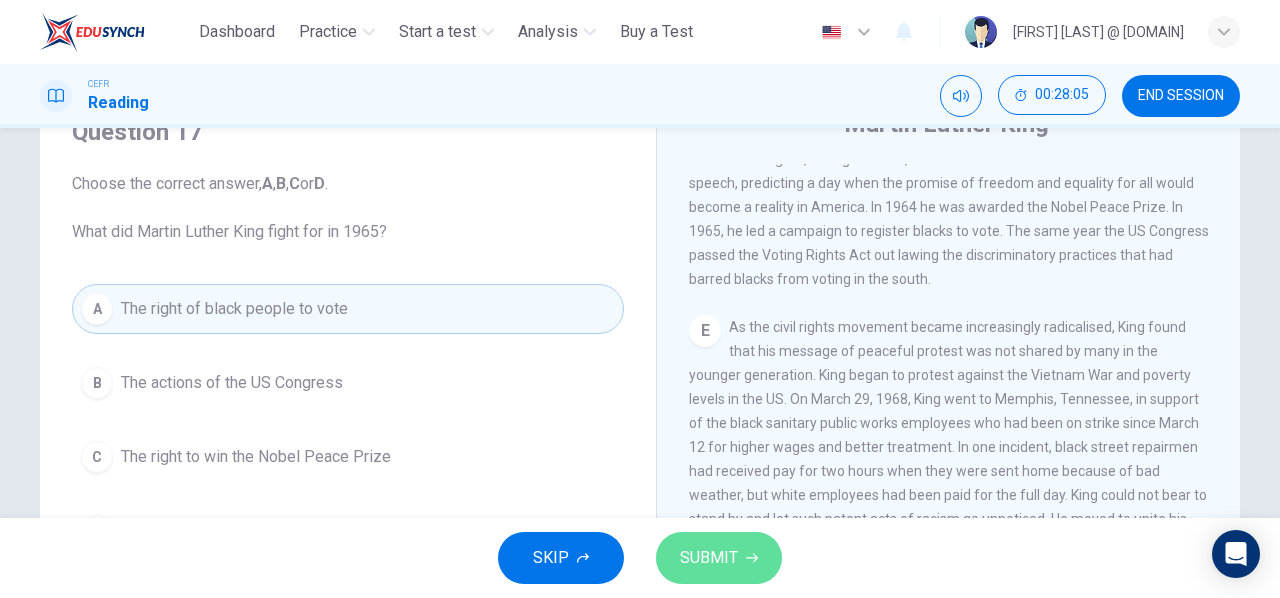 click on "SUBMIT" at bounding box center (709, 558) 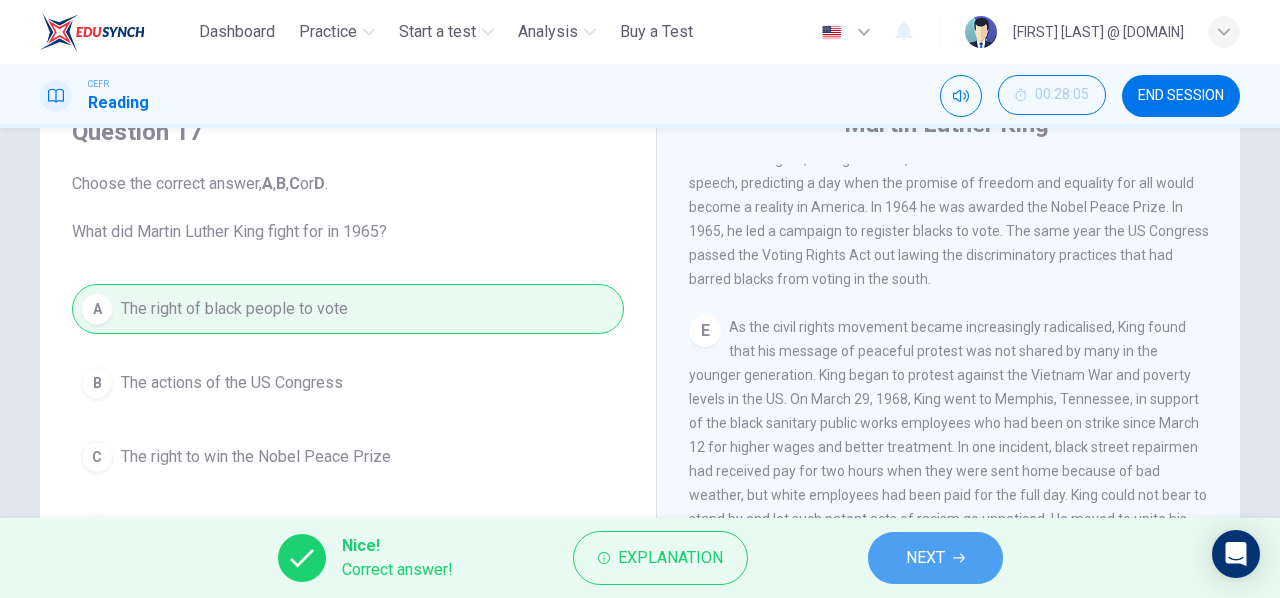 click at bounding box center (959, 558) 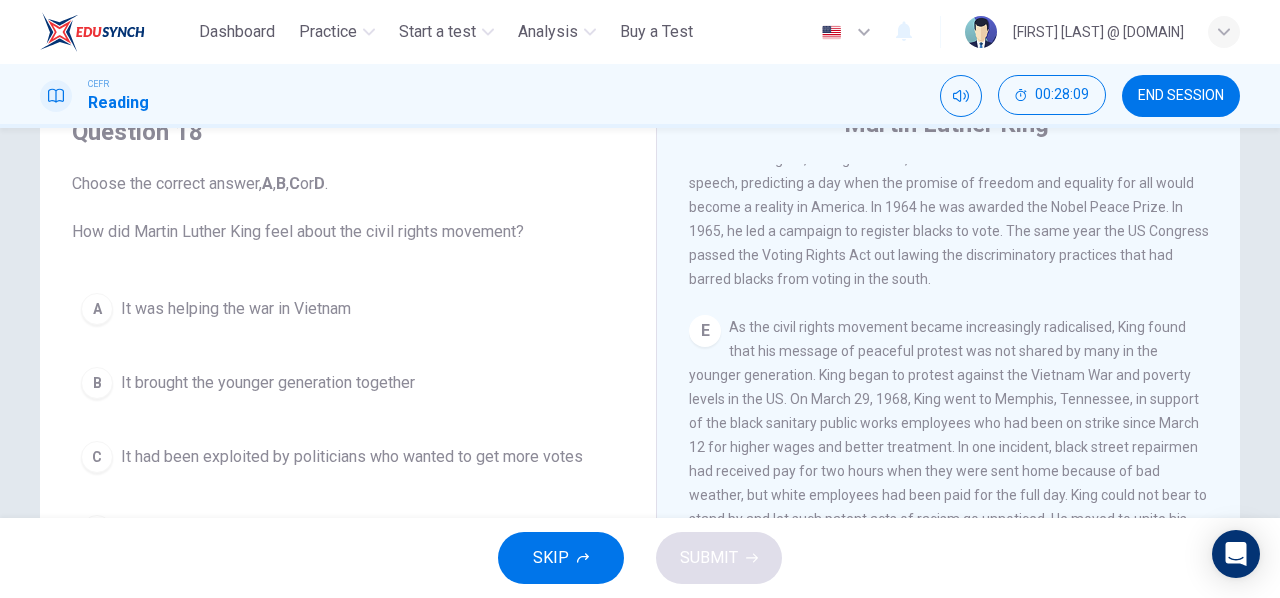 scroll, scrollTop: 109, scrollLeft: 0, axis: vertical 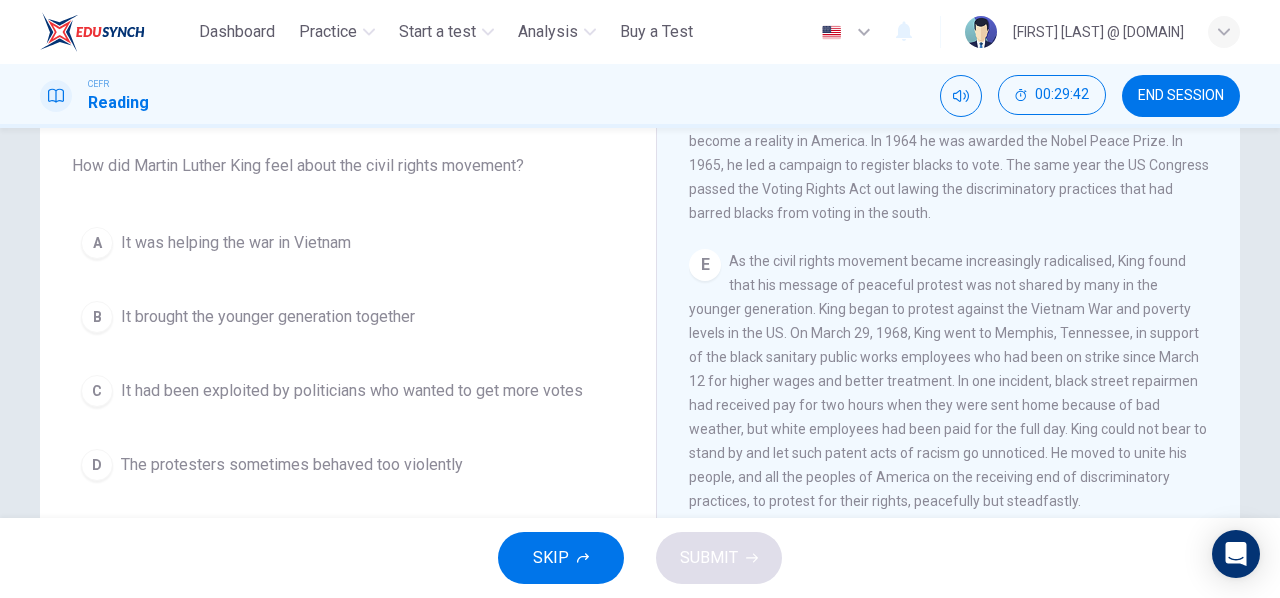 click on "C" at bounding box center [97, 243] 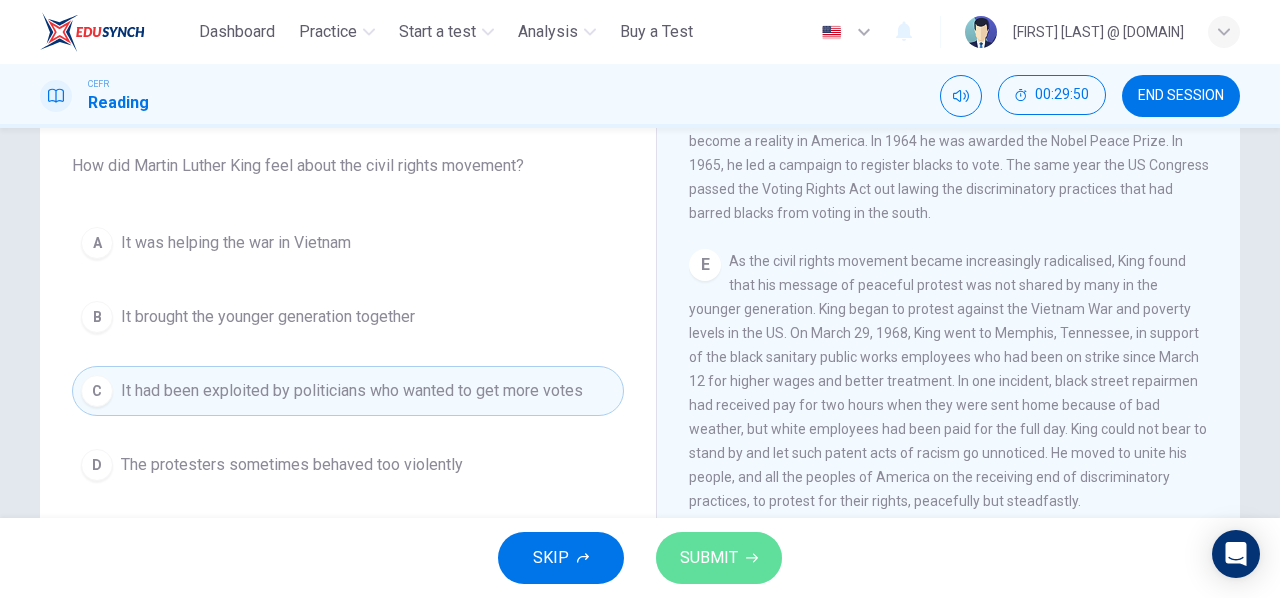 click on "SUBMIT" at bounding box center [719, 558] 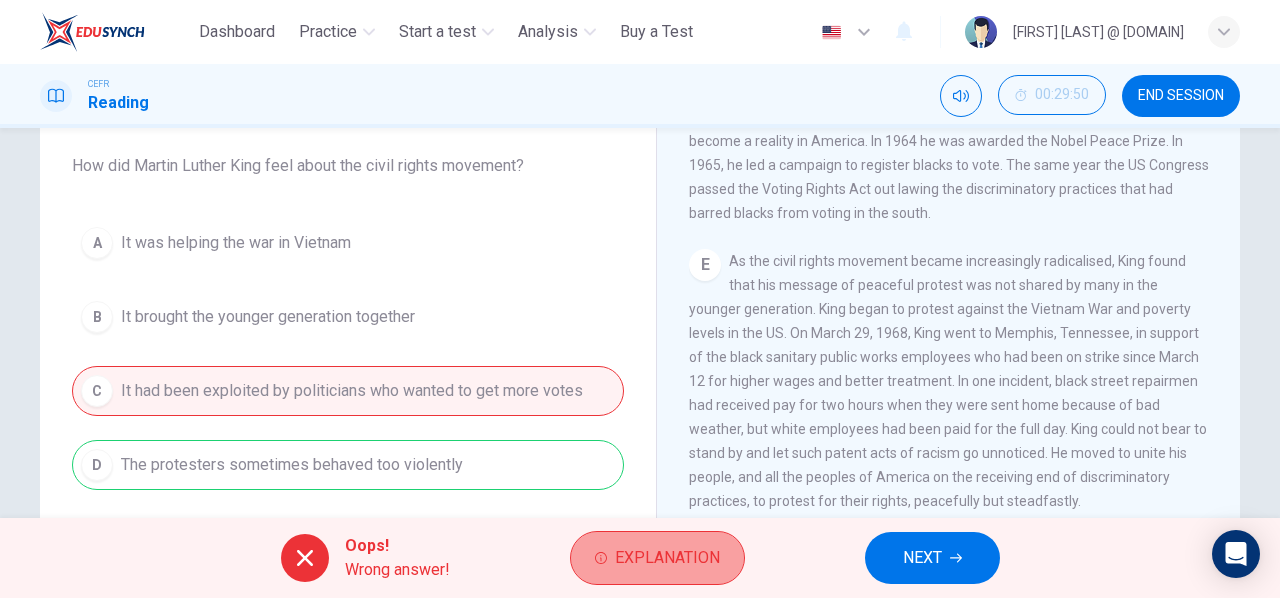 click on "Explanation" at bounding box center [667, 558] 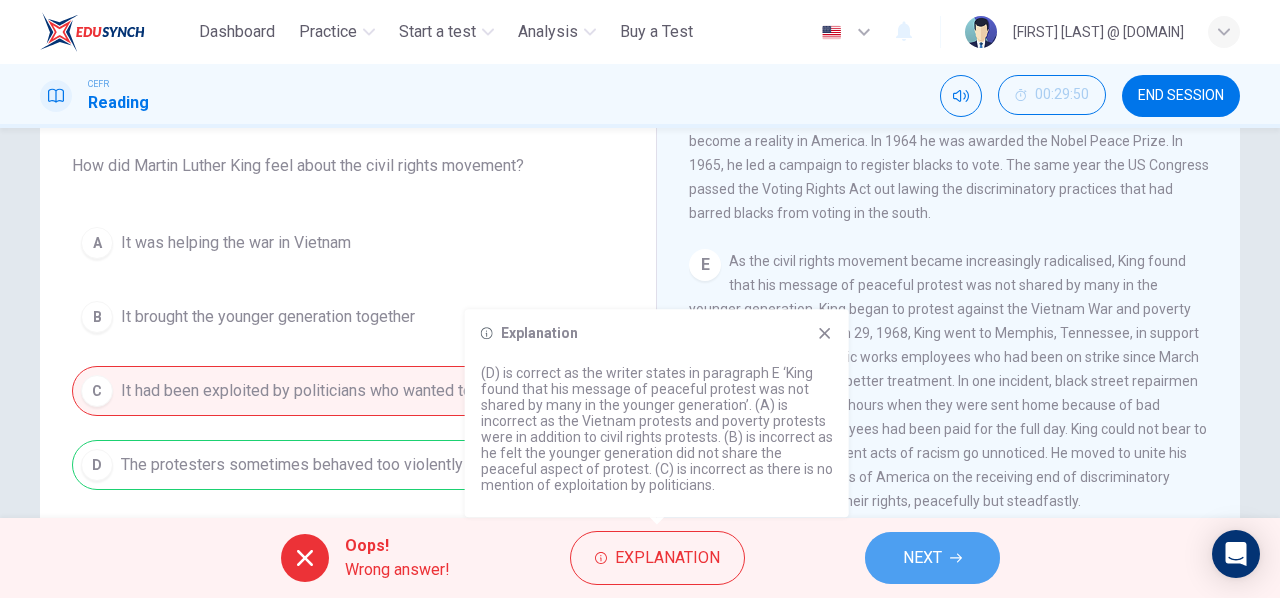 click on "NEXT" at bounding box center [922, 558] 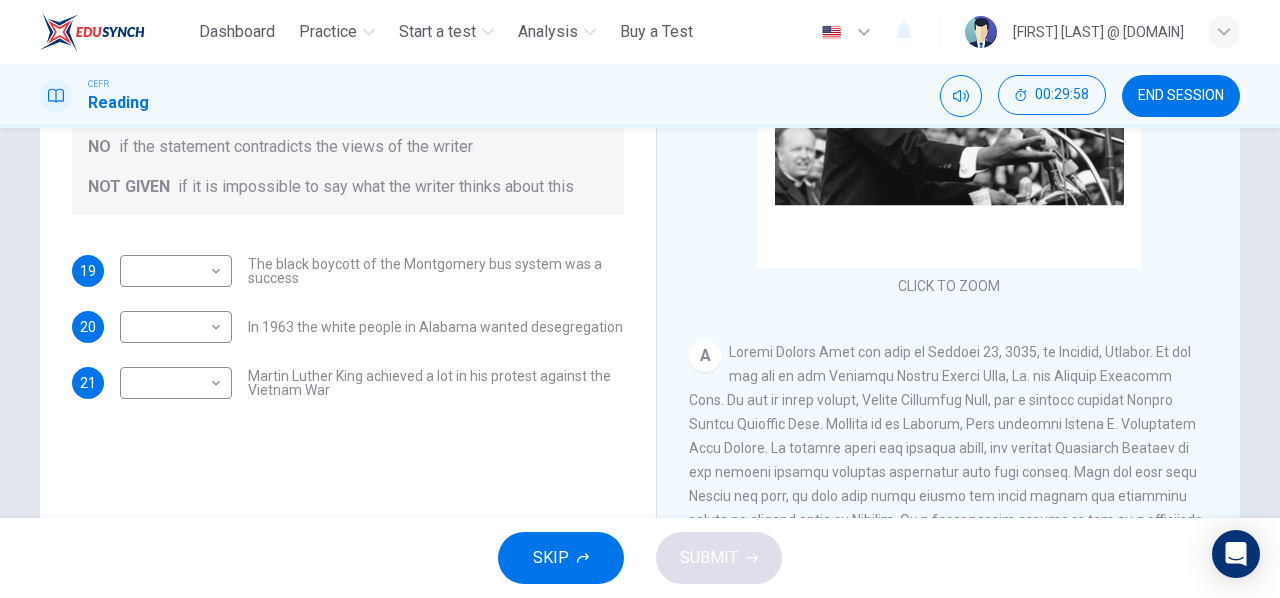 scroll, scrollTop: 333, scrollLeft: 0, axis: vertical 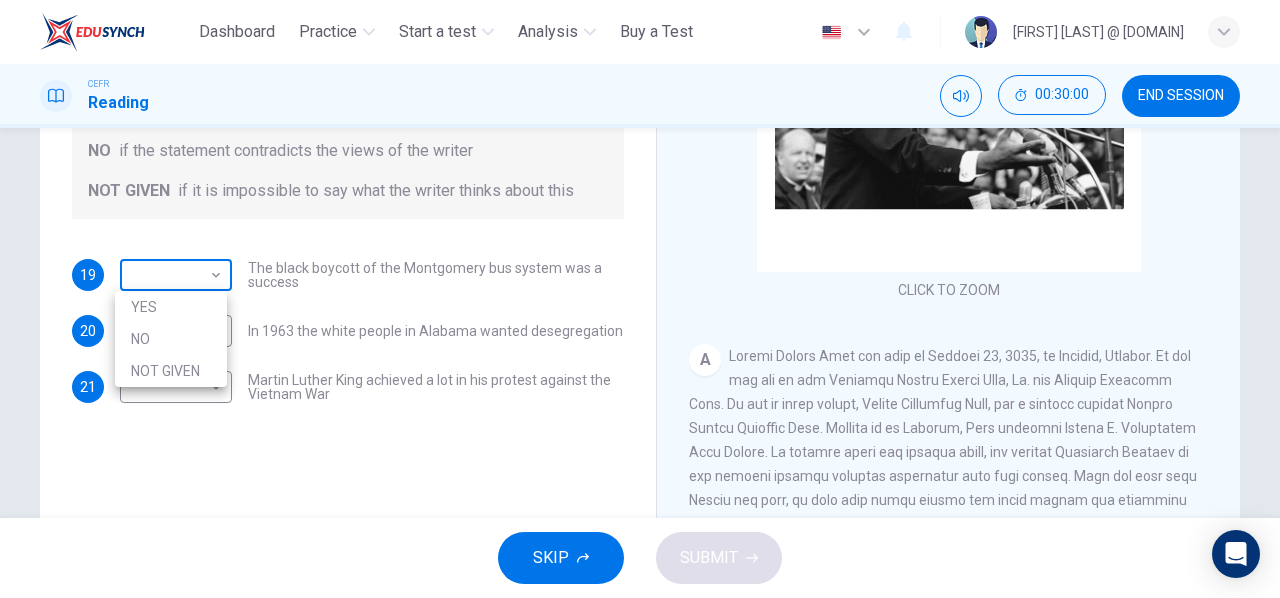 click on "This site uses cookies, as explained in our  Privacy Policy . If you agree to the use of cookies, please click the Accept button and continue to browse our site.   Privacy Policy Accept Dashboard Practice Start a test Analysis Buy a Test English ** ​ [FIRST] [LAST] @ [DOMAIN] CEFR Reading 00:30:00 END SESSION Questions 19 - 21 Do the following statements agree with the information given in the Reading Passage? In the space below, write YES if the statement agrees with the views of the writer NO if the statement contradicts the views of the writer NOT GIVEN if it is impossible to say what the writer thinks about this 19 ​ ​ The black boycott of the Montgomery bus system was a success 20 ​ ​ In 1963 the white people in Alabama wanted desegregation 21 ​ ​ Martin Luther King achieved a lot in his protest against the Vietnam War Martin Luther King CLICK TO ZOOM Click to Zoom A B C D E F SKIP SUBMIT ELTC - EduSynch CEFR Test for Teachers in Malaysia
Dashboard Practice Analysis" at bounding box center [640, 299] 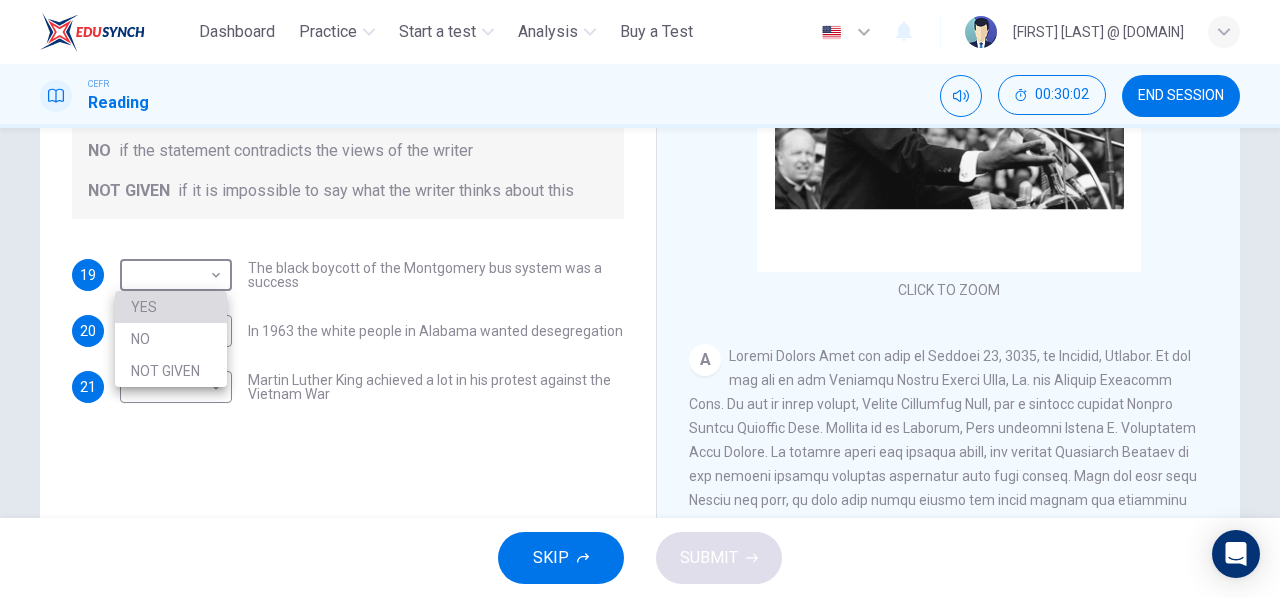 click on "YES" at bounding box center [171, 307] 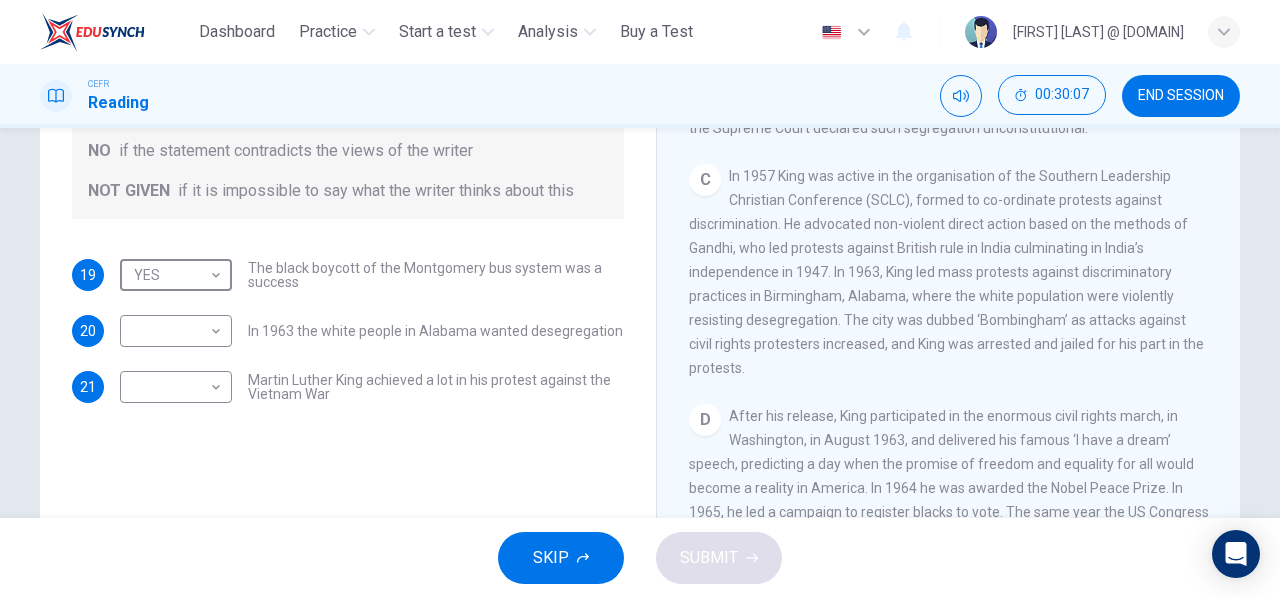 scroll, scrollTop: 708, scrollLeft: 0, axis: vertical 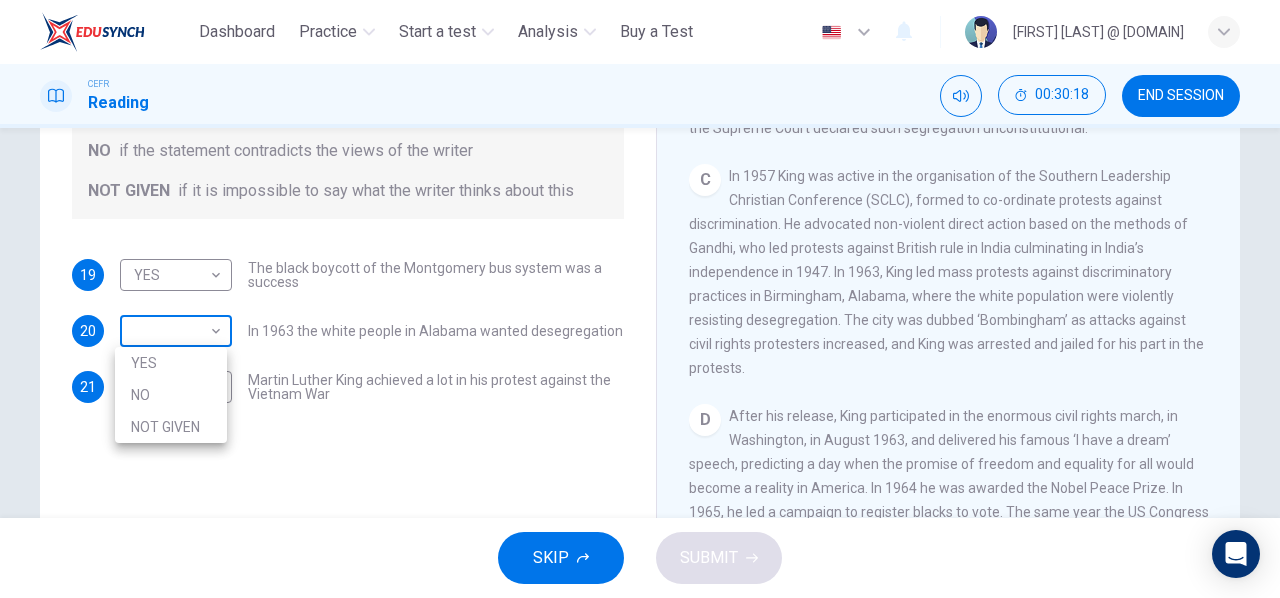 click on "This site uses cookies, as explained in our  Privacy Policy . If you agree to the use of cookies, please click the Accept button and continue to browse our site.   Privacy Policy Accept Dashboard Practice Start a test Analysis Buy a Test English ** ​ [FIRST] [LAST] @ [DOMAIN] CEFR Reading 00:30:18 END SESSION Questions 19 - 21 Do the following statements agree with the information given in the Reading Passage? In the space below, write YES if the statement agrees with the views of the writer NO if the statement contradicts the views of the writer NOT GIVEN if it is impossible to say what the writer thinks about this 19 YES *** ​ The black boycott of the Montgomery bus system was a success 20 ​ ​ In 1963 the white people in Alabama wanted desegregation 21 ​ ​ Martin Luther King achieved a lot in his protest against the Vietnam War Martin Luther King CLICK TO ZOOM Click to Zoom A B C D E F SKIP SUBMIT ELTC - EduSynch CEFR Test for Teachers in Malaysia
Dashboard Practice   1 NO" at bounding box center [640, 299] 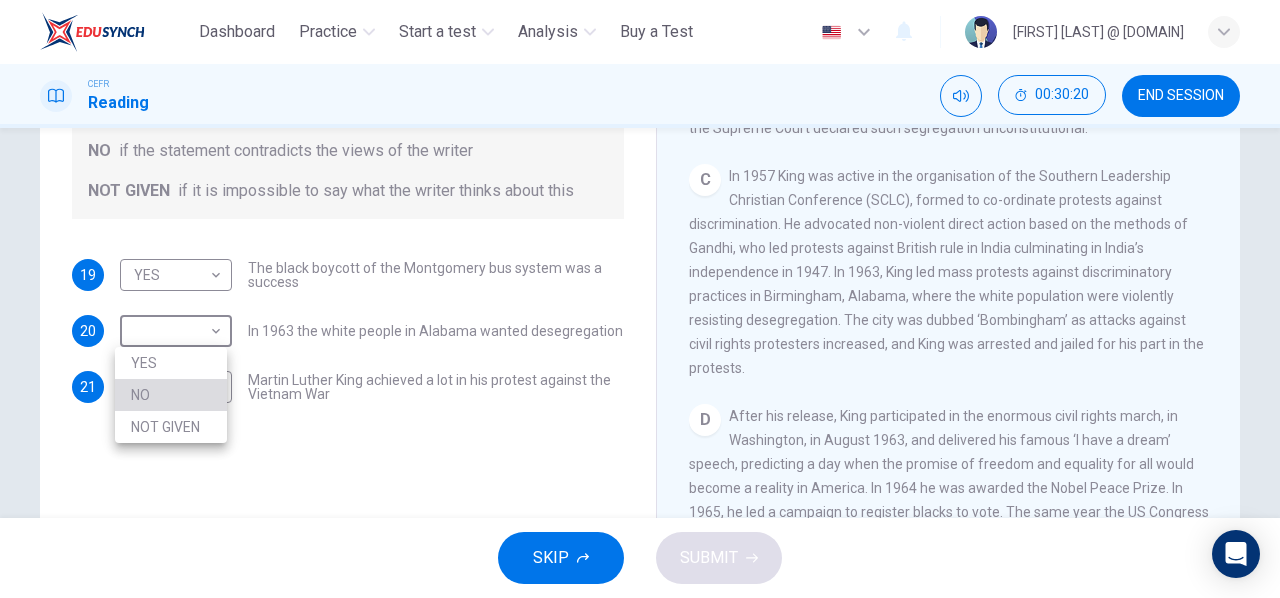 click on "NO" at bounding box center [171, 395] 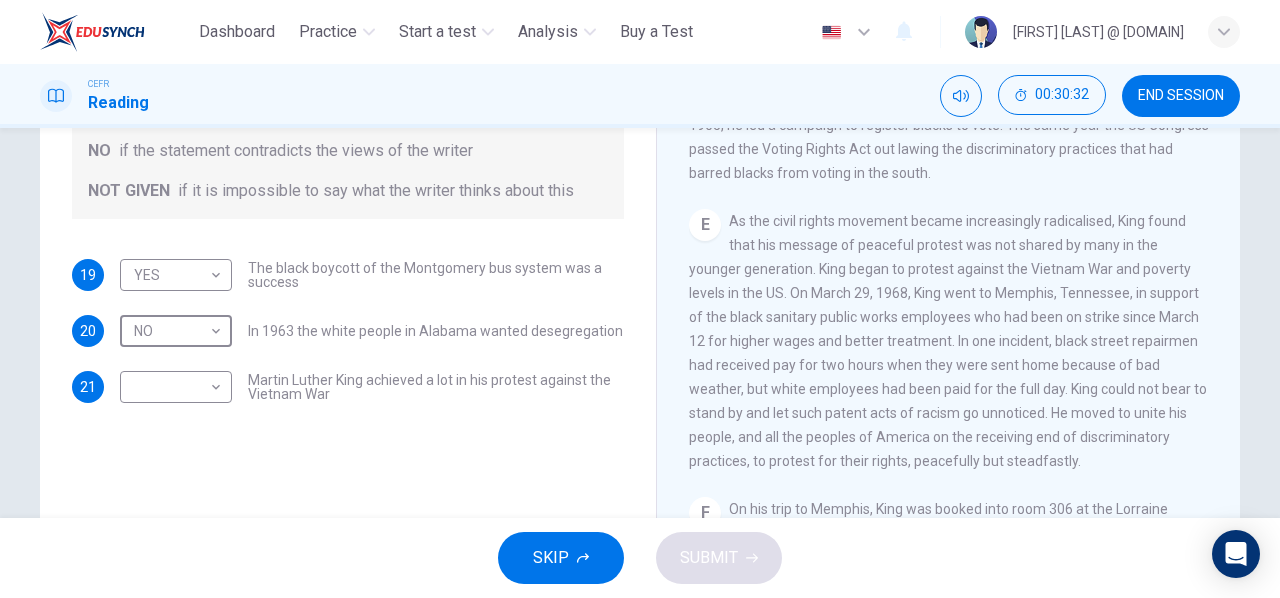 scroll, scrollTop: 1126, scrollLeft: 0, axis: vertical 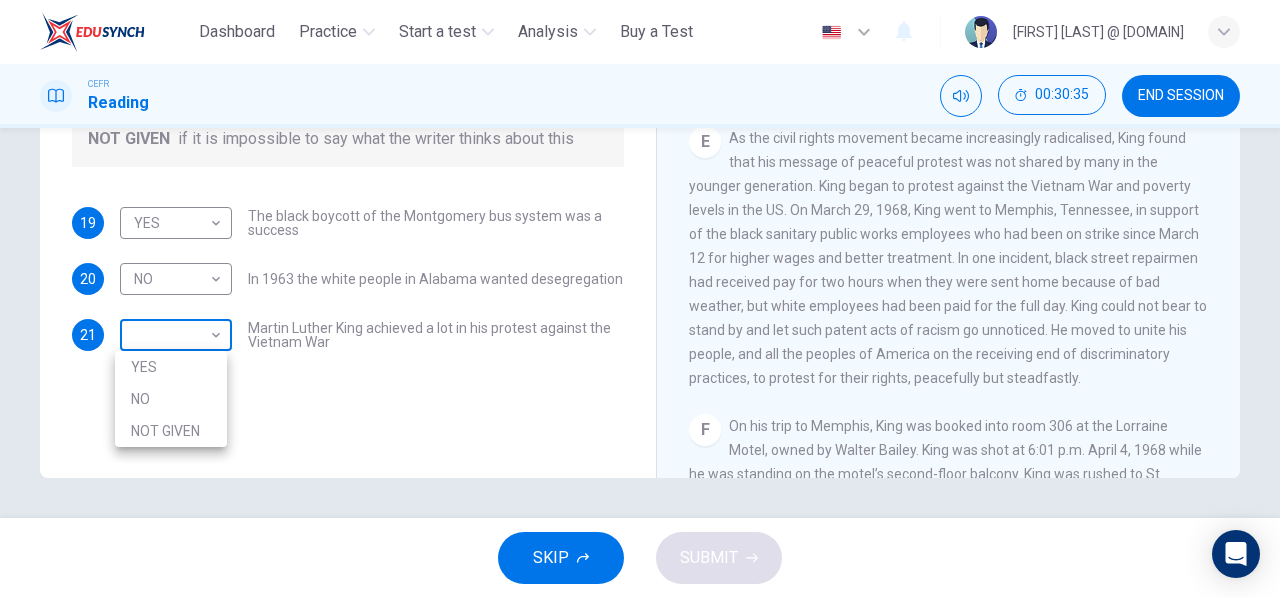 click on "This site uses cookies, as explained in our  Privacy Policy . If you agree to the use of cookies, please click the Accept button and continue to browse our site.   Privacy Policy Accept Dashboard Practice Start a test Analysis Buy a Test English ** ​ [FIRST] [LAST] @ [DOMAIN] CEFR Reading 00:30:35 END SESSION Questions 19 - 21 Do the following statements agree with the information given in the Reading Passage? In the space below, write YES if the statement agrees with the views of the writer NO if the statement contradicts the views of the writer NOT GIVEN if it is impossible to say what the writer thinks about this 19 YES *** ​ The black boycott of the Montgomery bus system was a success 20 NO ** ​ In 1963 the white people in Alabama wanted desegregation 21 ​ ​ Martin Luther King achieved a lot in his protest against the Vietnam War Martin Luther King CLICK TO ZOOM Click to Zoom A B C D E F SKIP SUBMIT ELTC - EduSynch CEFR Test for Teachers in Malaysia
Dashboard Practice   1" at bounding box center (640, 299) 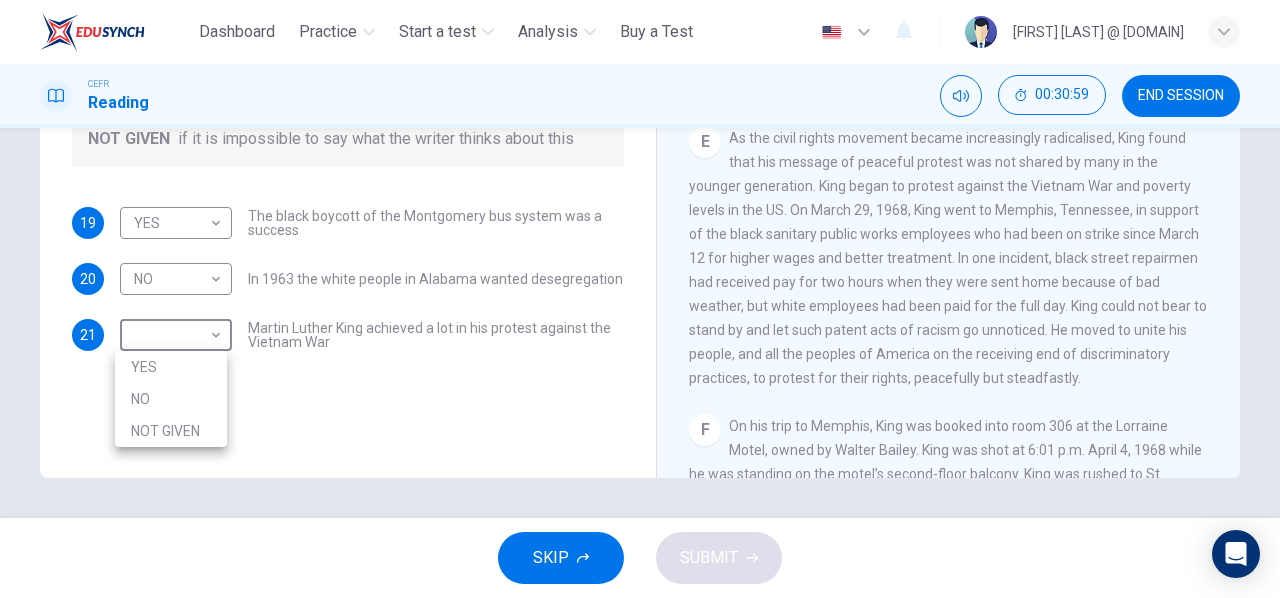 click at bounding box center [640, 299] 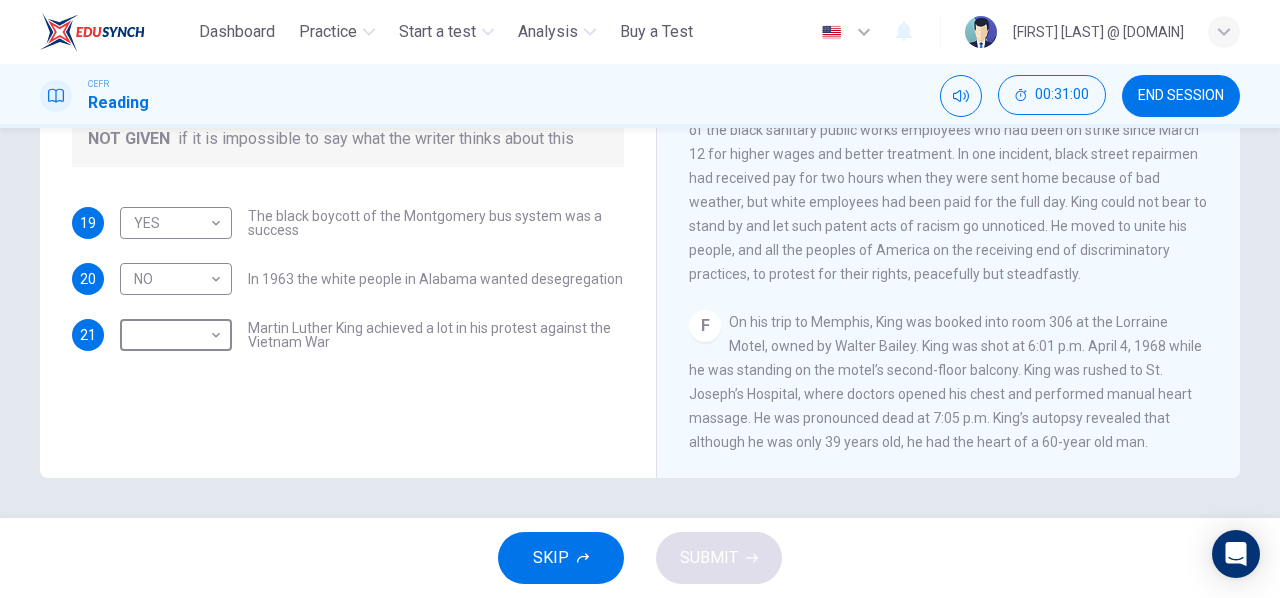 scroll, scrollTop: 1265, scrollLeft: 0, axis: vertical 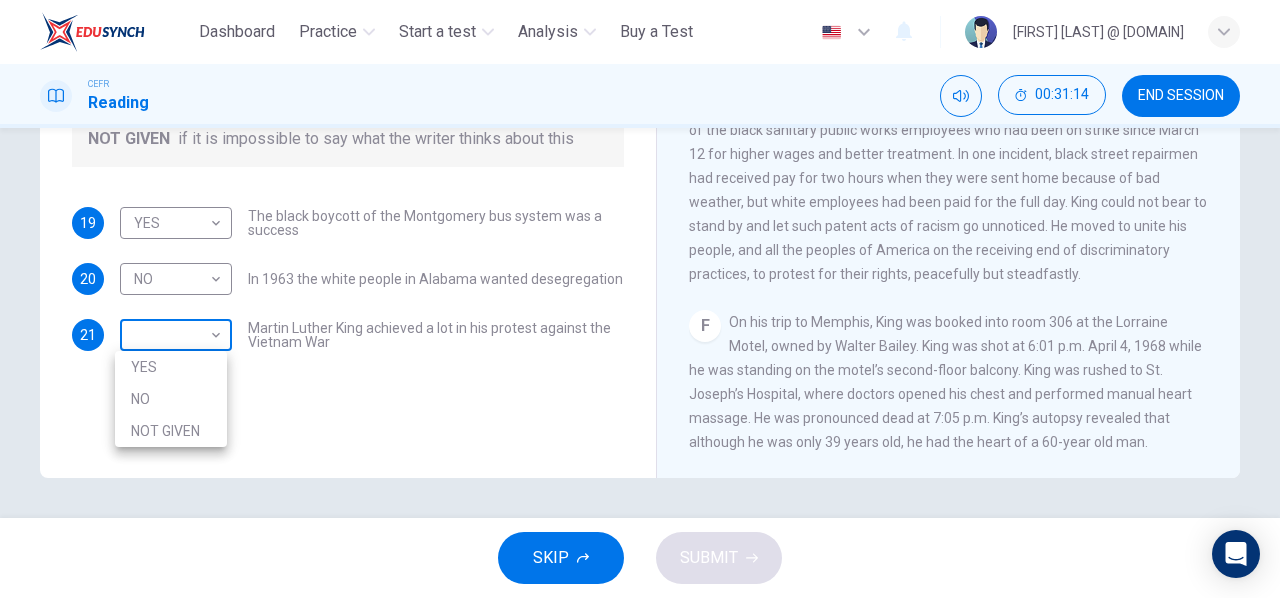 click on "This site uses cookies, as explained in our  Privacy Policy . If you agree to the use of cookies, please click the Accept button and continue to browse our site.   Privacy Policy Accept Dashboard Practice Start a test Analysis Buy a Test English ** ​ [FIRST] [LAST] @ [DOMAIN] CEFR Reading 00:31:14 END SESSION Questions 19 - 21 Do the following statements agree with the information given in the Reading Passage? In the space below, write YES if the statement agrees with the views of the writer NO if the statement contradicts the views of the writer NOT GIVEN if it is impossible to say what the writer thinks about this 19 YES *** ​ The black boycott of the Montgomery bus system was a success 20 NO ** ​ In 1963 the white people in Alabama wanted desegregation 21 ​ ​ Martin Luther King achieved a lot in his protest against the Vietnam War Martin Luther King CLICK TO ZOOM Click to Zoom A B C D E F SKIP SUBMIT ELTC - EduSynch CEFR Test for Teachers in Malaysia
Dashboard Practice Practice   1" at bounding box center [640, 299] 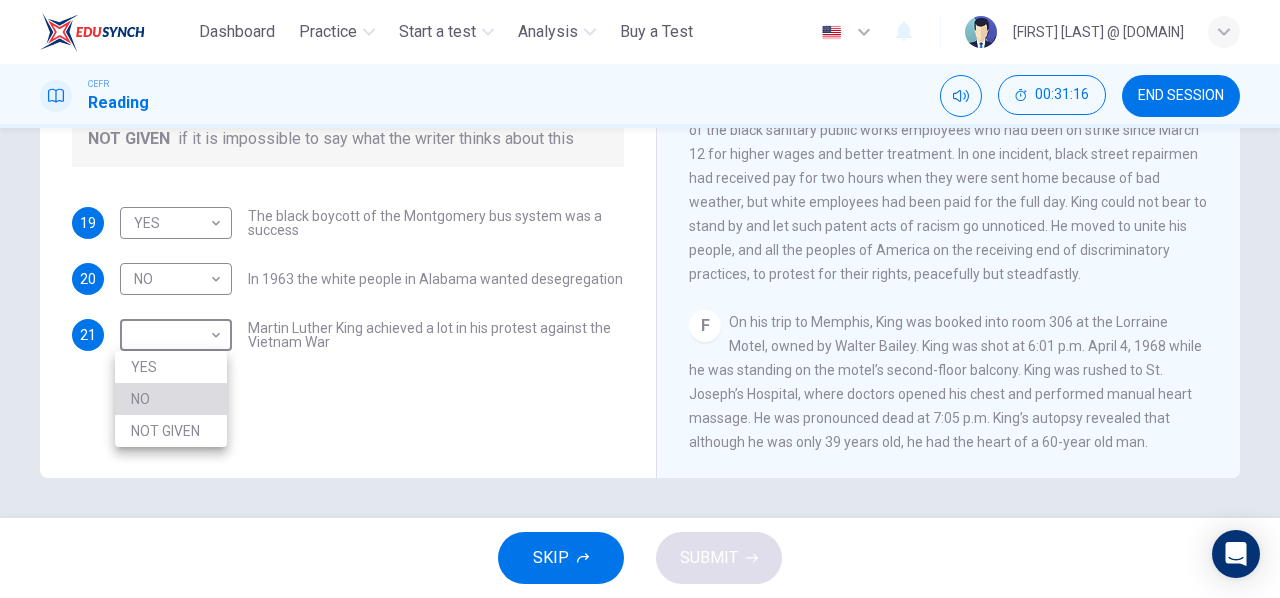 click on "NO" at bounding box center [171, 399] 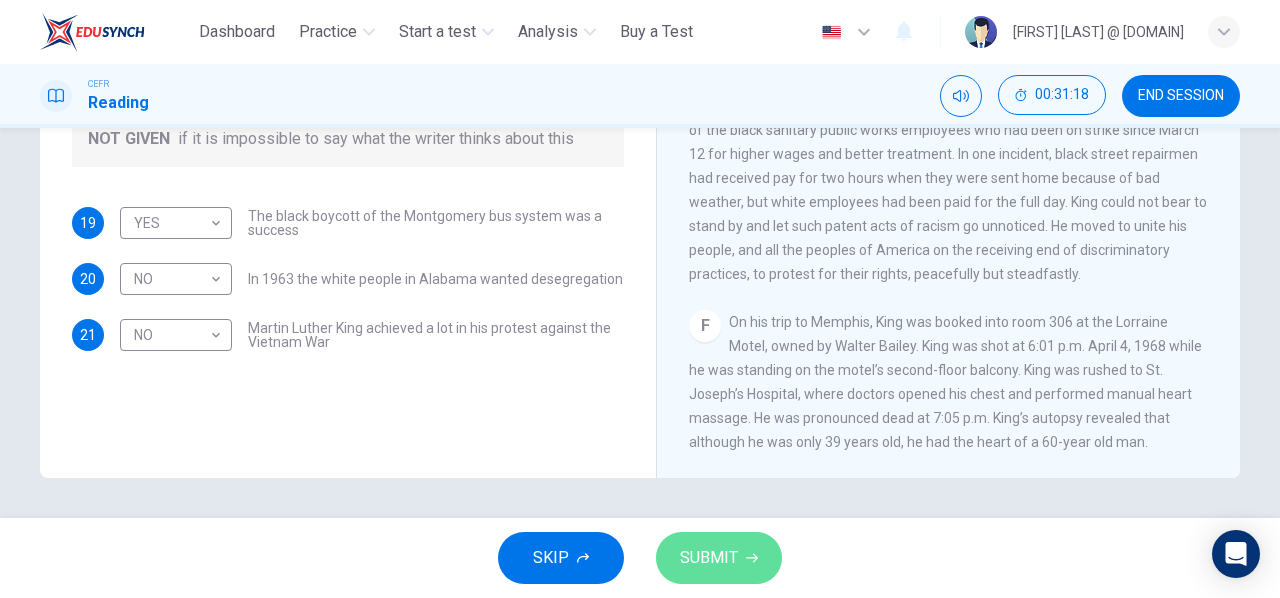 click on "SUBMIT" at bounding box center (719, 558) 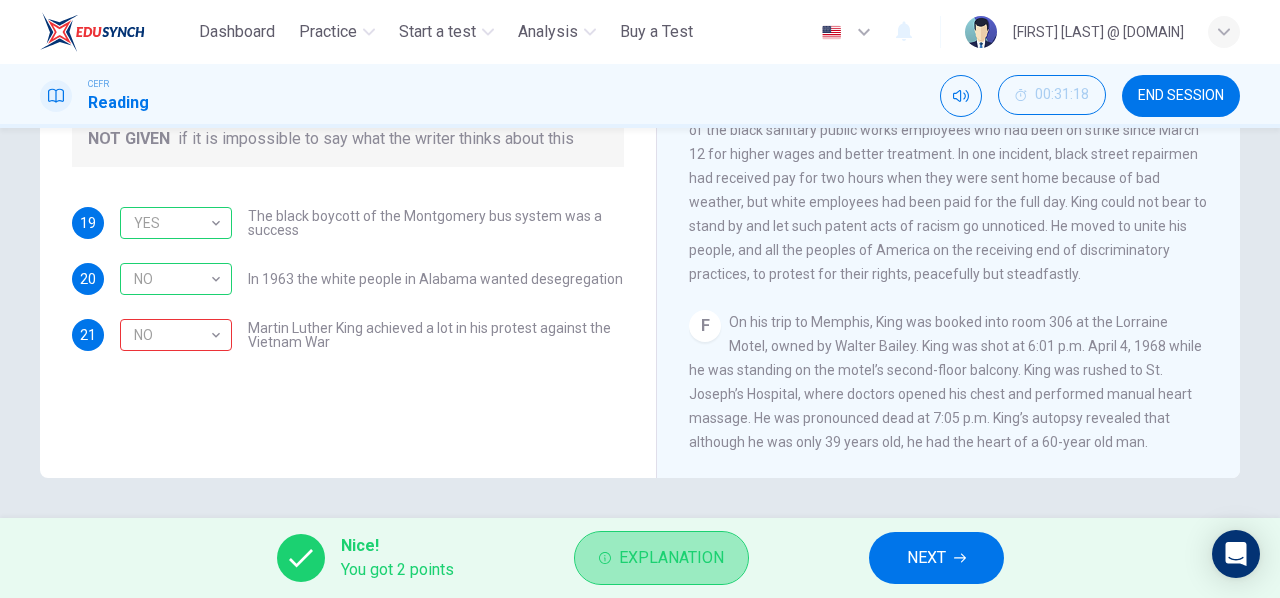 click on "Explanation" at bounding box center (671, 558) 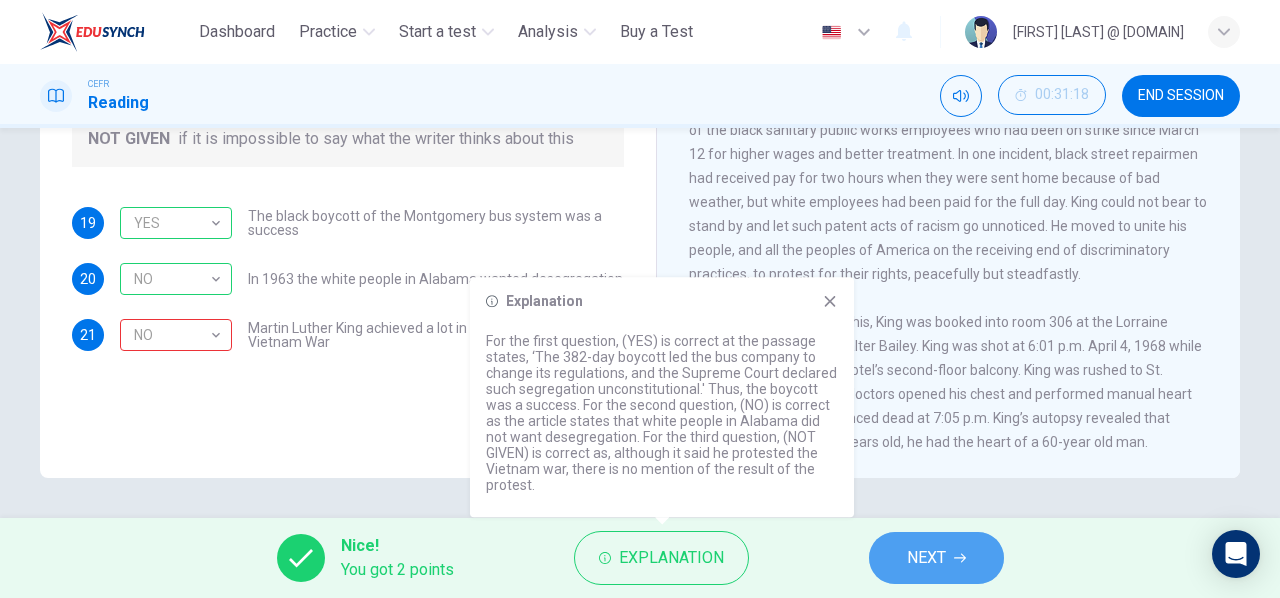 click on "NEXT" at bounding box center [936, 558] 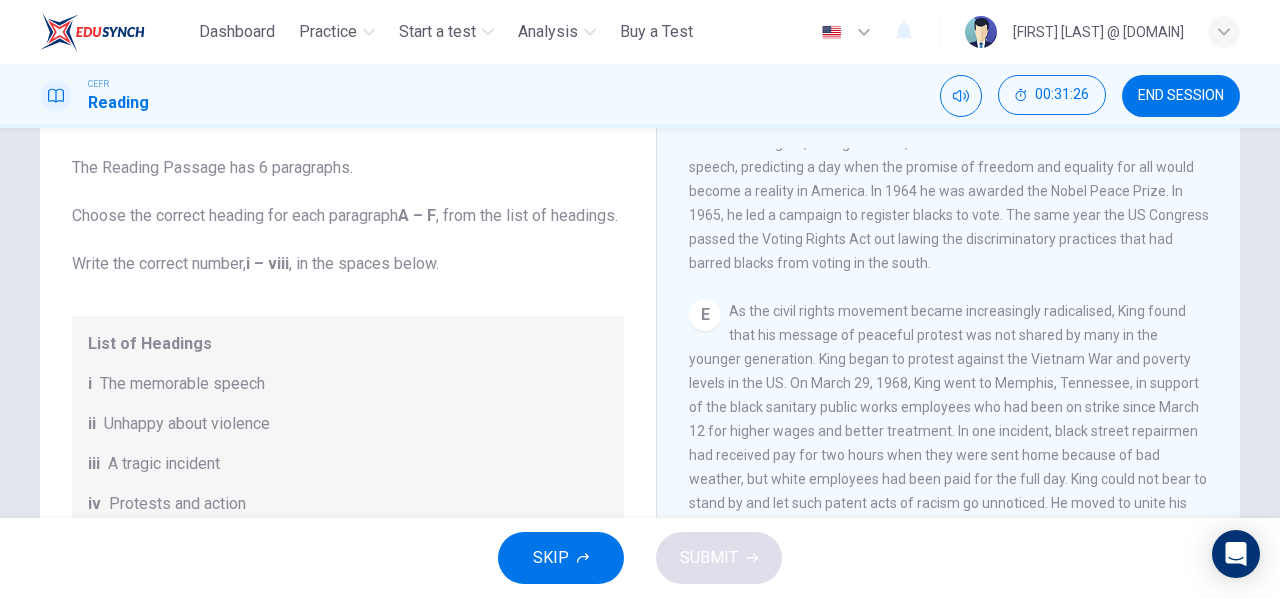 scroll, scrollTop: 157, scrollLeft: 0, axis: vertical 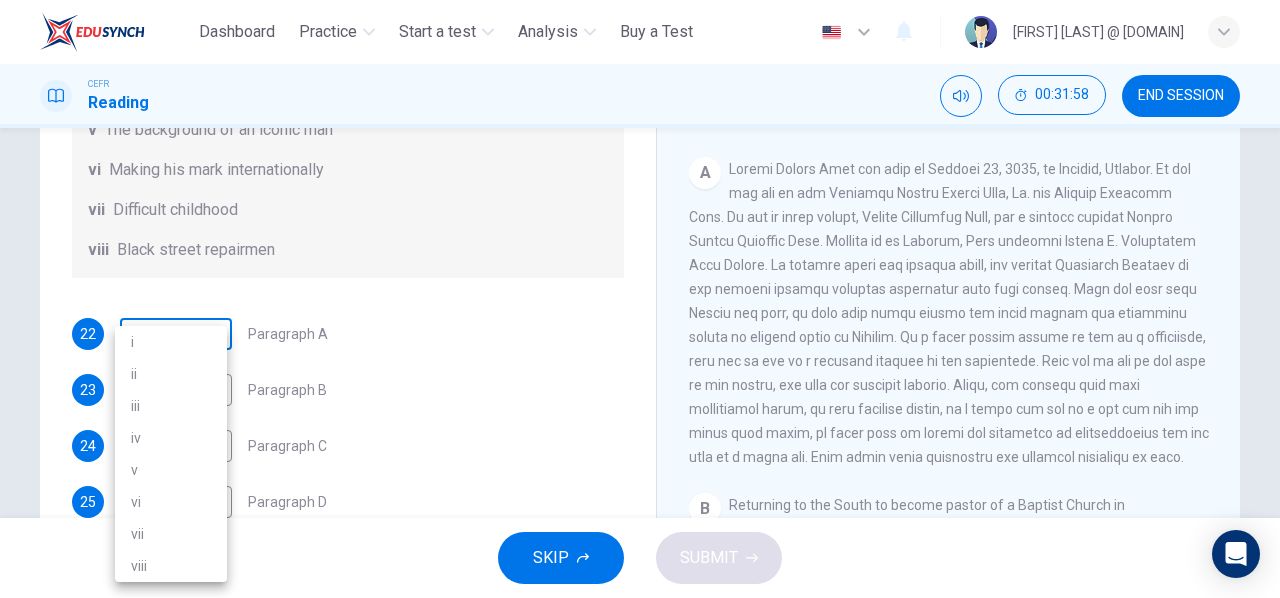 click on "This site uses cookies, as explained in our  Privacy Policy . If you agree to the use of cookies, please click the Accept button and continue to browse our site.   Privacy Policy Accept Dashboard Practice Start a test Analysis Buy a Test English ** ​ [FIRST] [LAST] @ [DOMAIN] CEFR Reading 00:31:58 END SESSION Questions 22 - 27 The Reading Passage has 6 paragraphs.
Choose the correct heading for each paragraph  A – F , from the list of headings.
Write the correct number,  i – viii , in the spaces below. List of Headings i The memorable speech ii Unhappy about violence iii A tragic incident iv Protests and action v The background of an iconic man vi Making his mark internationally vii Difficult childhood viii Black street repairmen 22 ​ ​ Paragraph A 23 ​ ​ Paragraph B 24 ​ ​ Paragraph C 25 ​ ​ Paragraph D 26 ​ ​ Paragraph E 27 ​ ​ Paragraph F Martin Luther King CLICK TO ZOOM Click to Zoom A B C D E F SKIP SUBMIT ELTC - EduSynch CEFR Test for Teachers in Malaysia" at bounding box center (640, 299) 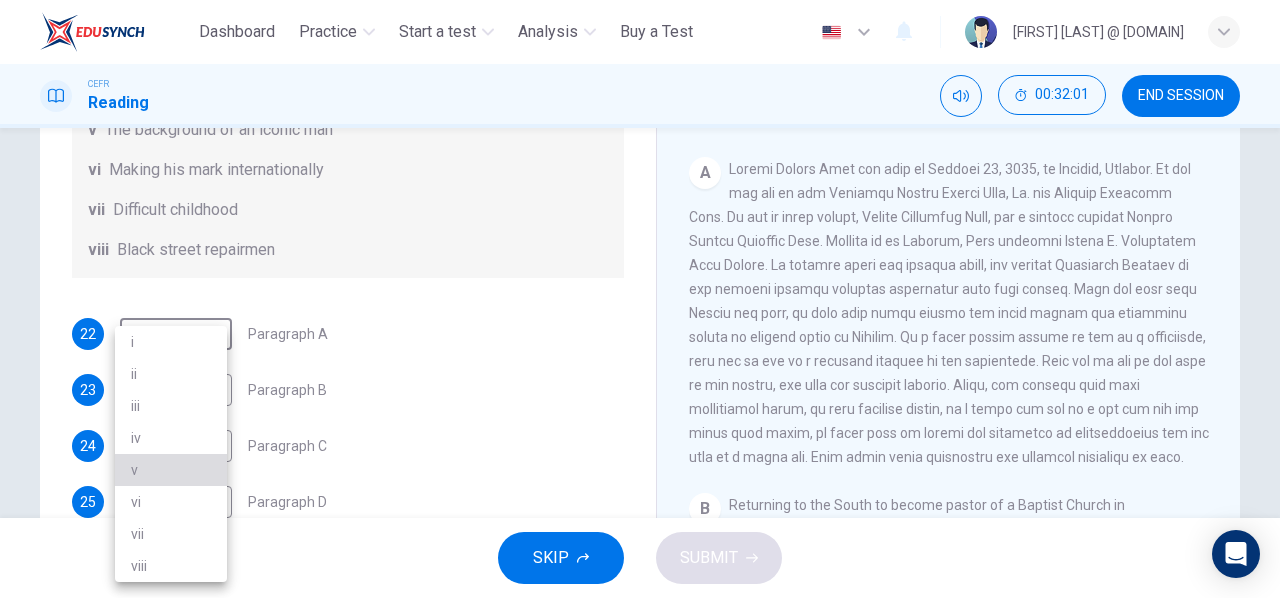 click on "v" at bounding box center (171, 470) 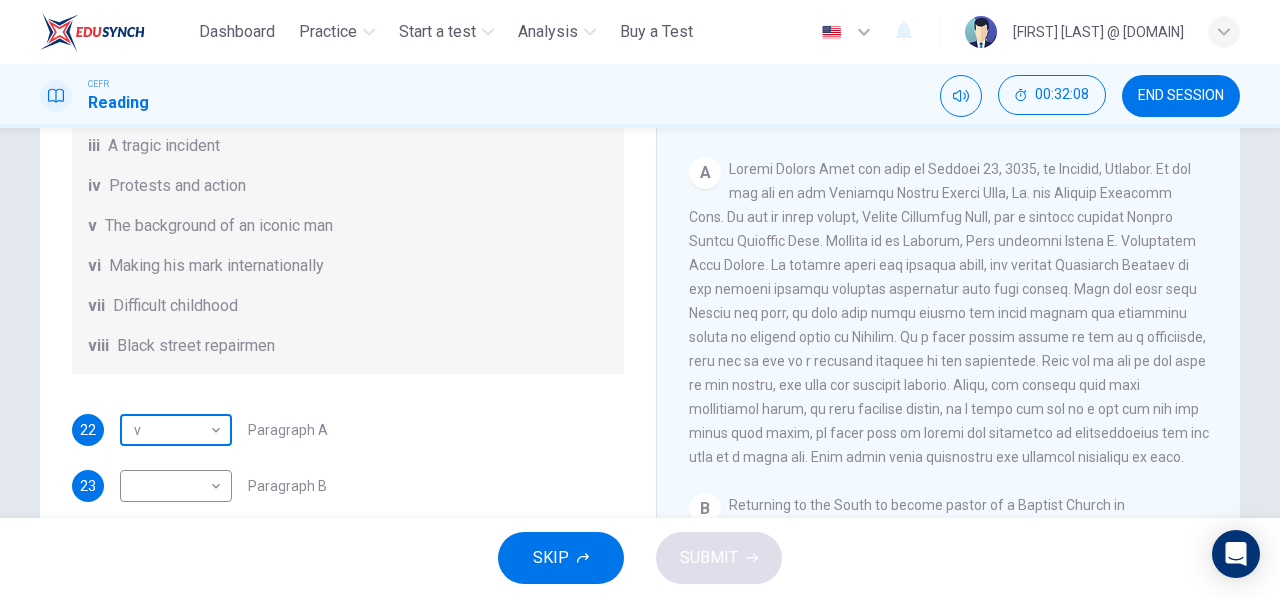 scroll, scrollTop: 120, scrollLeft: 0, axis: vertical 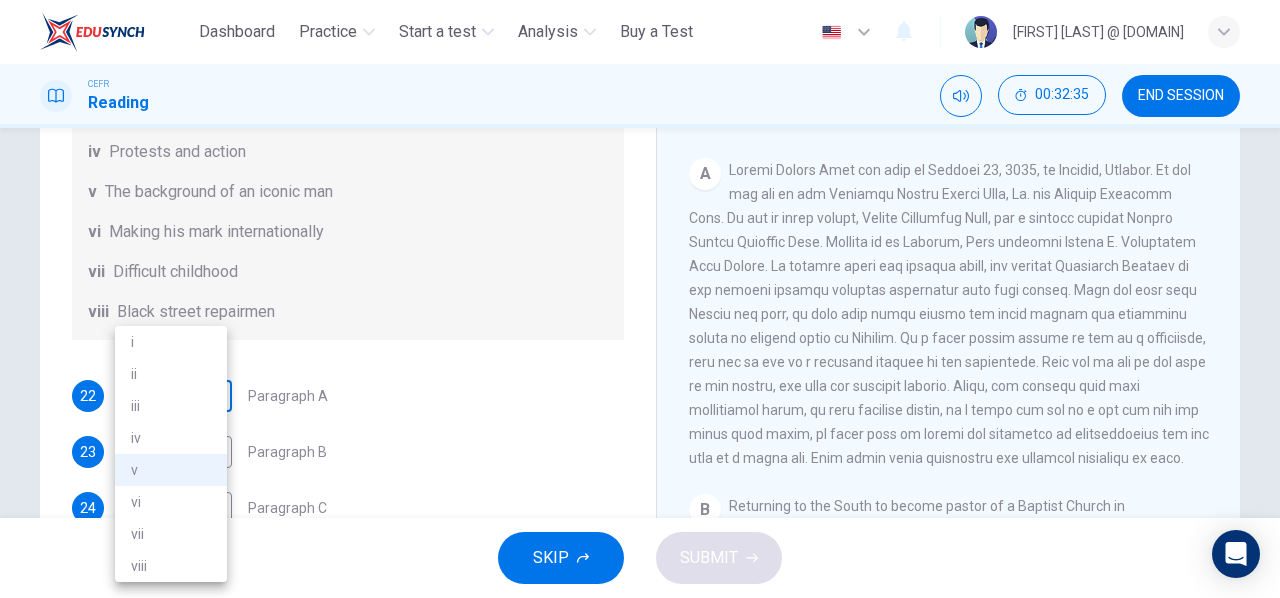 click on "This site uses cookies, as explained in our  Privacy Policy . If you agree to the use of cookies, please click the Accept button and continue to browse our site.   Privacy Policy Accept Dashboard Practice Start a test Analysis Buy a Test English ** ​ [FIRST] [LAST] @ [DOMAIN] CEFR Reading 00:32:35 END SESSION Questions 22 - 27 The Reading Passage has 6 paragraphs.
Choose the correct heading for each paragraph  A – F , from the list of headings.
Write the correct number,  i – viii , in the spaces below. List of Headings i The memorable speech ii Unhappy about violence iii A tragic incident iv Protests and action v The background of an iconic man vi Making his mark internationally vii Difficult childhood viii Black street repairmen 22 v * ​ Paragraph A 23 ​ ​ Paragraph B 24 ​ ​ Paragraph C 25 ​ ​ Paragraph D 26 ​ ​ Paragraph E 27 ​ ​ Paragraph F Martin Luther King CLICK TO ZOOM Click to Zoom A B C D E F SKIP SUBMIT ELTC - EduSynch CEFR Test for Teachers in Malaysia" at bounding box center [640, 299] 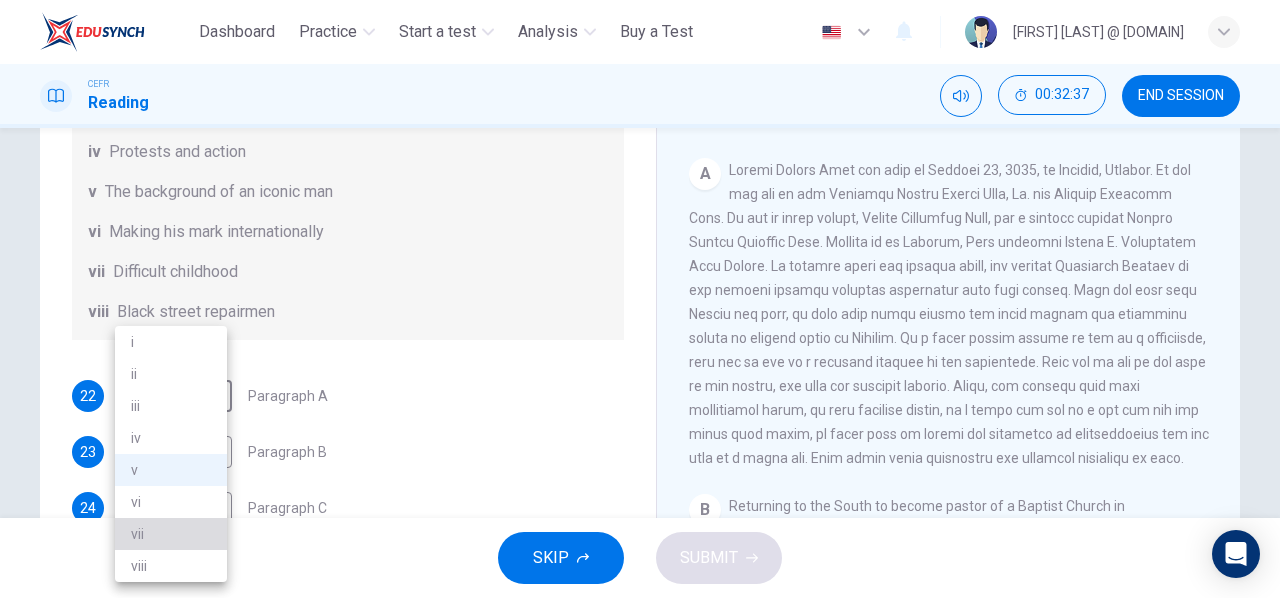 click on "vii" at bounding box center (171, 534) 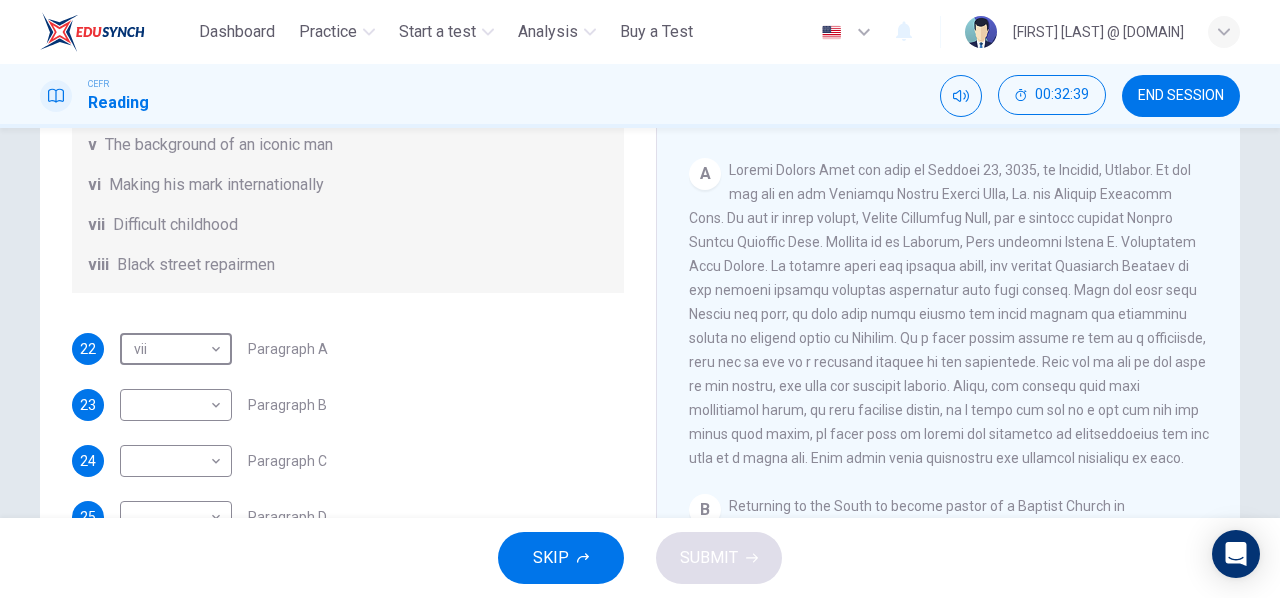 scroll, scrollTop: 219, scrollLeft: 0, axis: vertical 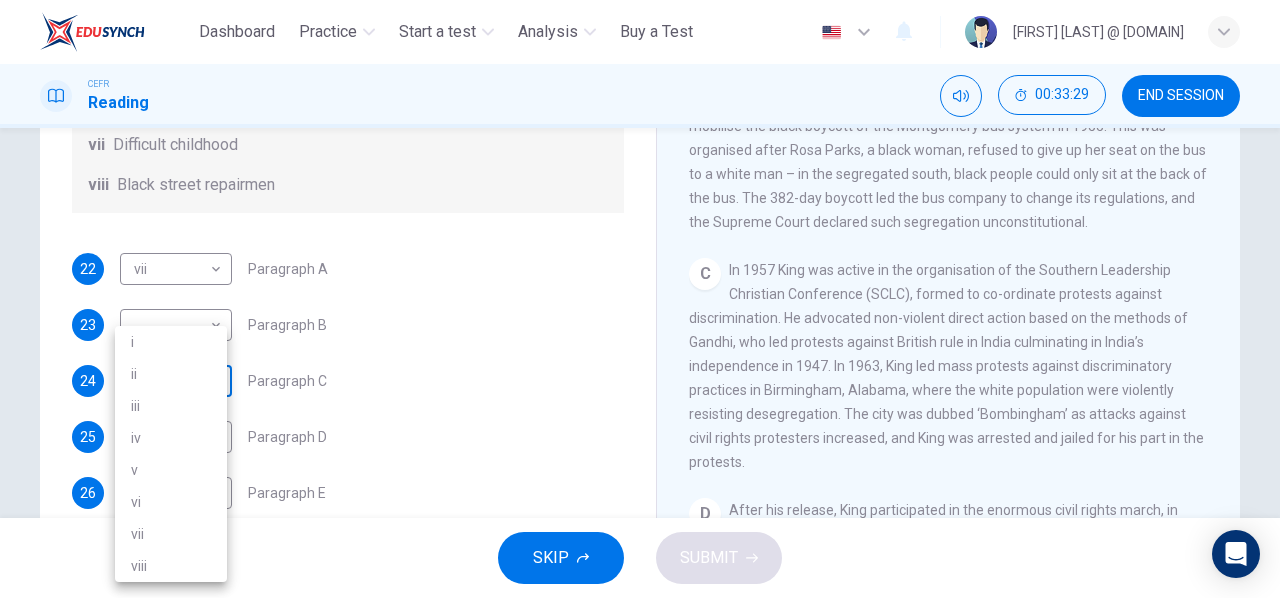 click on "This site uses cookies, as explained in our  Privacy Policy . If you agree to the use of cookies, please click the Accept button and continue to browse our site.   Privacy Policy Accept Dashboard Practice Start a test Analysis Buy a Test English ** ​ [FIRST] [LAST] @ [DOMAIN] CEFR Reading 00:33:29 END SESSION Questions 22 - 27 The Reading Passage has 6 paragraphs.
Choose the correct heading for each paragraph  A – F , from the list of headings.
Write the correct number,  i – viii , in the spaces below. List of Headings i The memorable speech ii Unhappy about violence iii A tragic incident iv Protests and action v The background of an iconic man vi Making his mark internationally vii Difficult childhood viii Black street repairmen 22 vii *** ​ Paragraph A 23 ​ ​ Paragraph B 24 ​ ​ Paragraph C 25 ​ ​ Paragraph D 26 ​ ​ Paragraph E 27 ​ ​ Paragraph F Martin Luther King CLICK TO ZOOM Click to Zoom A B C D E F SKIP SUBMIT
Dashboard Practice Practice   Analysis" at bounding box center [640, 299] 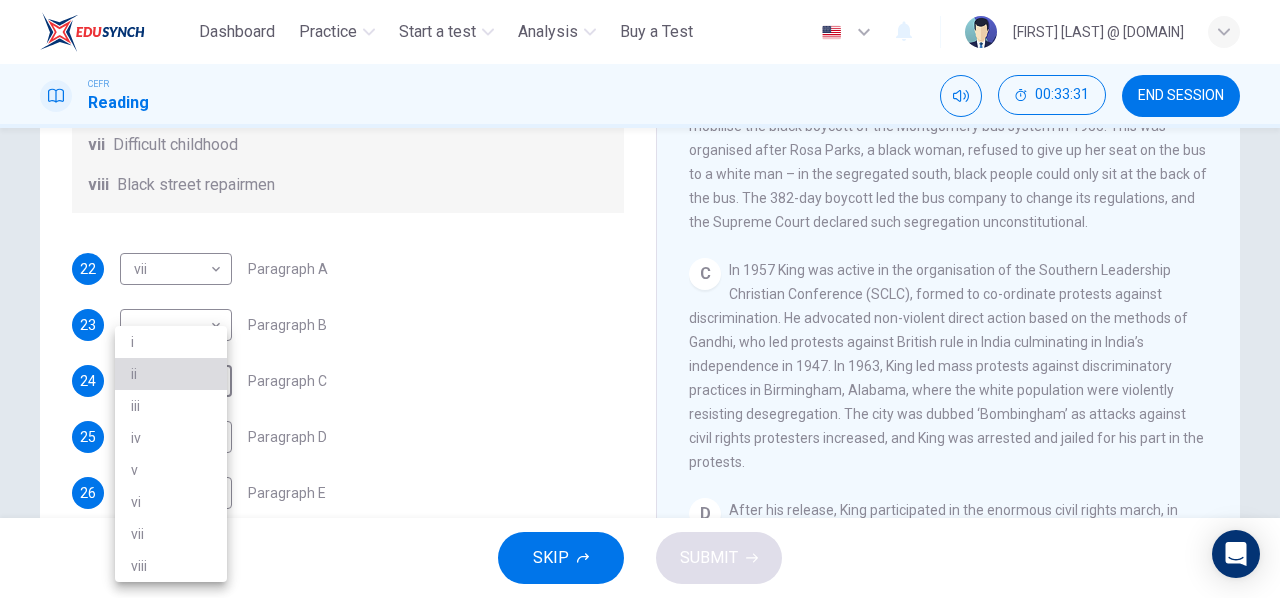 click on "ii" at bounding box center (171, 374) 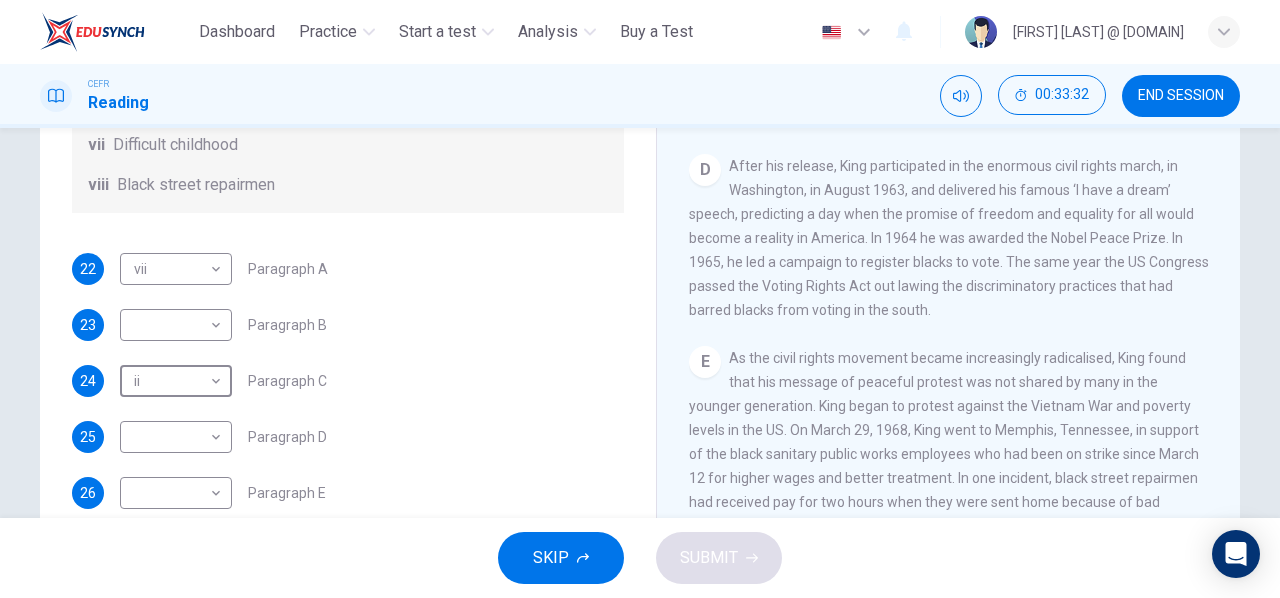 scroll, scrollTop: 989, scrollLeft: 0, axis: vertical 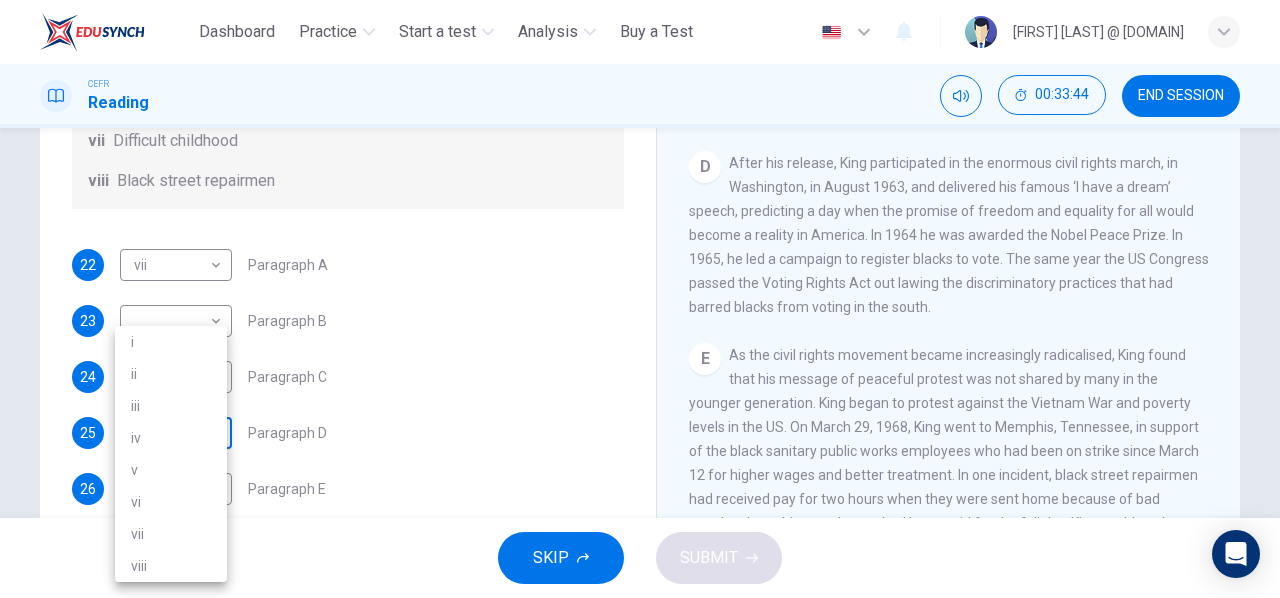 click on "This site uses cookies, as explained in our  Privacy Policy . If you agree to the use of cookies, please click the Accept button and continue to browse our site.   Privacy Policy Accept Dashboard Practice Start a test Analysis Buy a Test English ** ​ [FIRST] [LAST] @ [DOMAIN] CEFR Reading 00:33:44 END SESSION Questions 22 - 27 The Reading Passage has 6 paragraphs.
Choose the correct heading for each paragraph  A – F , from the list of headings.
Write the correct number,  i – viii , in the spaces below. List of Headings i The memorable speech ii Unhappy about violence iii A tragic incident iv Protests and action v The background of an iconic man vi Making his mark internationally vii Difficult childhood viii Black street repairmen 22 vii *** ​ Paragraph A 23 ​ ​ Paragraph B 24 ii ** ​ Paragraph C 25 ​ ​ Paragraph D 26 ​ ​ Paragraph E 27 ​ ​ Paragraph F Martin Luther King CLICK TO ZOOM Click to Zoom A B C D E F SKIP SUBMIT
Dashboard Practice Practice   1 i" at bounding box center [640, 299] 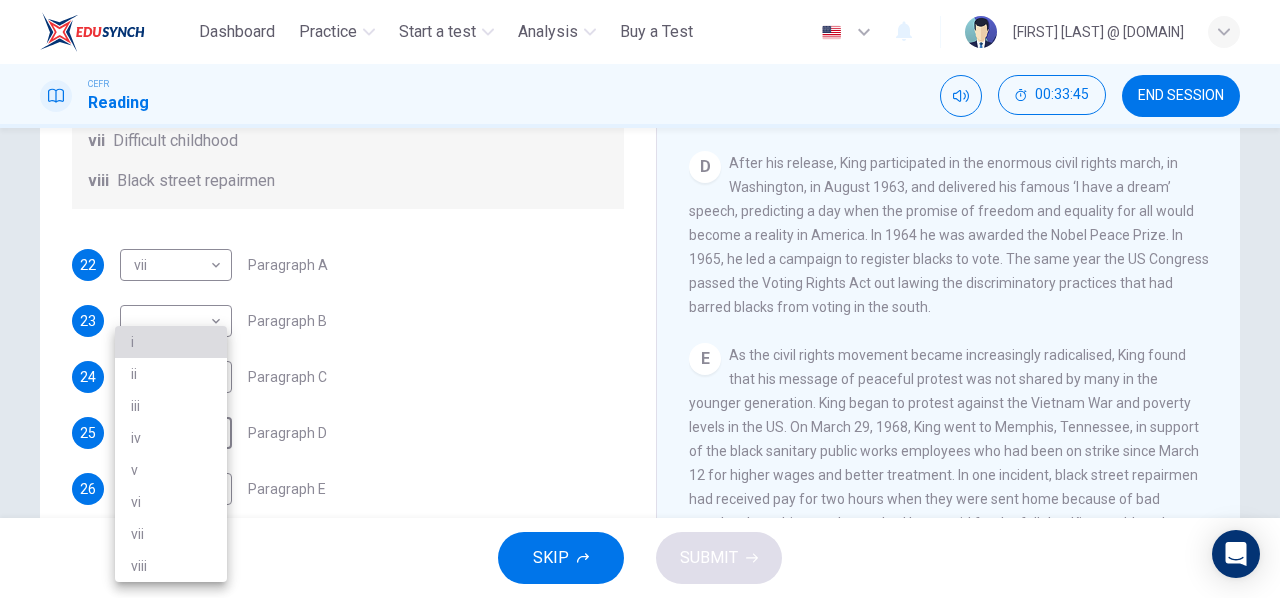 click on "i" at bounding box center [171, 342] 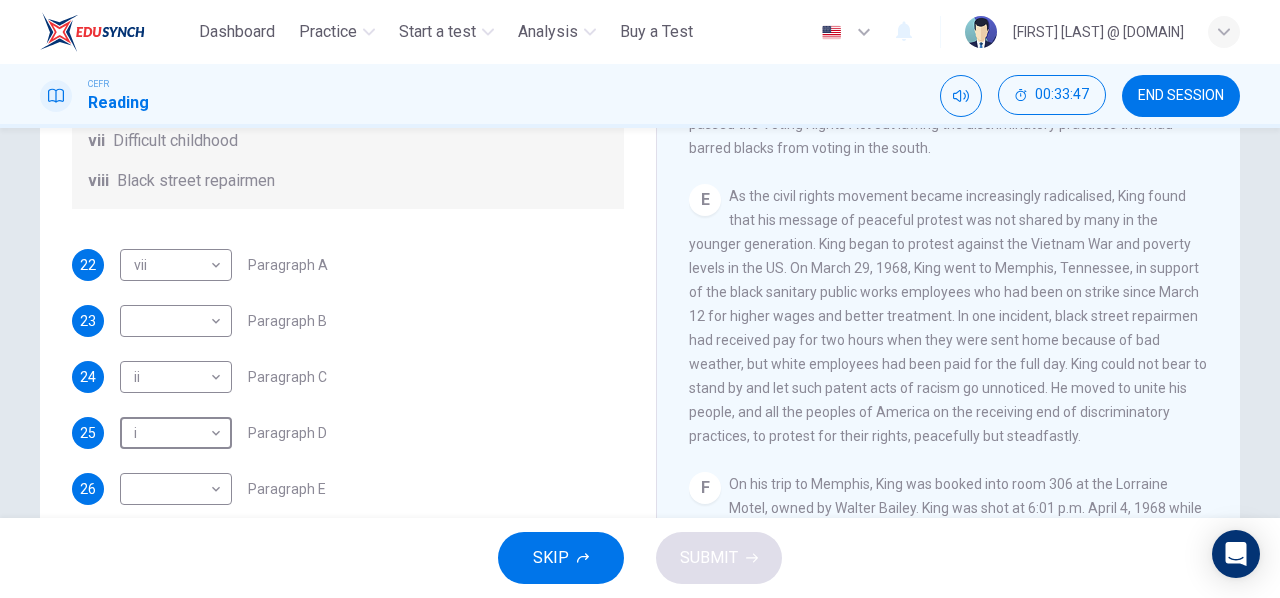 scroll, scrollTop: 1173, scrollLeft: 0, axis: vertical 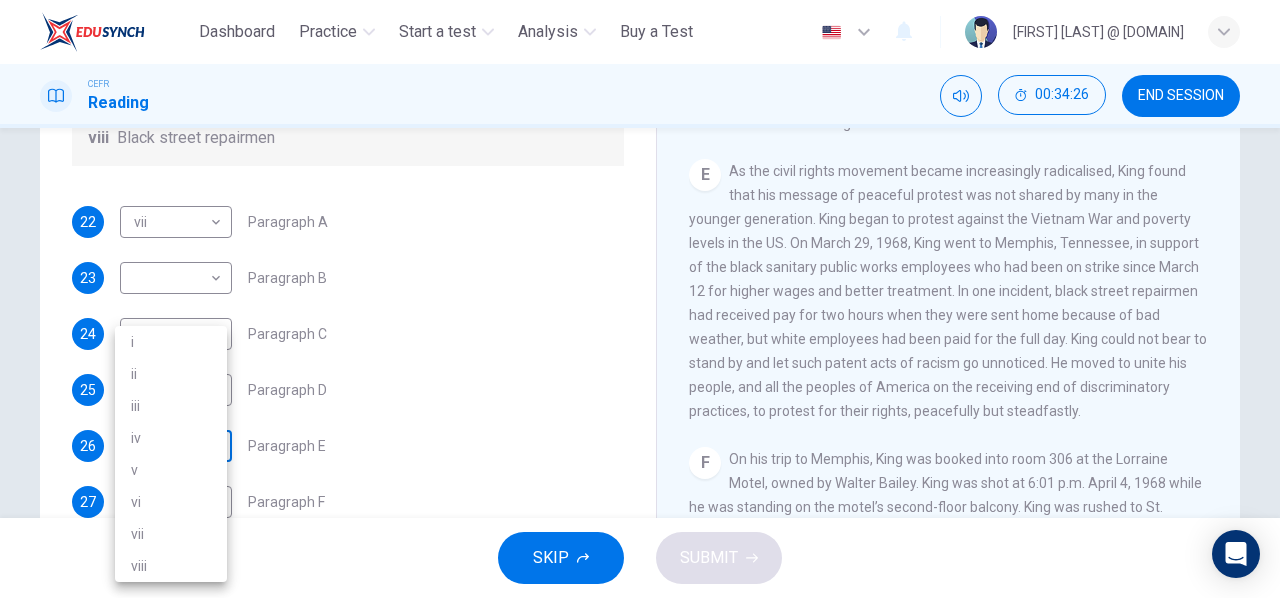 click on "This site uses cookies, as explained in our  Privacy Policy . If you agree to the use of cookies, please click the Accept button and continue to browse our site.   Privacy Policy Accept Dashboard Practice Start a test Analysis Buy a Test English ** ​ [FIRST] [LAST] @ [DOMAIN] CEFR Reading 00:34:26 END SESSION Questions 22 - 27 The Reading Passage has 6 paragraphs.
Choose the correct heading for each paragraph  A – F , from the list of headings.
Write the correct number,  i – viii , in the spaces below. List of Headings i The memorable speech ii Unhappy about violence iii A tragic incident iv Protests and action v The background of an iconic man vi Making his mark internationally vii Difficult childhood viii Black street repairmen 22 vii *** ​ Paragraph A 23 ​ ​ Paragraph B 24 ii ** ​ Paragraph C 25 i * ​ Paragraph D 26 ​ ​ Paragraph E 27 ​ ​ Paragraph F Martin Luther King CLICK TO ZOOM Click to Zoom A B C D E F SKIP SUBMIT
Dashboard Practice Practice   1 i" at bounding box center [640, 299] 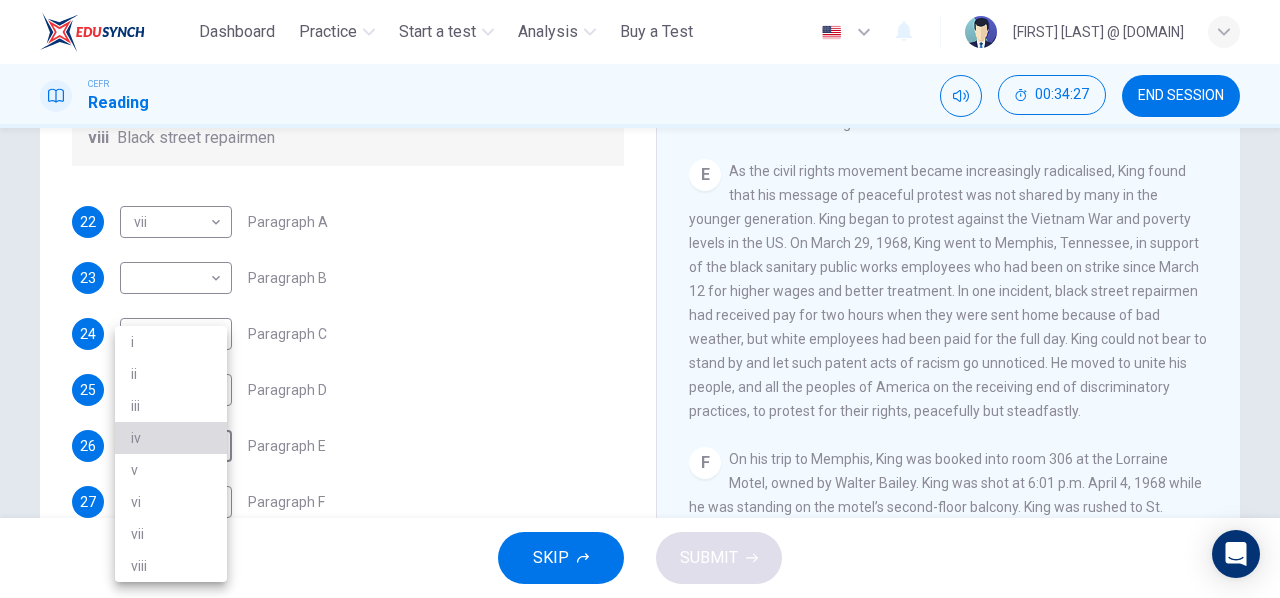 click on "iv" at bounding box center [171, 438] 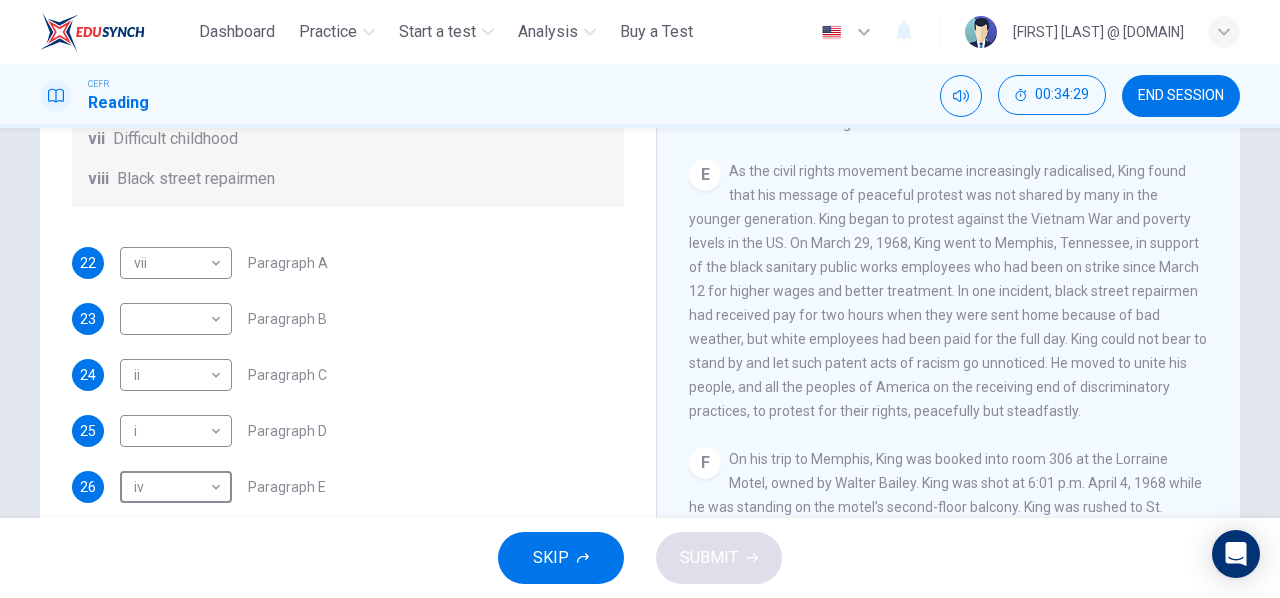scroll, scrollTop: 286, scrollLeft: 0, axis: vertical 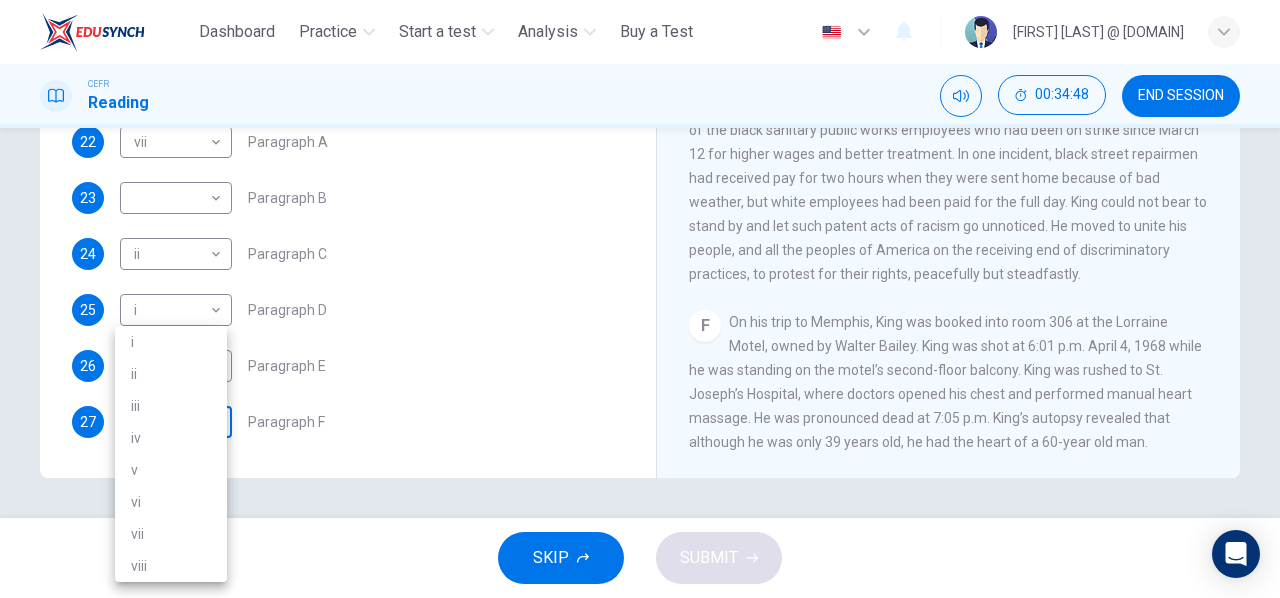 click on "This site uses cookies, as explained in our  Privacy Policy . If you agree to the use of cookies, please click the Accept button and continue to browse our site.   Privacy Policy Accept Dashboard Practice Start a test Analysis Buy a Test English ** ​ [FIRST] [LAST] @ [DOMAIN] CEFR Reading 00:34:48 END SESSION Questions 22 - 27 The Reading Passage has 6 paragraphs.
Choose the correct heading for each paragraph  A – F , from the list of headings.
Write the correct number,  i – viii , in the spaces below. List of Headings i The memorable speech ii Unhappy about violence iii A tragic incident iv Protests and action v The background of an iconic man vi Making his mark internationally vii Difficult childhood viii Black street repairmen 22 vii *** ​ Paragraph A 23 ​ ​ Paragraph B 24 ii ** ​ Paragraph C 25 i * ​ Paragraph D 26 iv ** ​ Paragraph E 27 ​ ​ Paragraph F Martin Luther King CLICK TO ZOOM Click to Zoom A B C D E F SKIP SUBMIT
Dashboard Practice Practice   1" at bounding box center [640, 299] 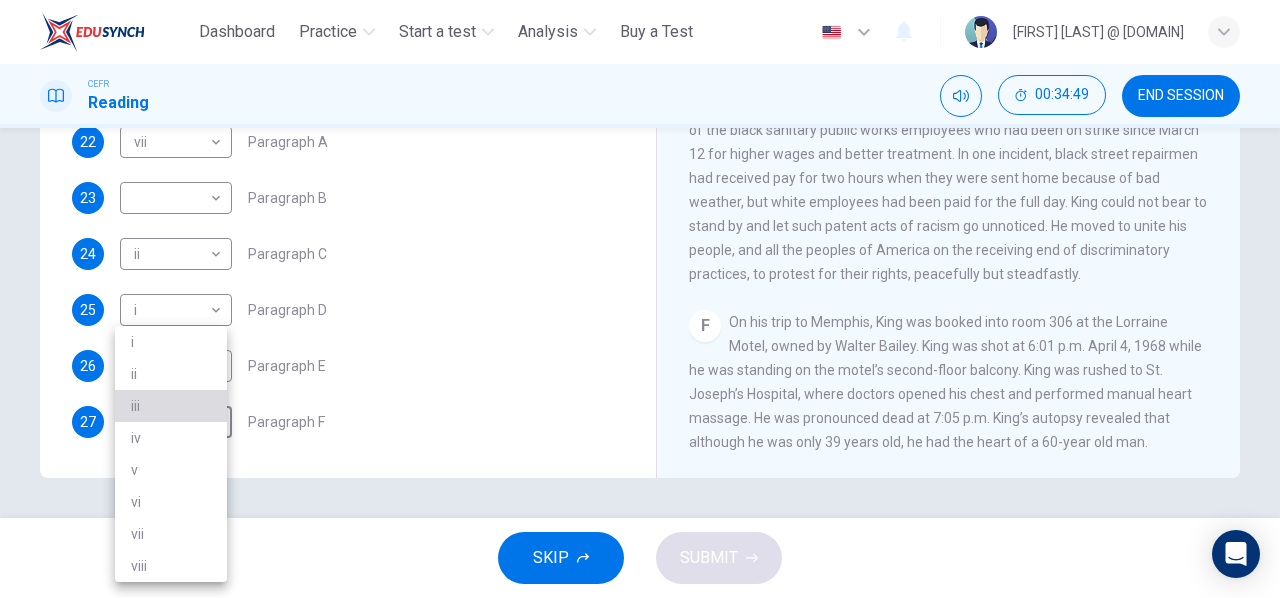 click on "iii" at bounding box center (171, 406) 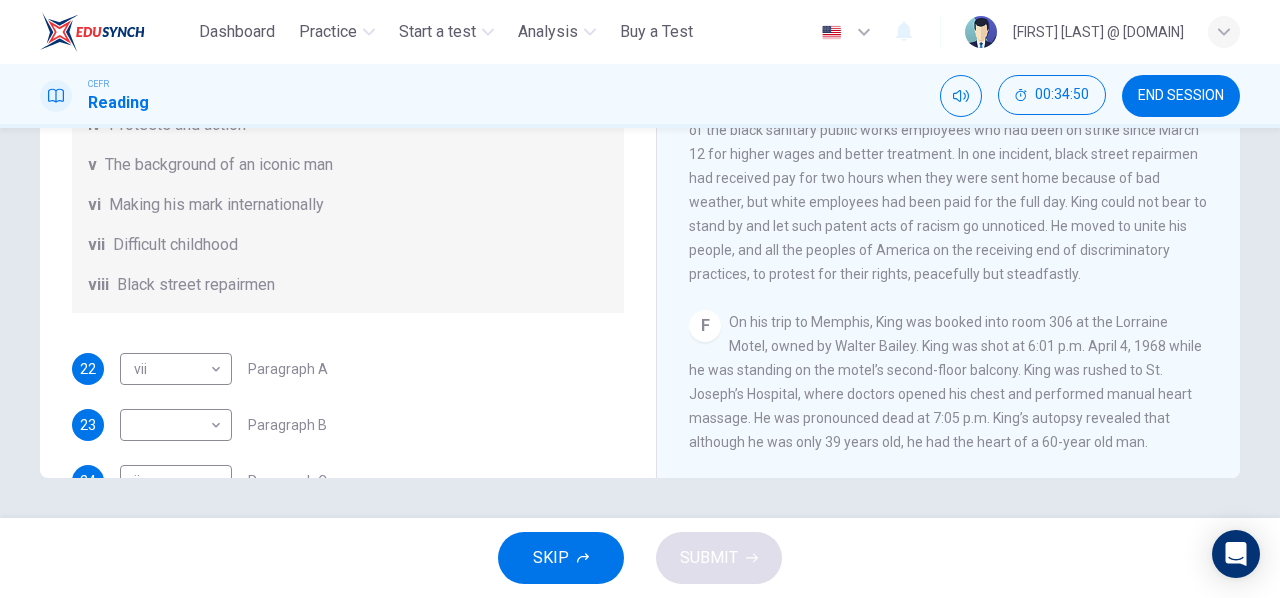 scroll, scrollTop: 0, scrollLeft: 0, axis: both 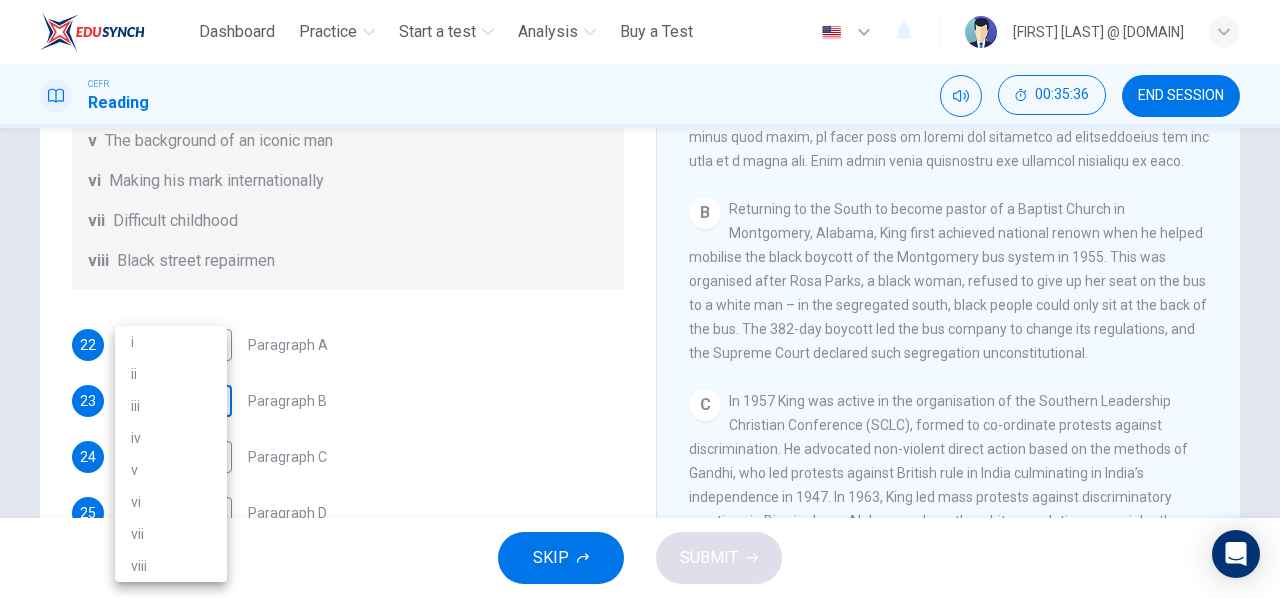 click on "This site uses cookies, as explained in our  Privacy Policy . If you agree to the use of cookies, please click the Accept button and continue to browse our site.   Privacy Policy Accept Dashboard Practice Start a test Analysis Buy a Test English ** ​ [FIRST] [LAST] @ [DOMAIN] CEFR Reading 00:35:36 END SESSION Questions 22 - 27 The Reading Passage has 6 paragraphs.
Choose the correct heading for each paragraph  A – F , from the list of headings.
Write the correct number,  i – viii , in the spaces below. List of Headings i The memorable speech ii Unhappy about violence iii A tragic incident iv Protests and action v The background of an iconic man vi Making his mark internationally vii Difficult childhood viii Black street repairmen 22 vii *** ​ Paragraph A 23 ​ ​ Paragraph B 24 ii ** ​ Paragraph C 25 i * ​ Paragraph D 26 iv ** ​ Paragraph E 27 iii *** ​ Paragraph F Martin Luther King CLICK TO ZOOM Click to Zoom A B C D E F SKIP SUBMIT
Dashboard Practice Practice   1" at bounding box center (640, 299) 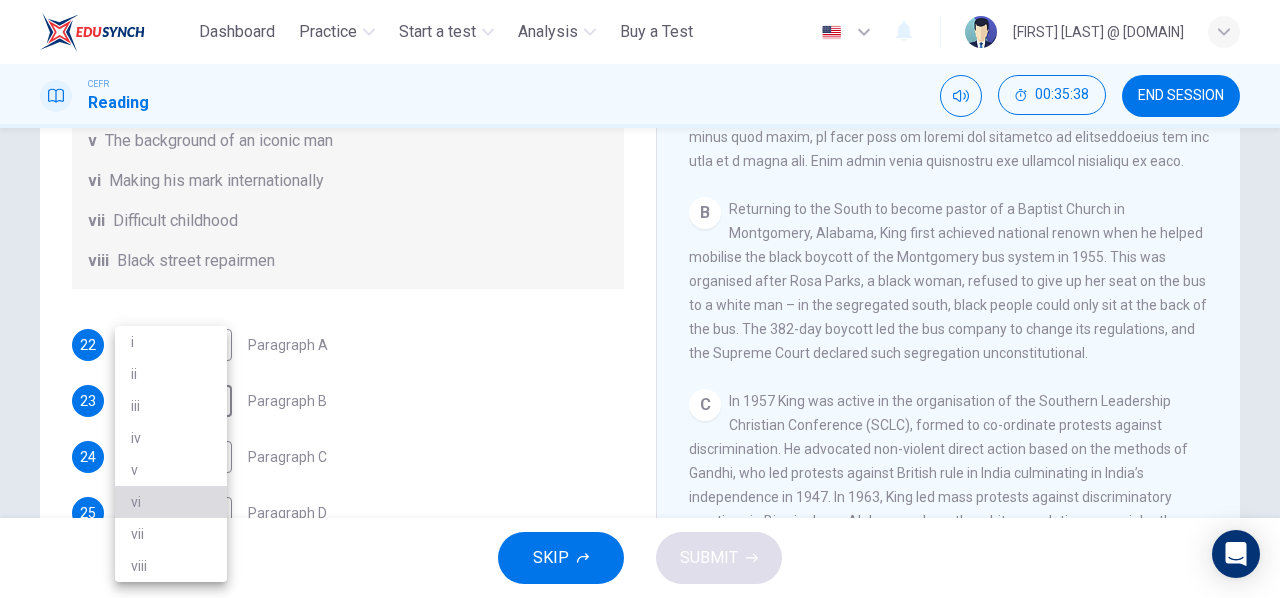 click on "vi" at bounding box center [171, 502] 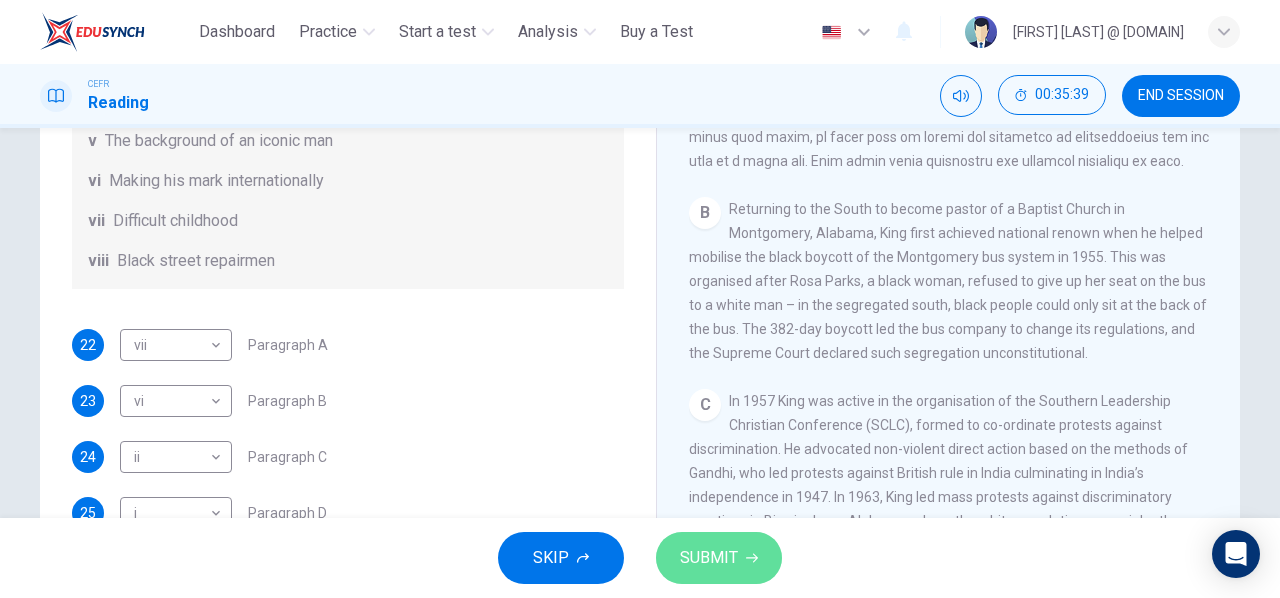 click on "SUBMIT" at bounding box center [709, 558] 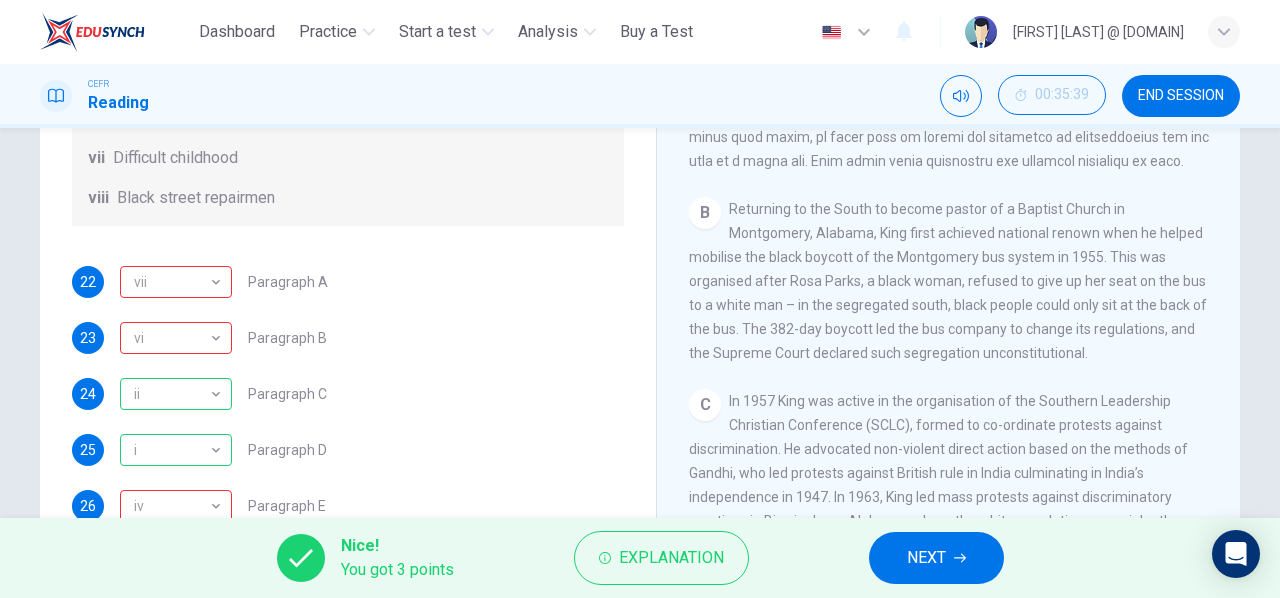scroll, scrollTop: 352, scrollLeft: 0, axis: vertical 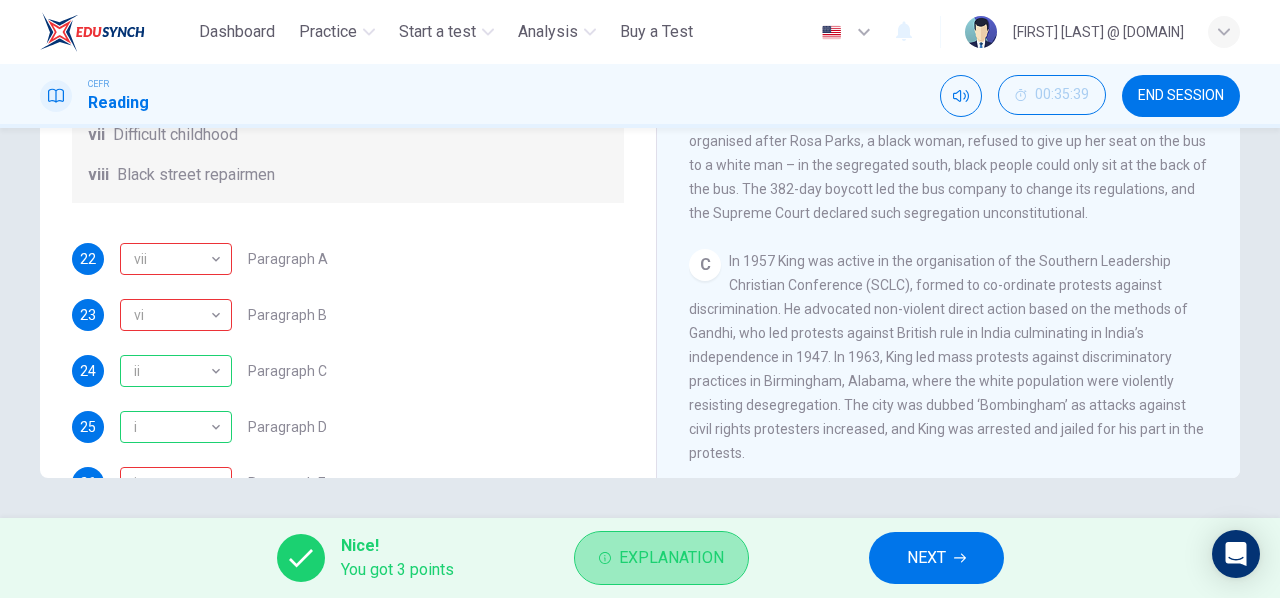 click on "Explanation" at bounding box center [661, 558] 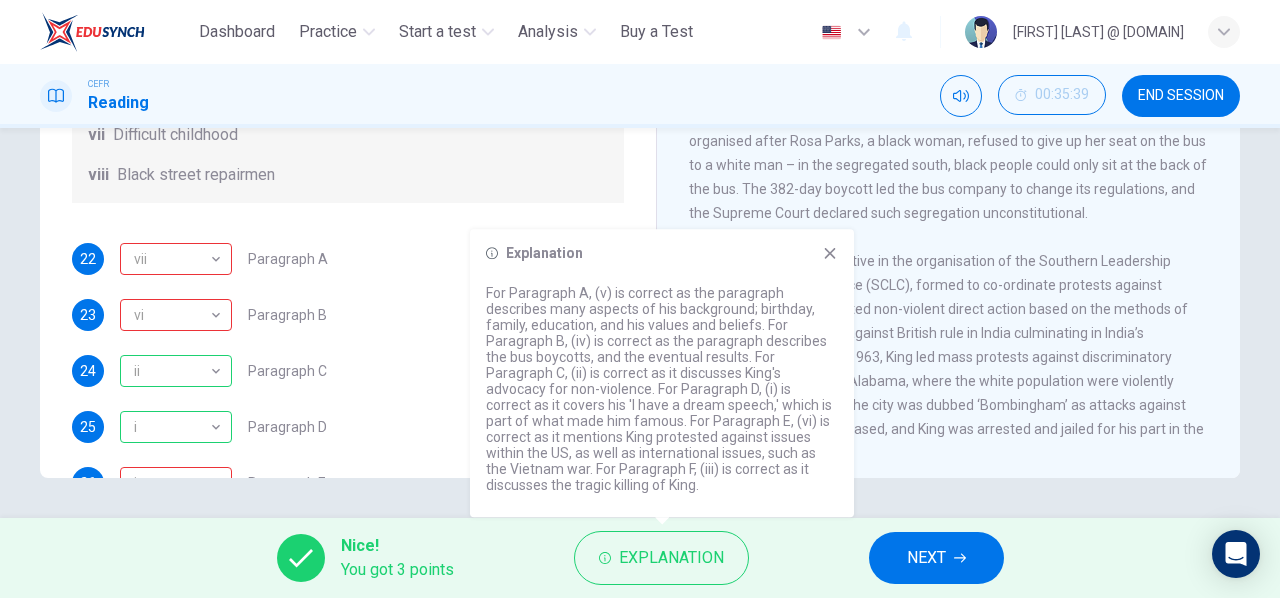 click on "22" at bounding box center [88, 259] 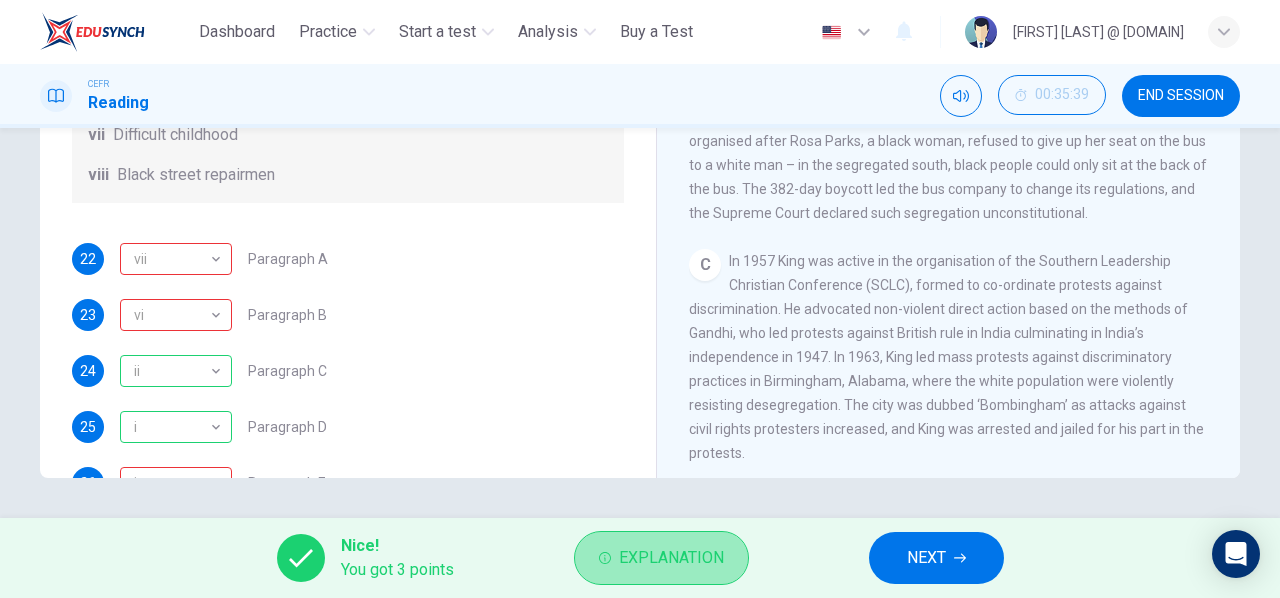 click on "Explanation" at bounding box center [671, 558] 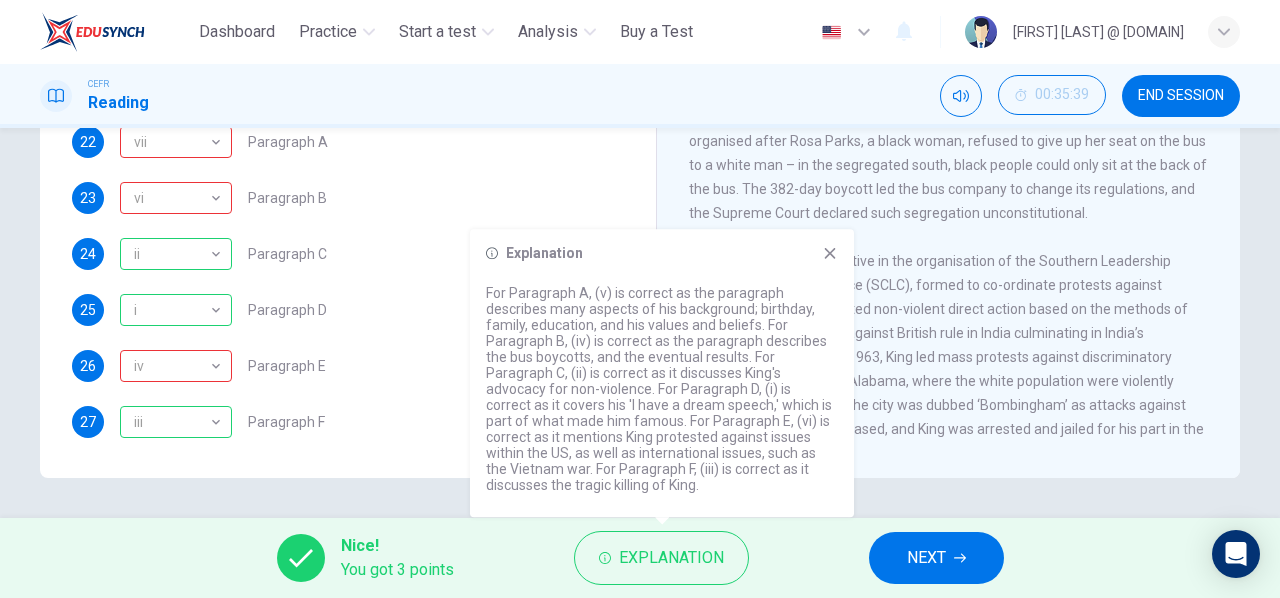scroll, scrollTop: 352, scrollLeft: 0, axis: vertical 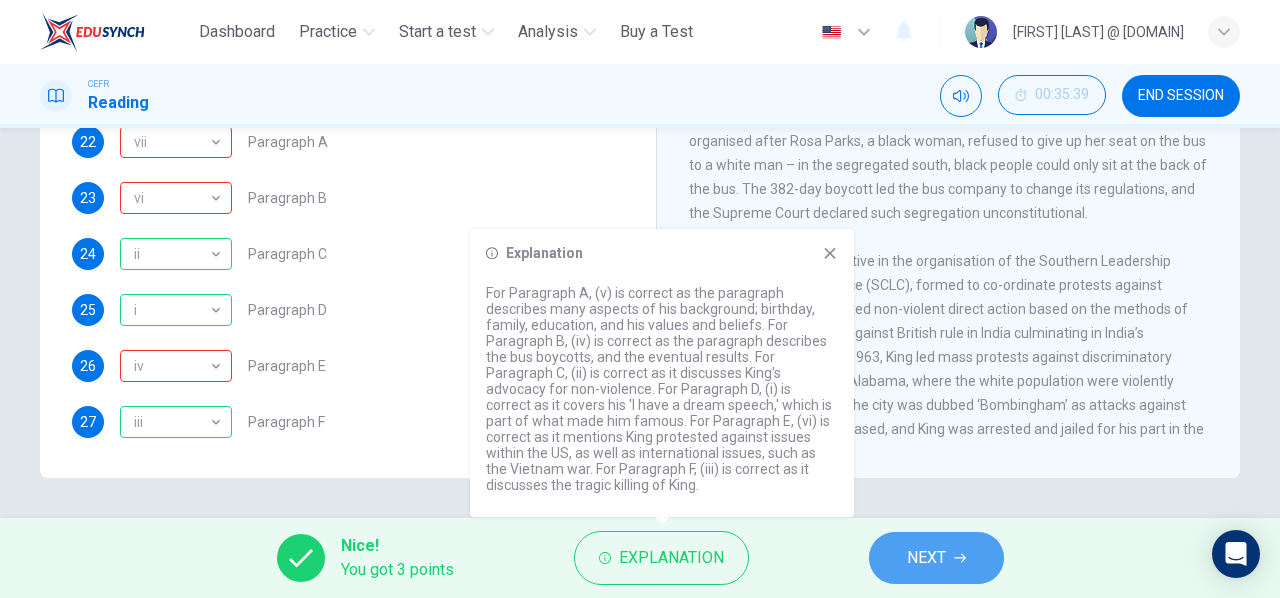 click on "NEXT" at bounding box center [926, 558] 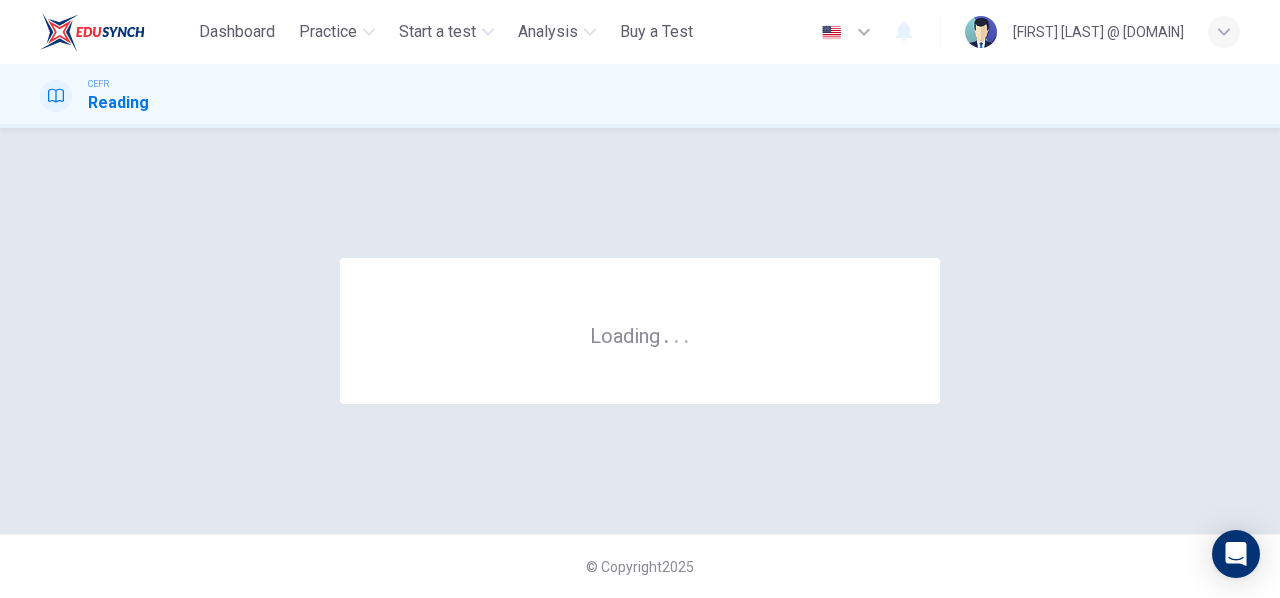scroll, scrollTop: 0, scrollLeft: 0, axis: both 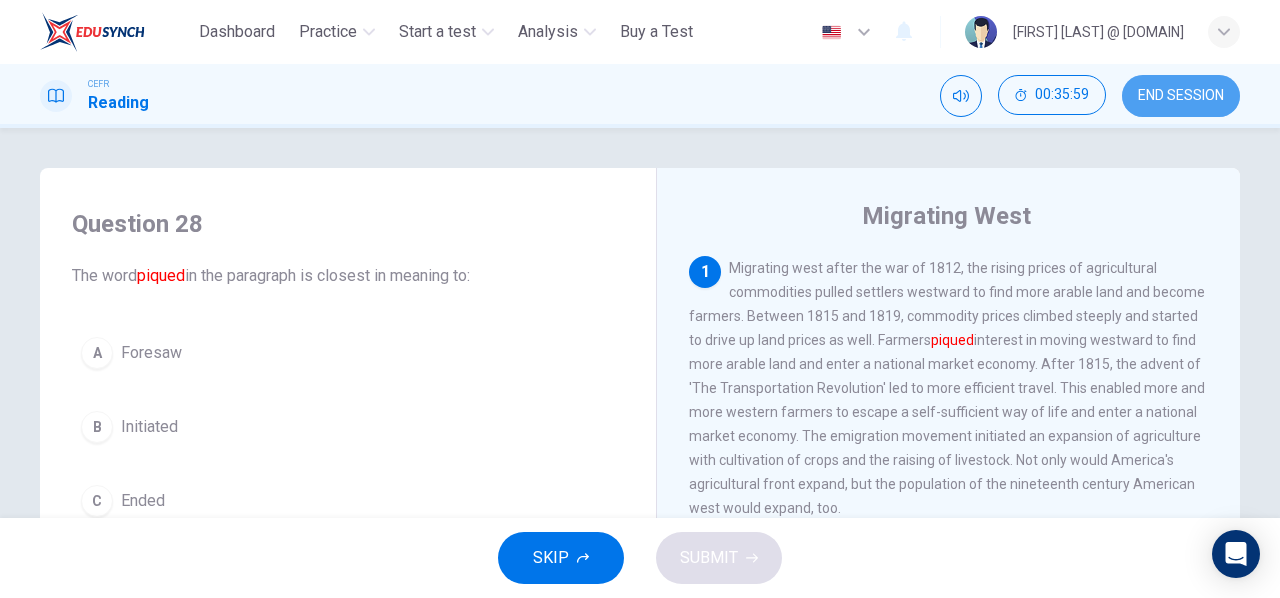 click on "END SESSION" at bounding box center (1181, 96) 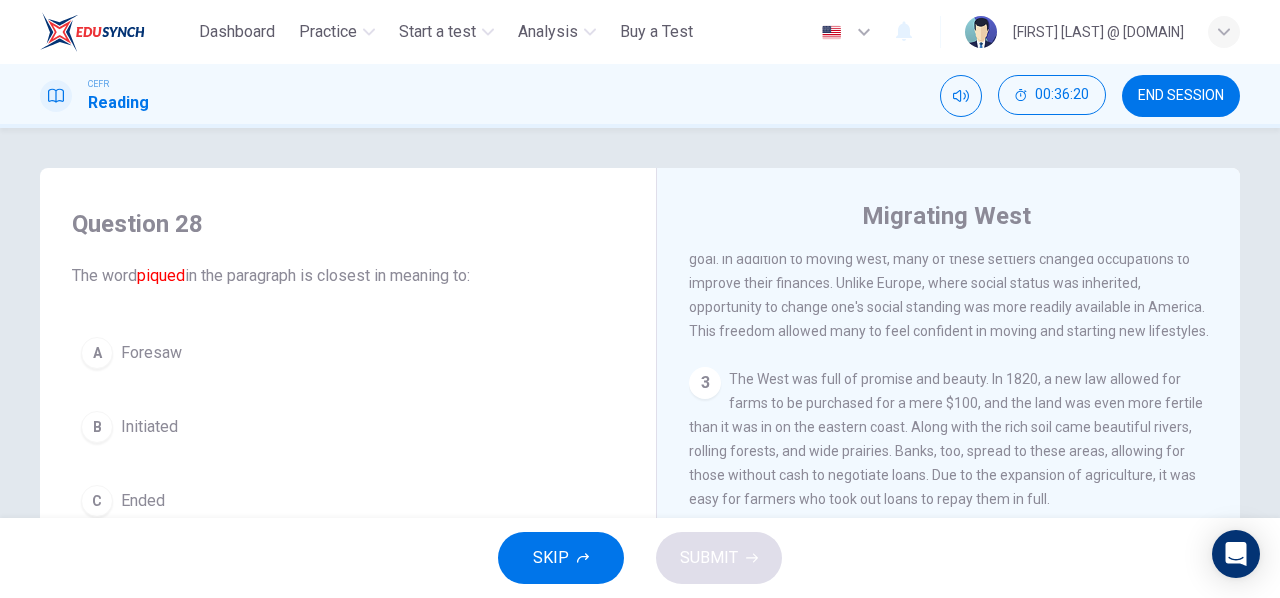 scroll, scrollTop: 573, scrollLeft: 0, axis: vertical 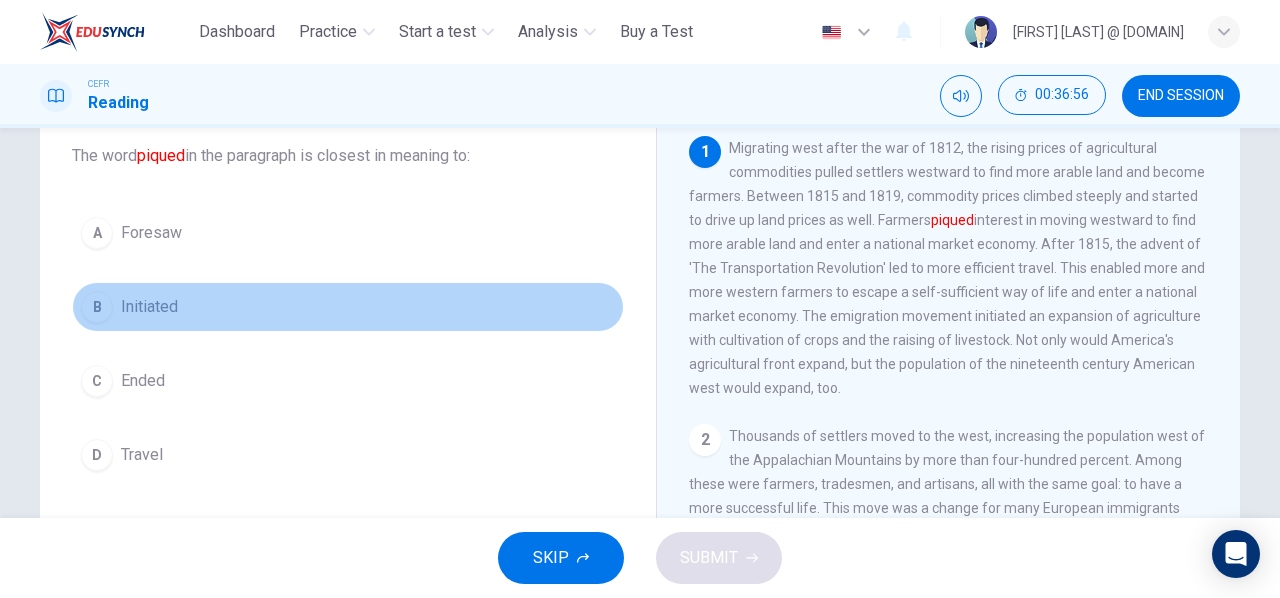 click on "B" at bounding box center (97, 233) 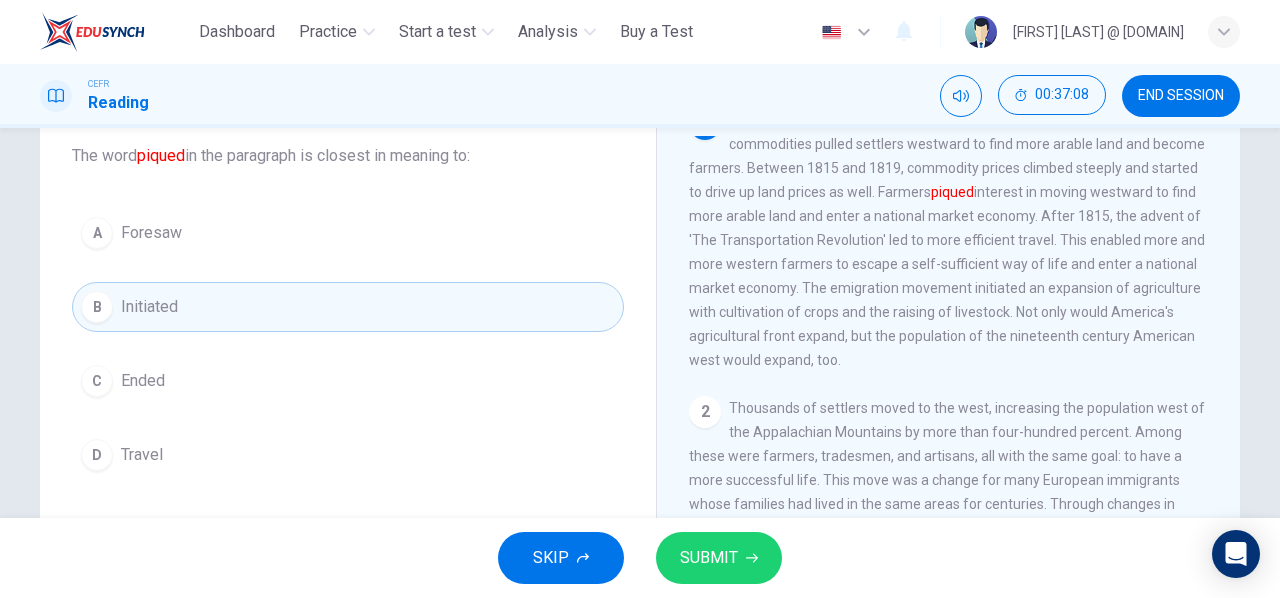 scroll, scrollTop: 30, scrollLeft: 0, axis: vertical 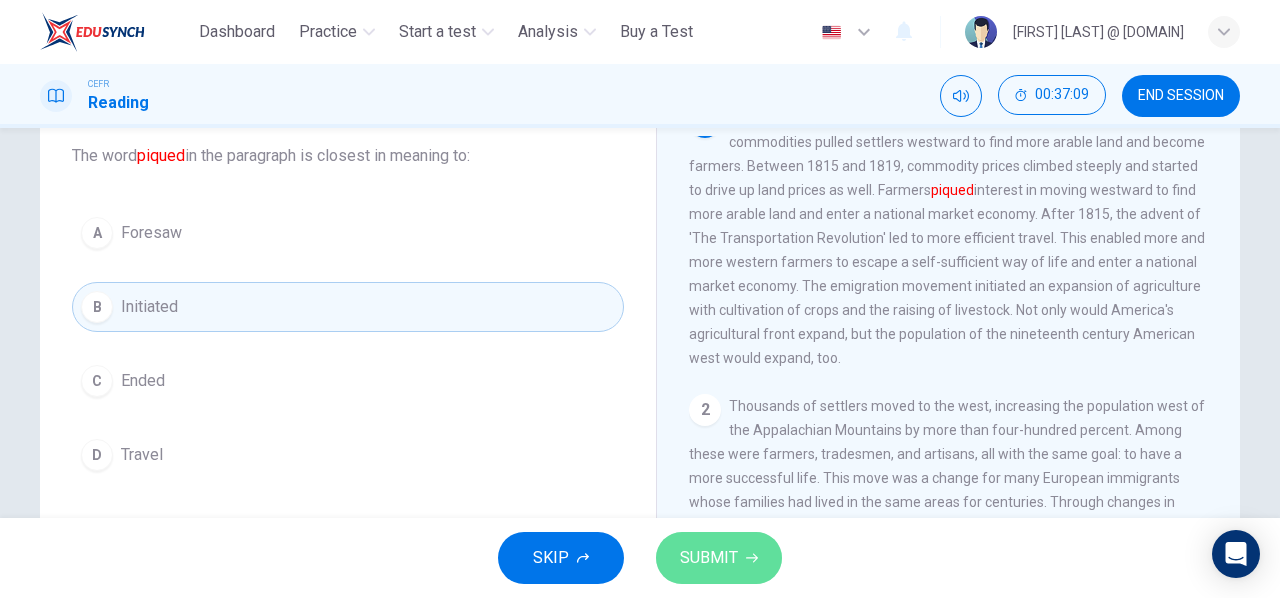 click on "SUBMIT" at bounding box center [709, 558] 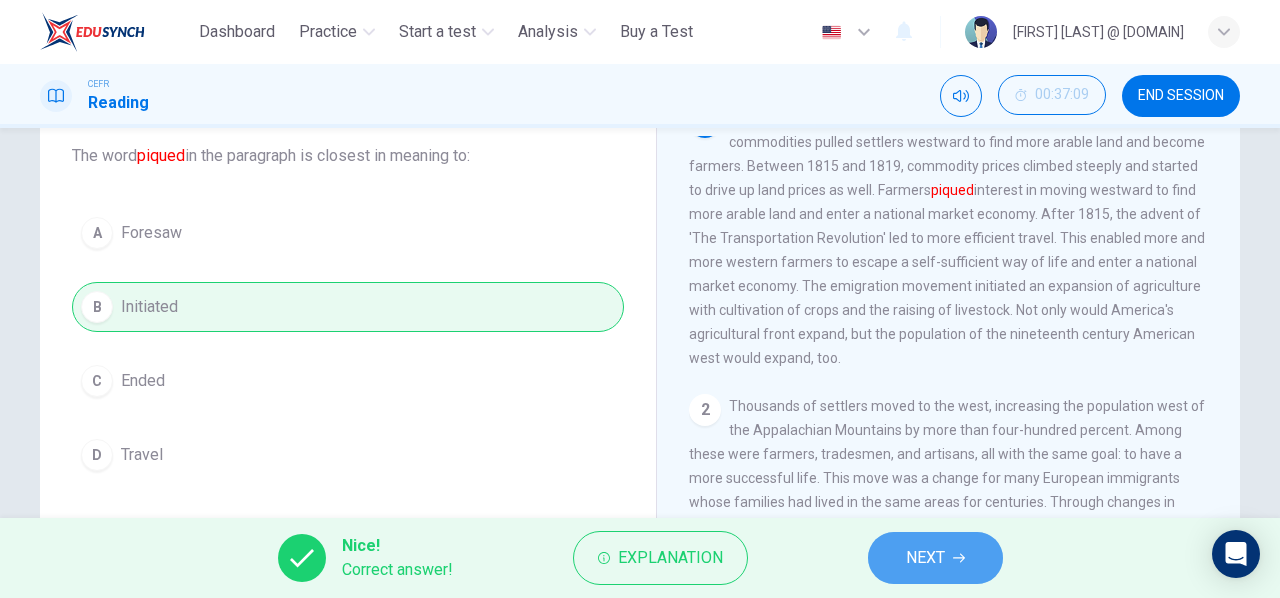 click on "NEXT" at bounding box center [925, 558] 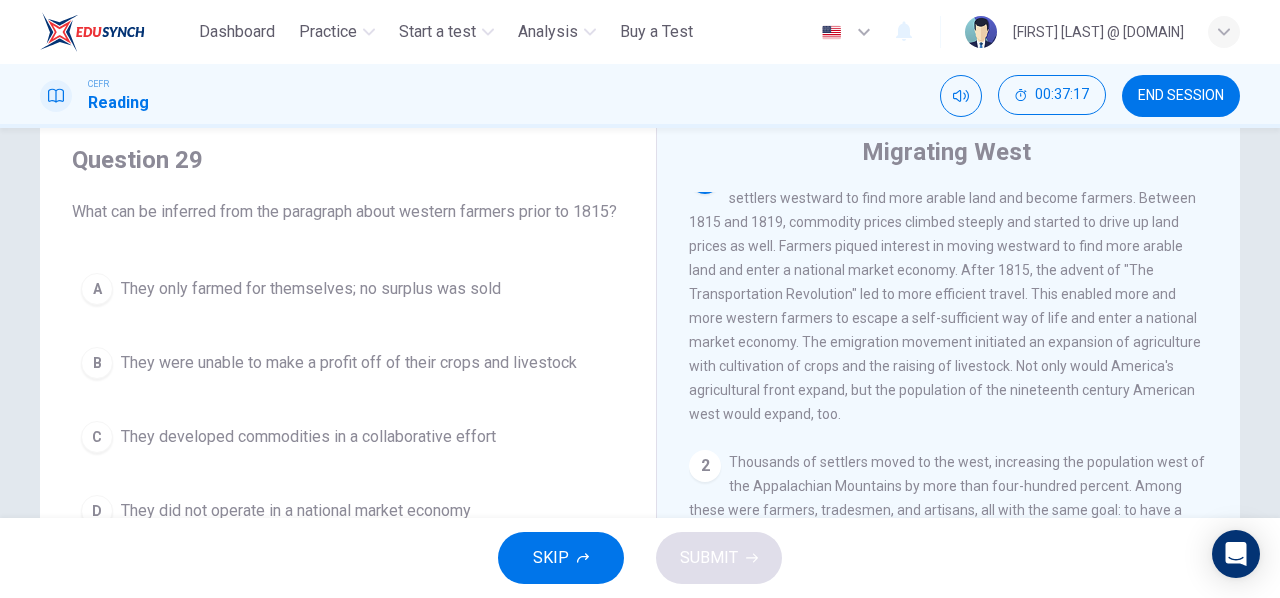 scroll, scrollTop: 0, scrollLeft: 0, axis: both 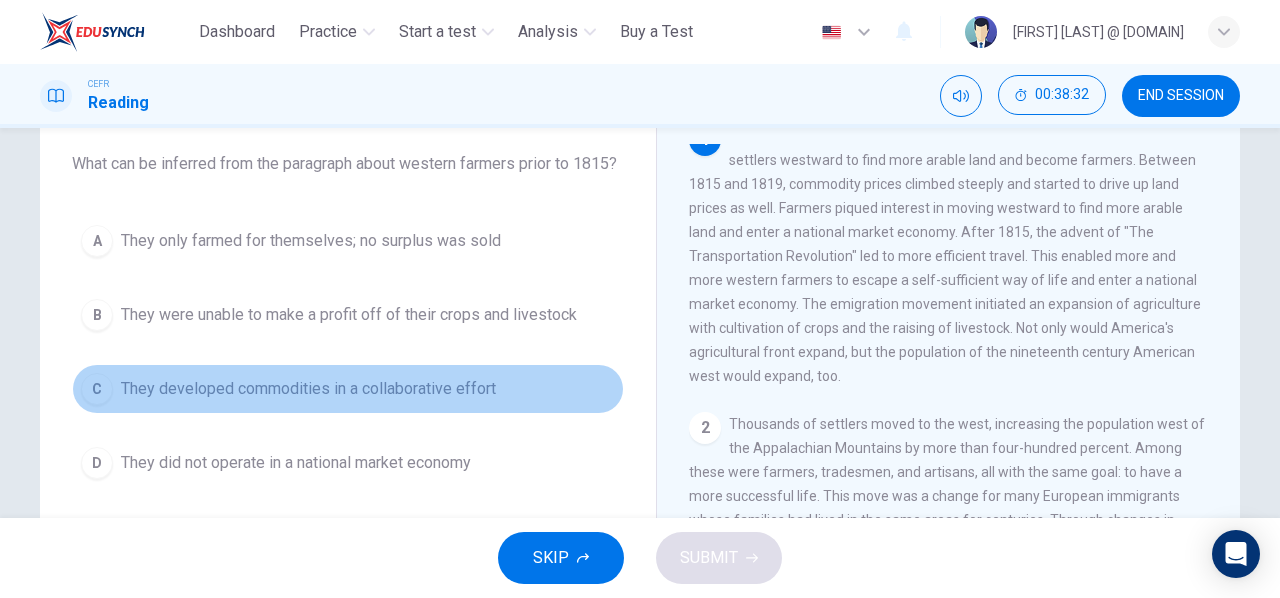 click on "C" at bounding box center [97, 241] 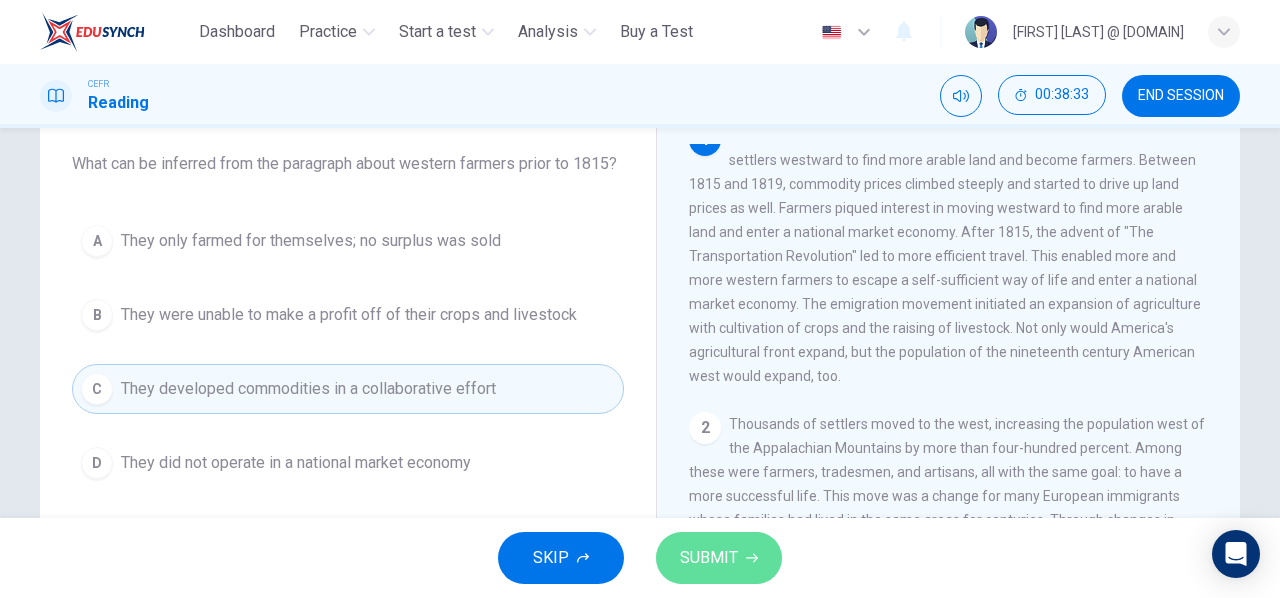 click on "SUBMIT" at bounding box center [709, 558] 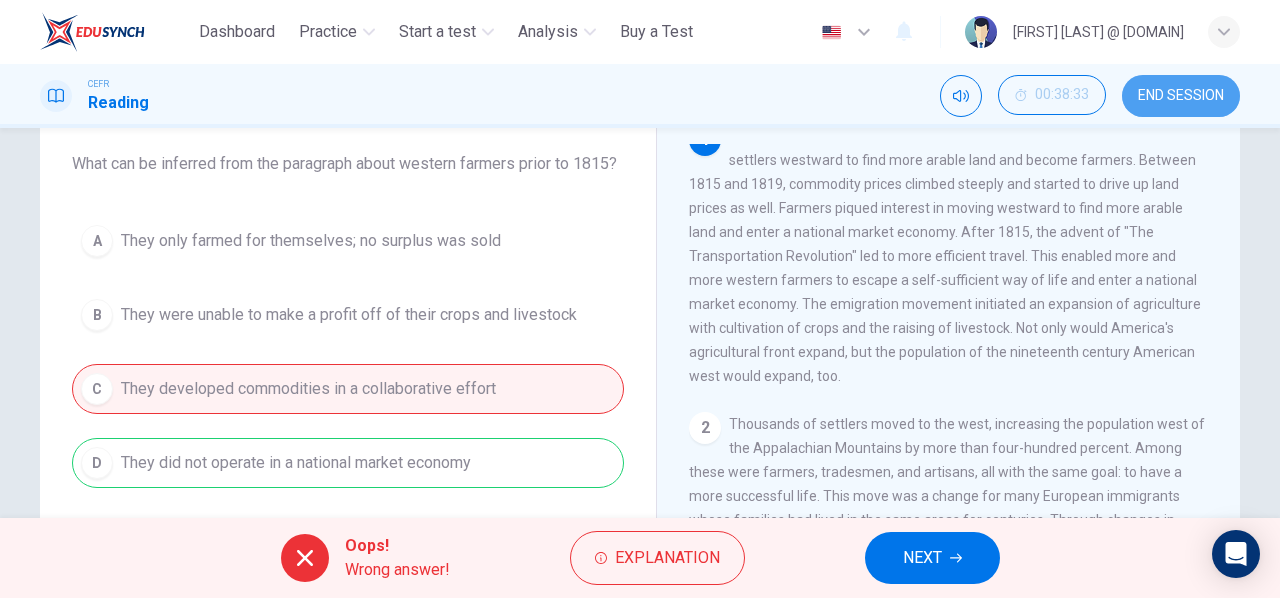 click on "END SESSION" at bounding box center (1181, 96) 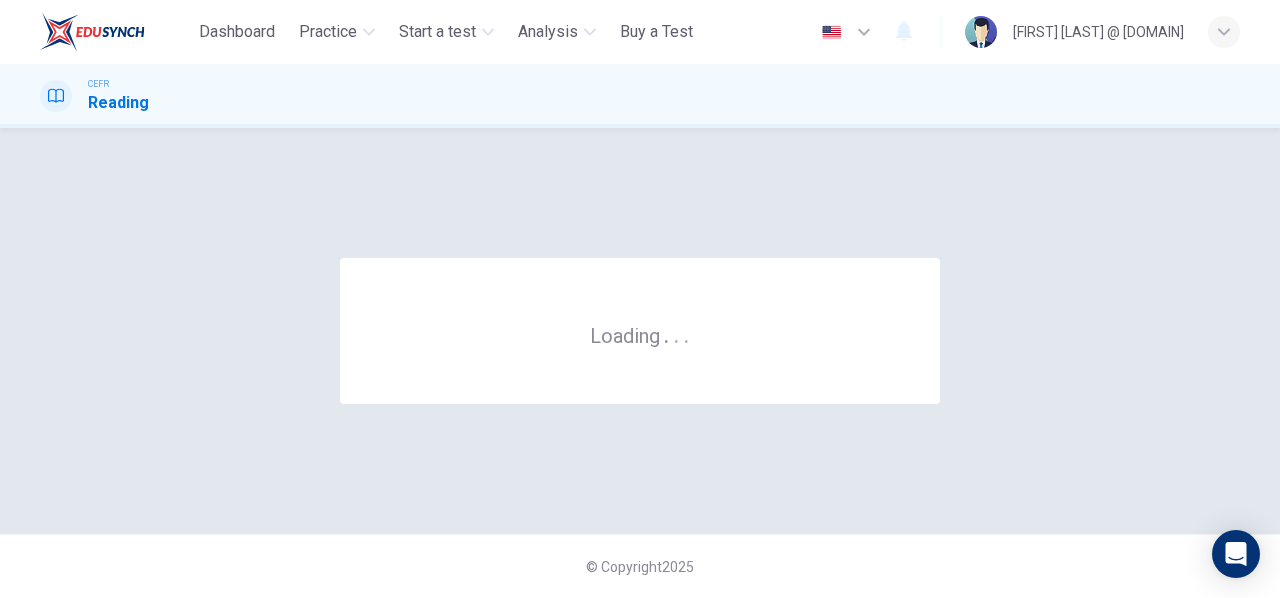 scroll, scrollTop: 0, scrollLeft: 0, axis: both 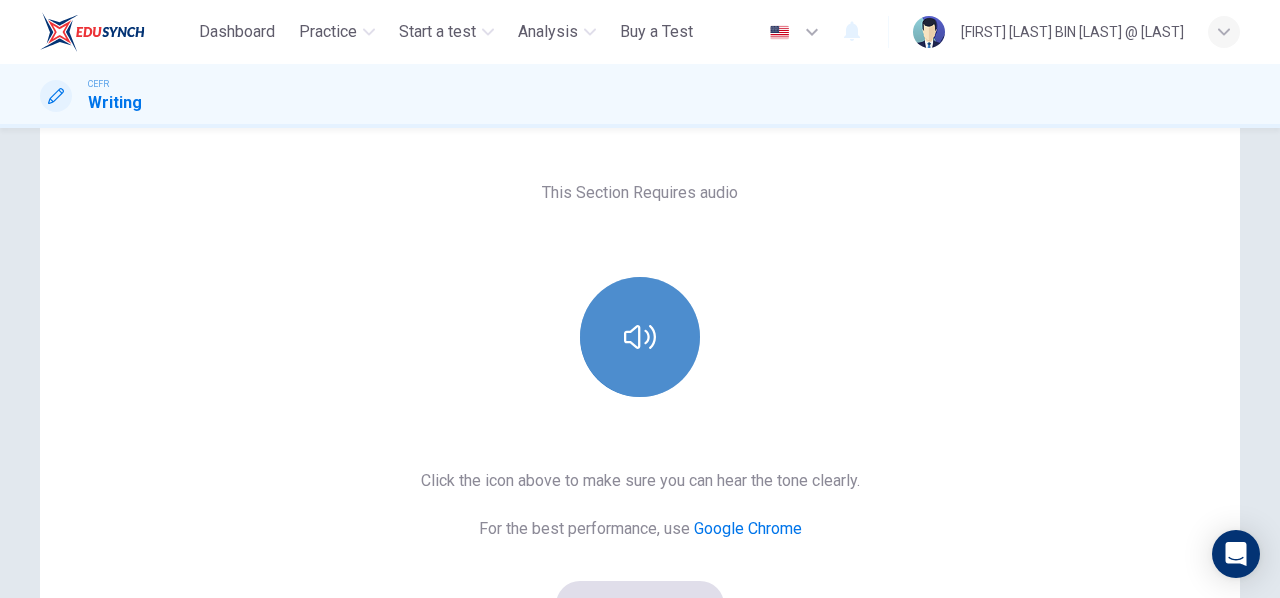 click at bounding box center (640, 337) 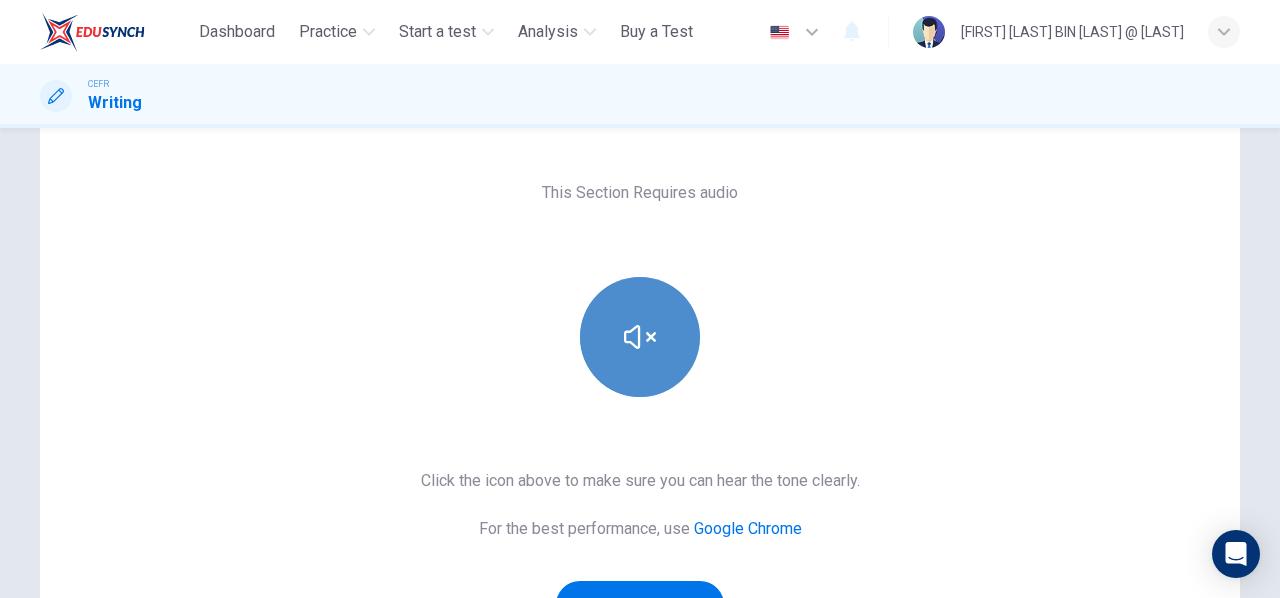 click at bounding box center (640, 337) 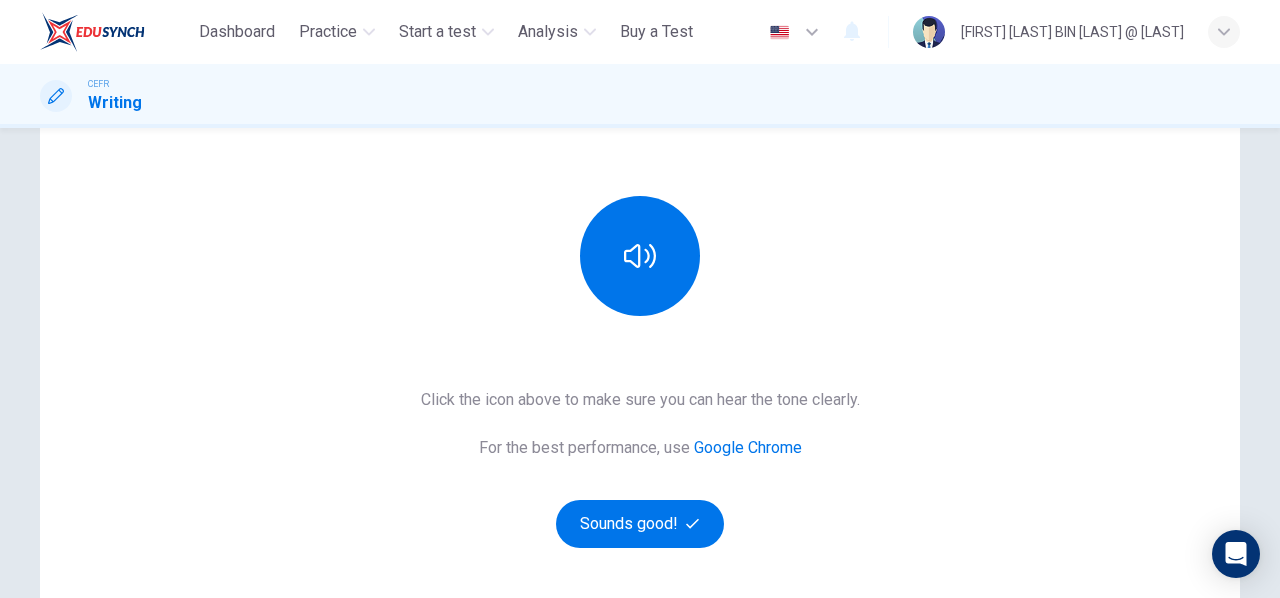 scroll, scrollTop: 195, scrollLeft: 0, axis: vertical 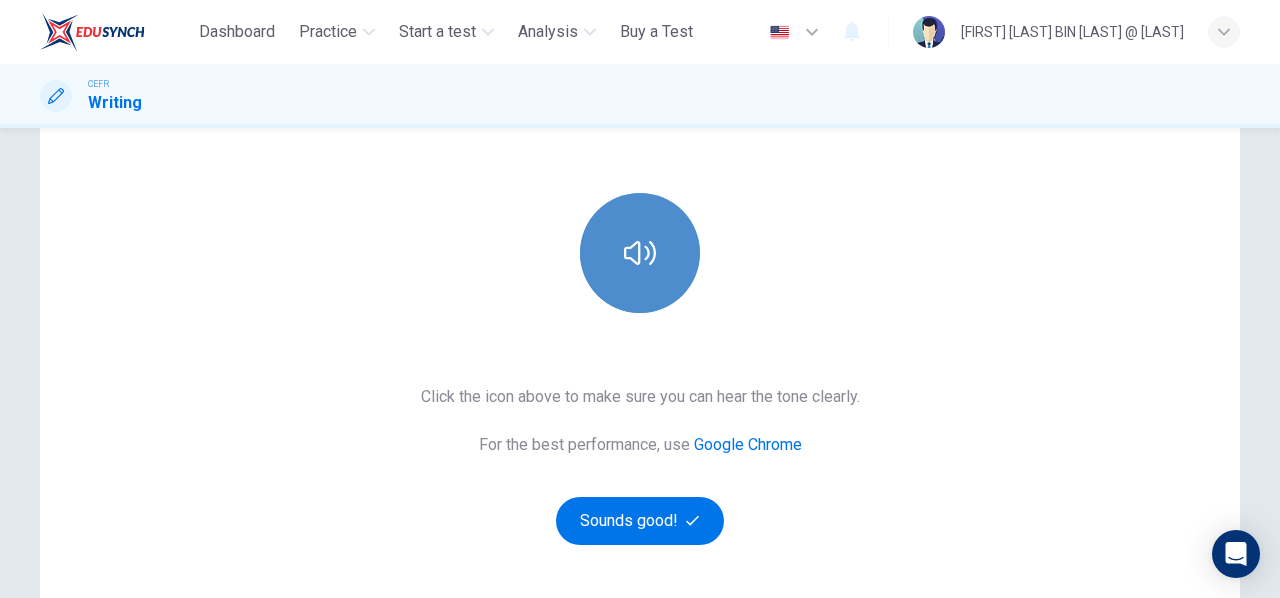 click at bounding box center [640, 253] 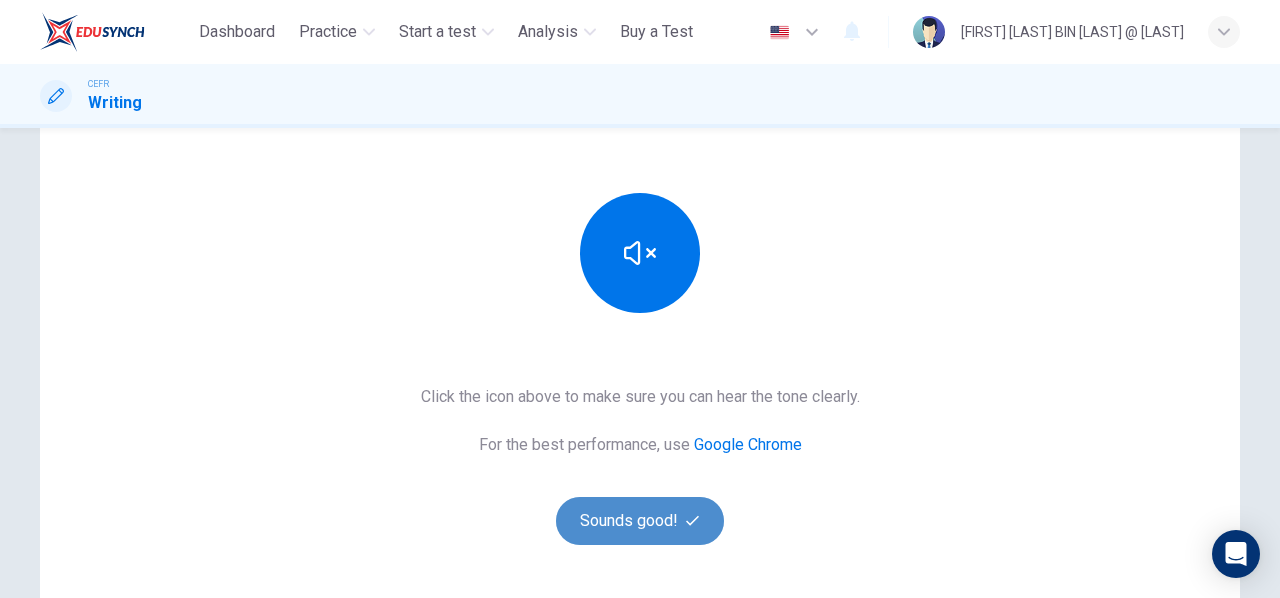 click on "Sounds good!" at bounding box center (640, 521) 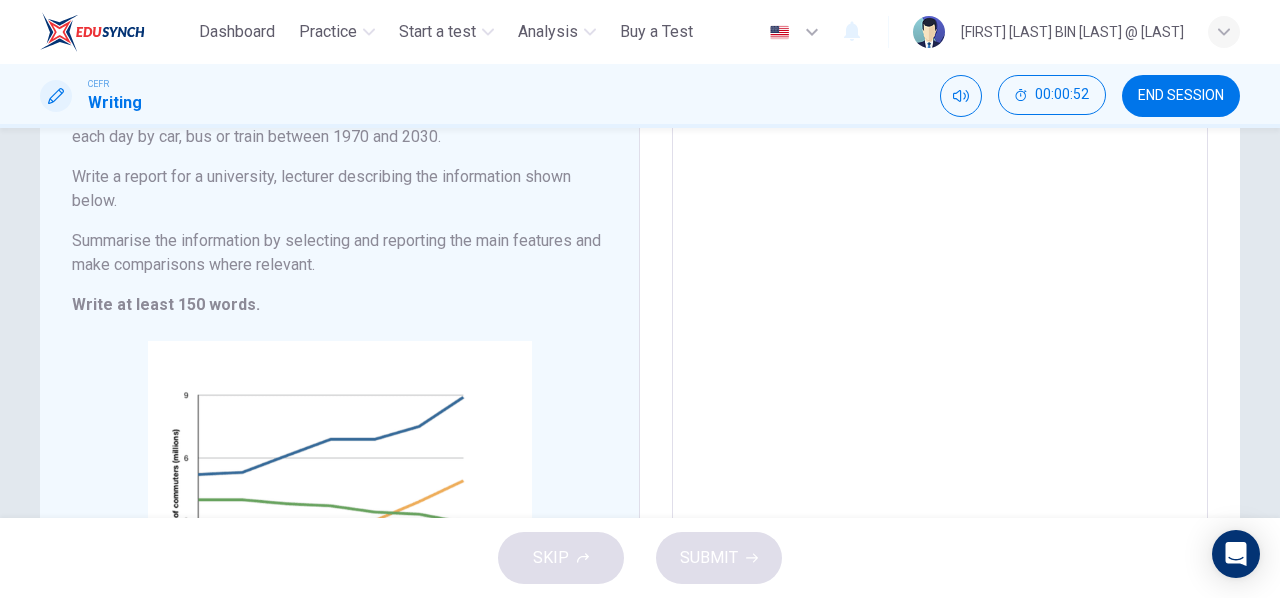 scroll, scrollTop: 163, scrollLeft: 0, axis: vertical 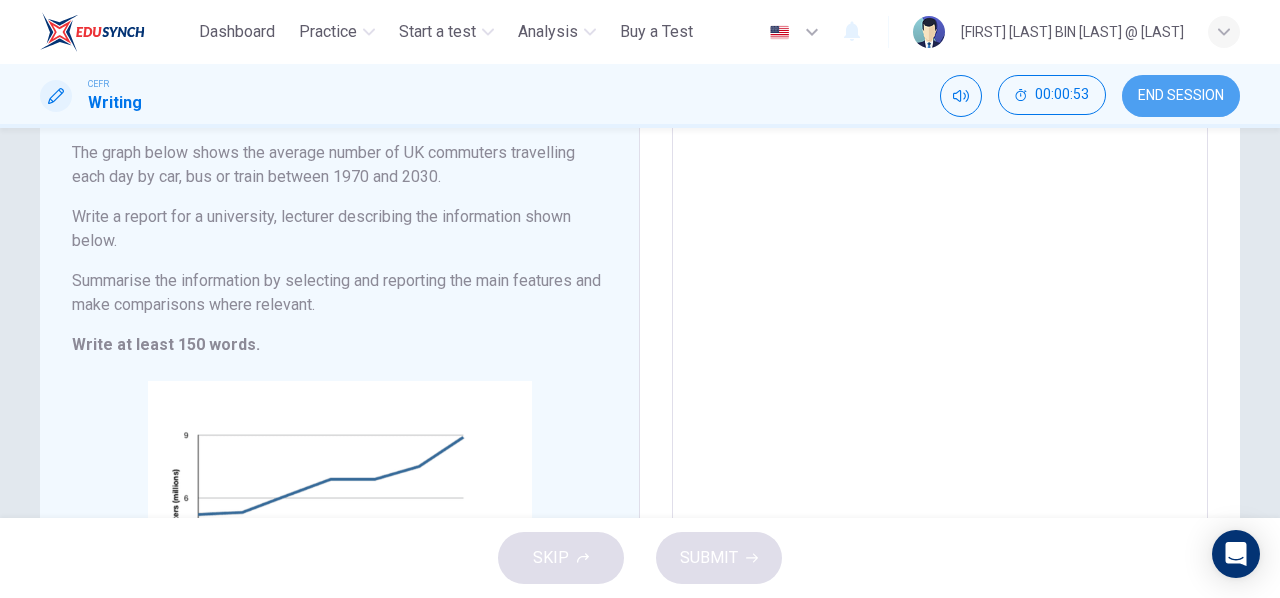 click on "END SESSION" at bounding box center [1181, 96] 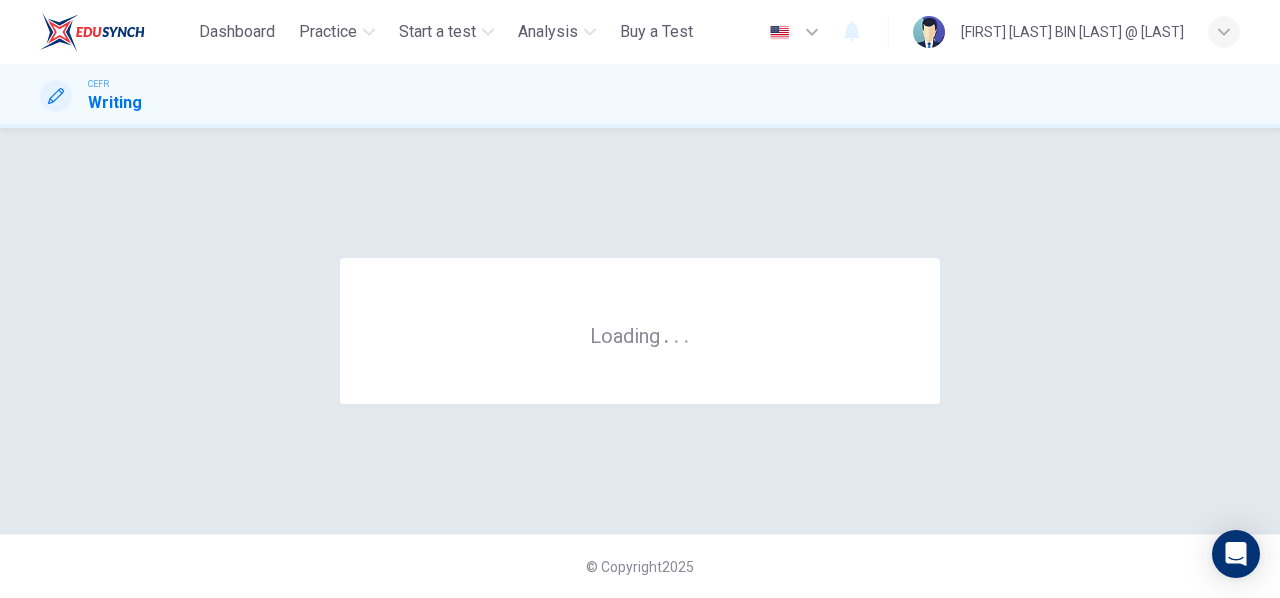 scroll, scrollTop: 0, scrollLeft: 0, axis: both 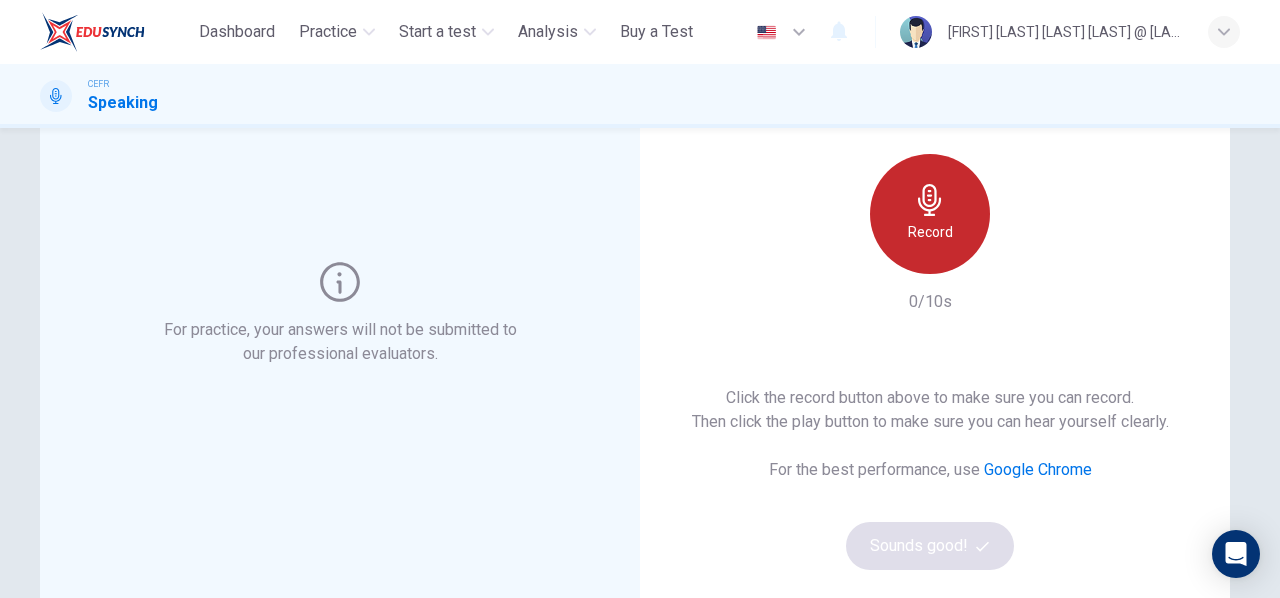 click on "Record" at bounding box center [930, 232] 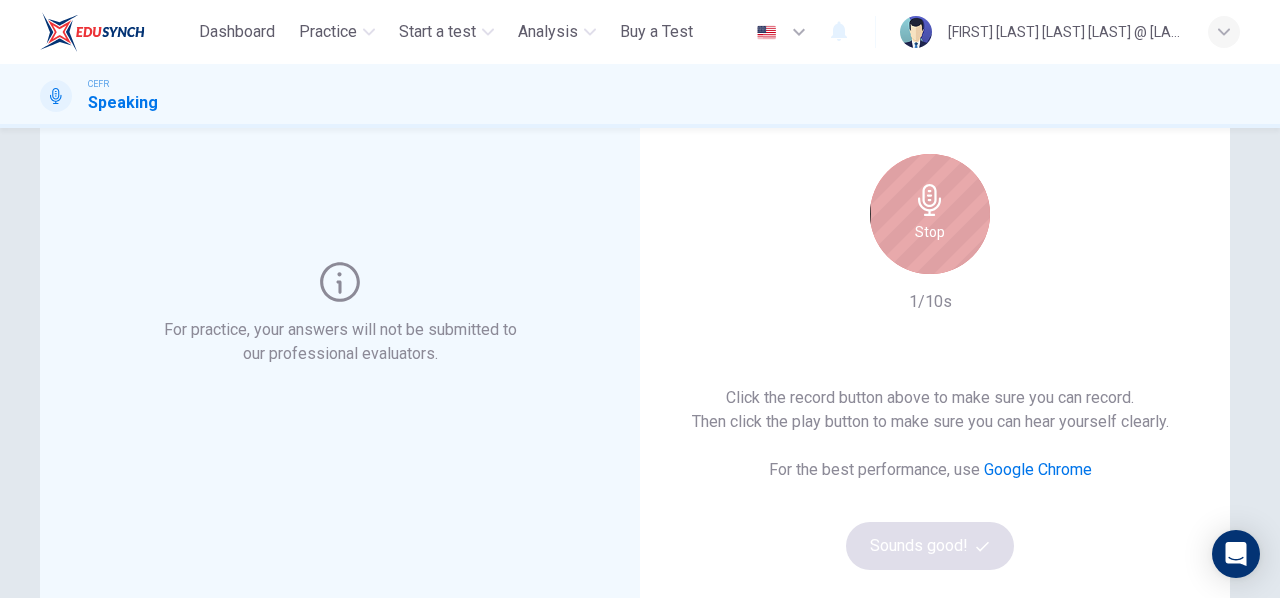 click on "Stop" at bounding box center [930, 232] 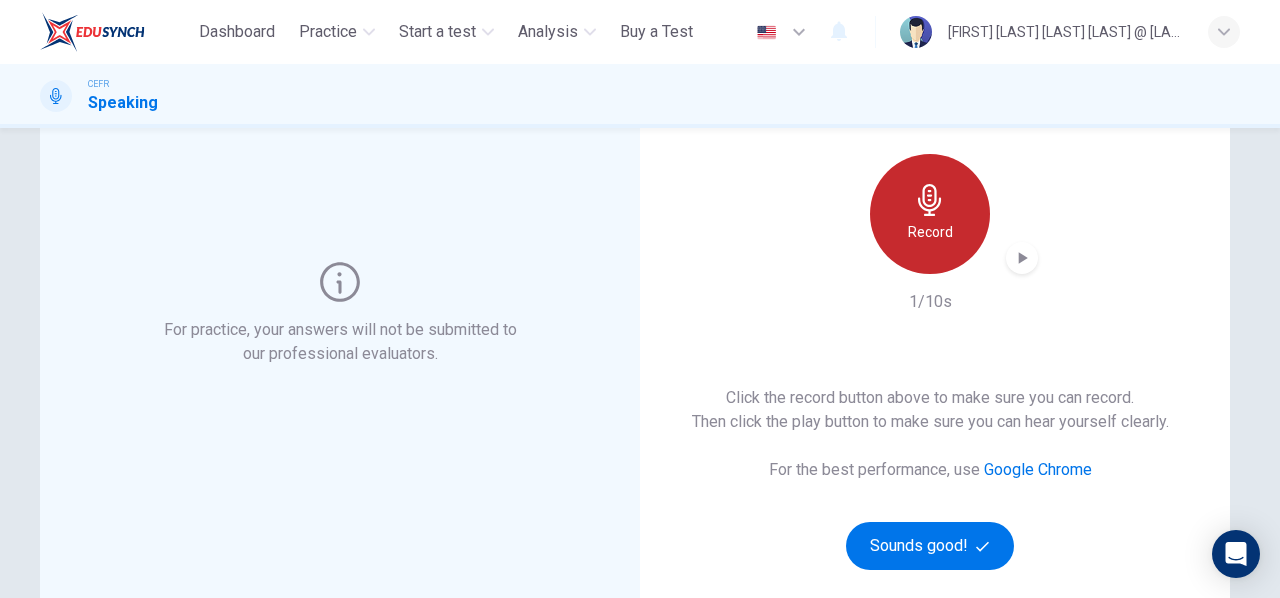 click on "Record" at bounding box center [930, 232] 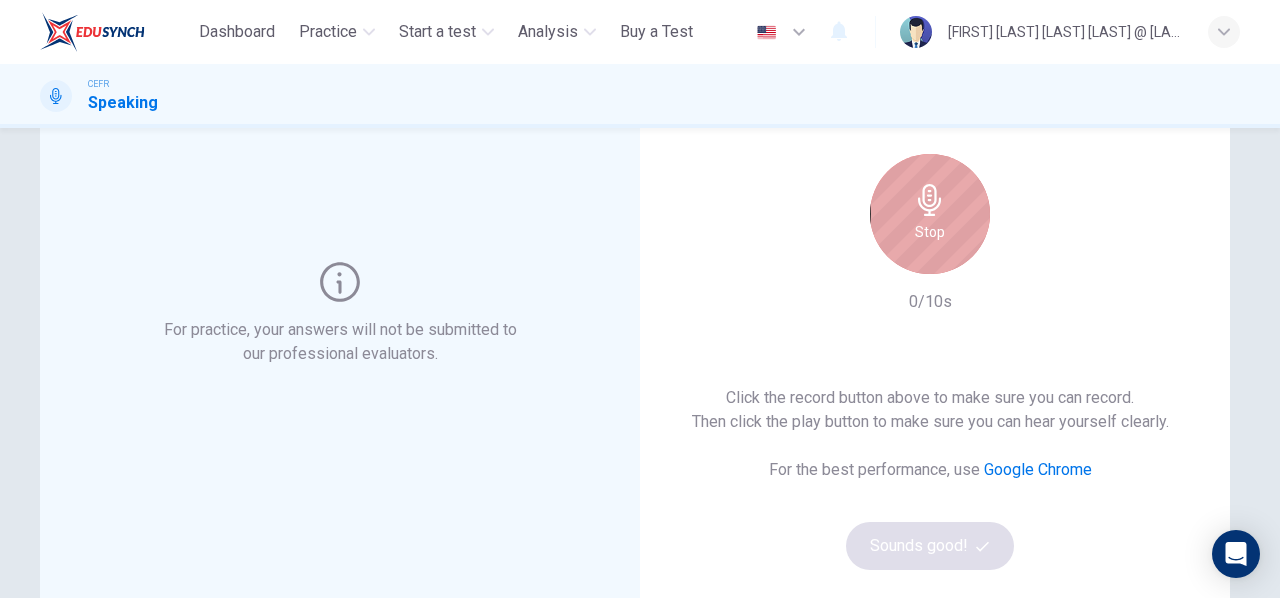 click on "Stop" at bounding box center (930, 232) 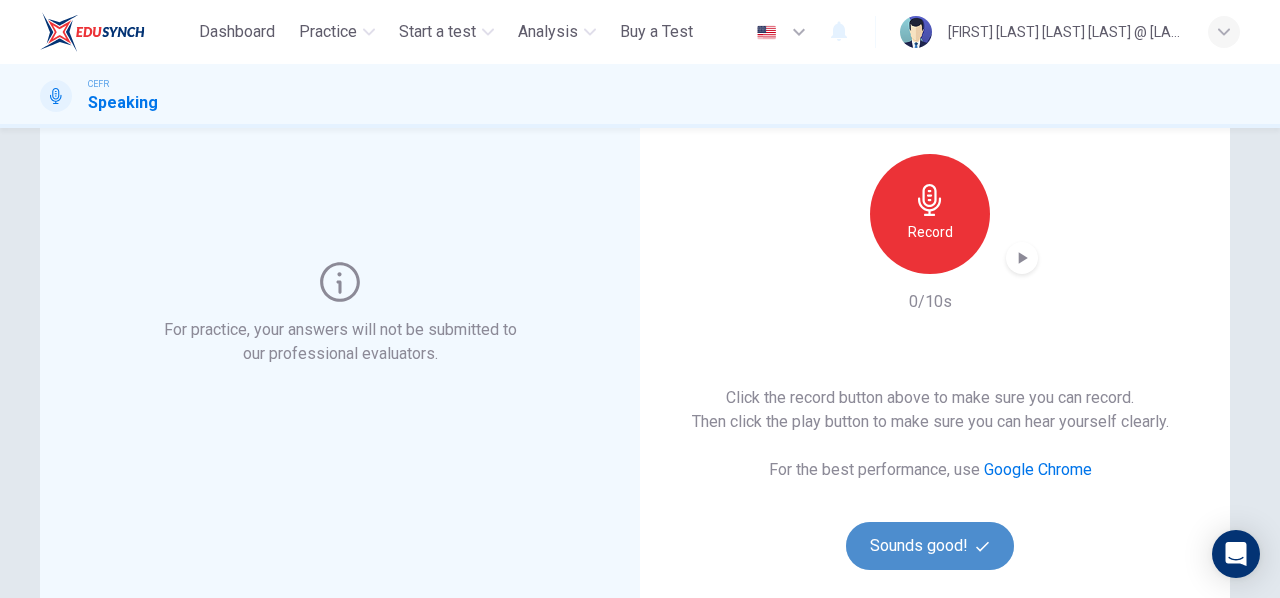click on "Sounds good!" at bounding box center [930, 546] 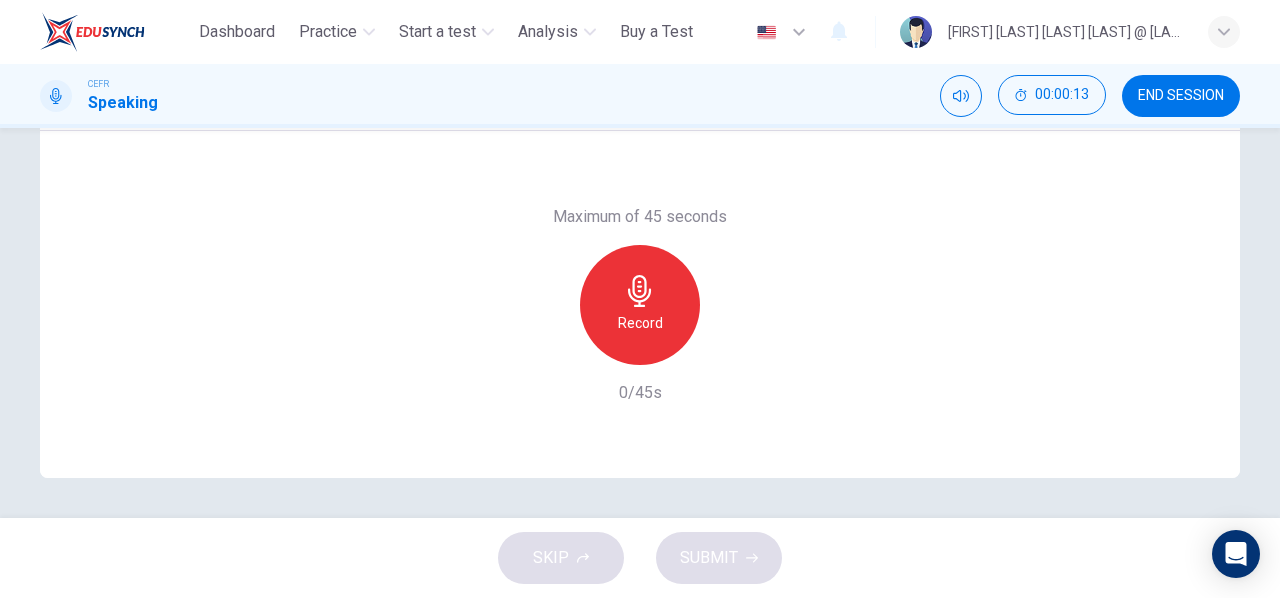 scroll, scrollTop: 38, scrollLeft: 0, axis: vertical 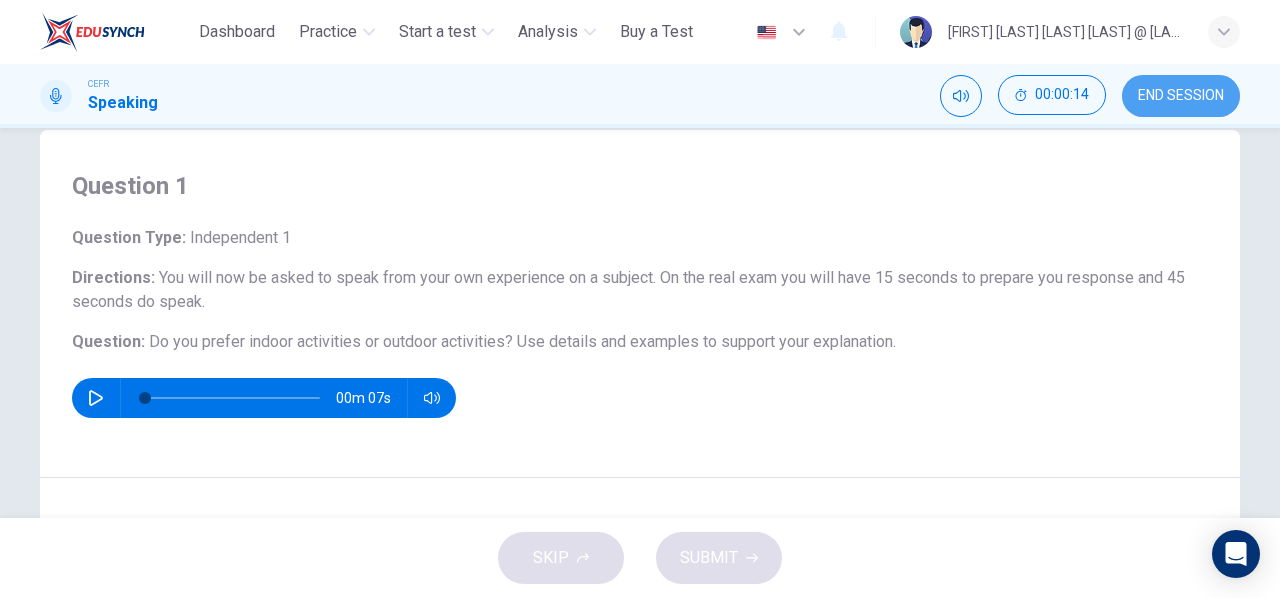 click on "END SESSION" at bounding box center [1181, 96] 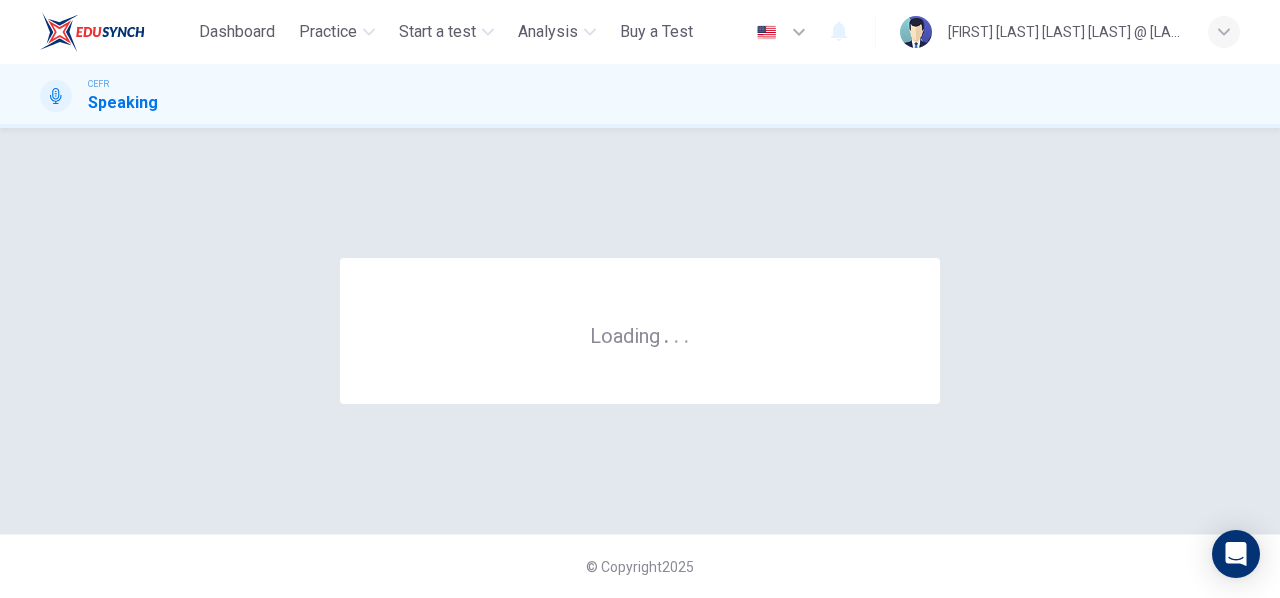 scroll, scrollTop: 0, scrollLeft: 0, axis: both 